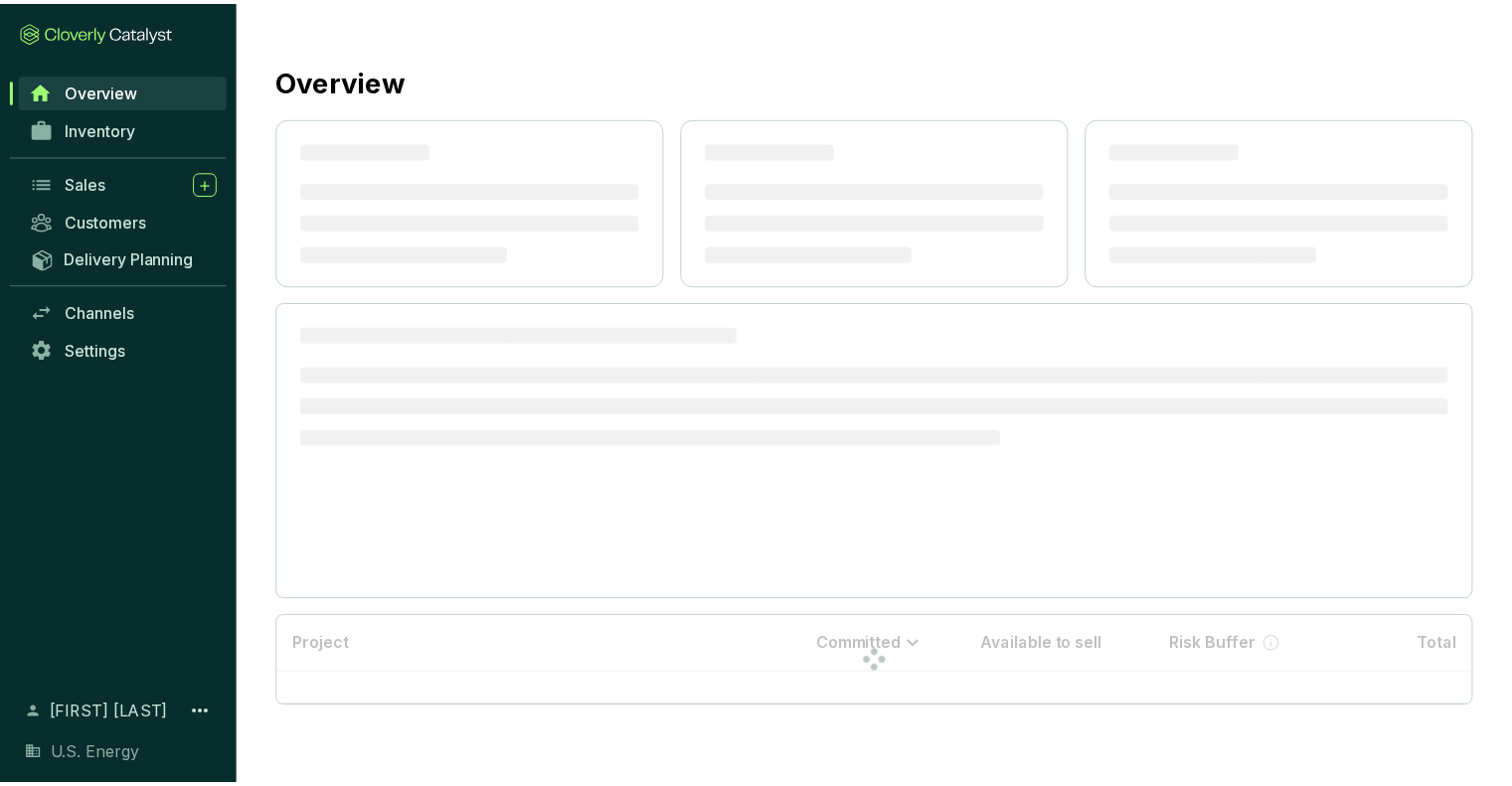 scroll, scrollTop: 0, scrollLeft: 0, axis: both 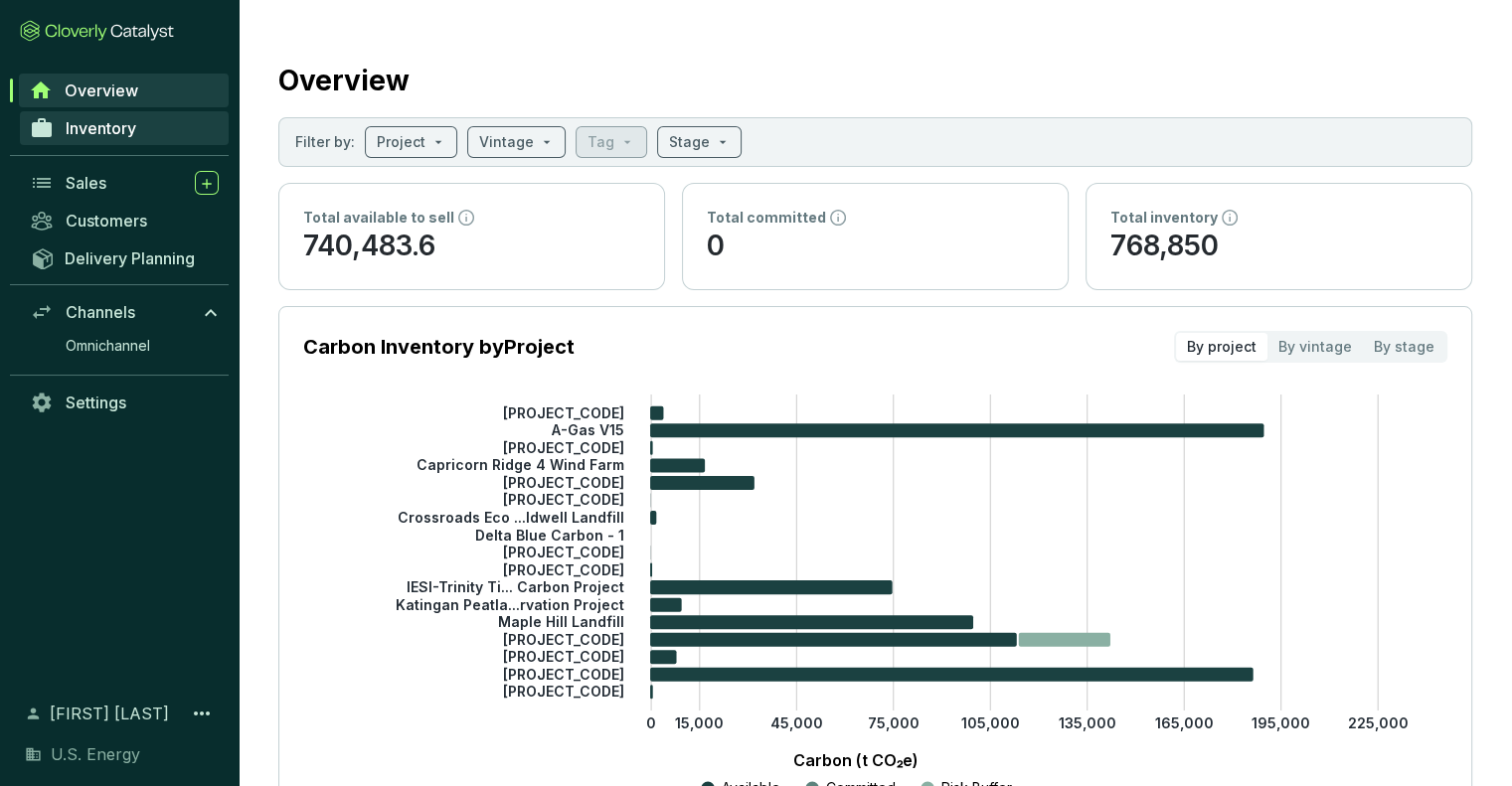 click on "Inventory" at bounding box center (100, 128) 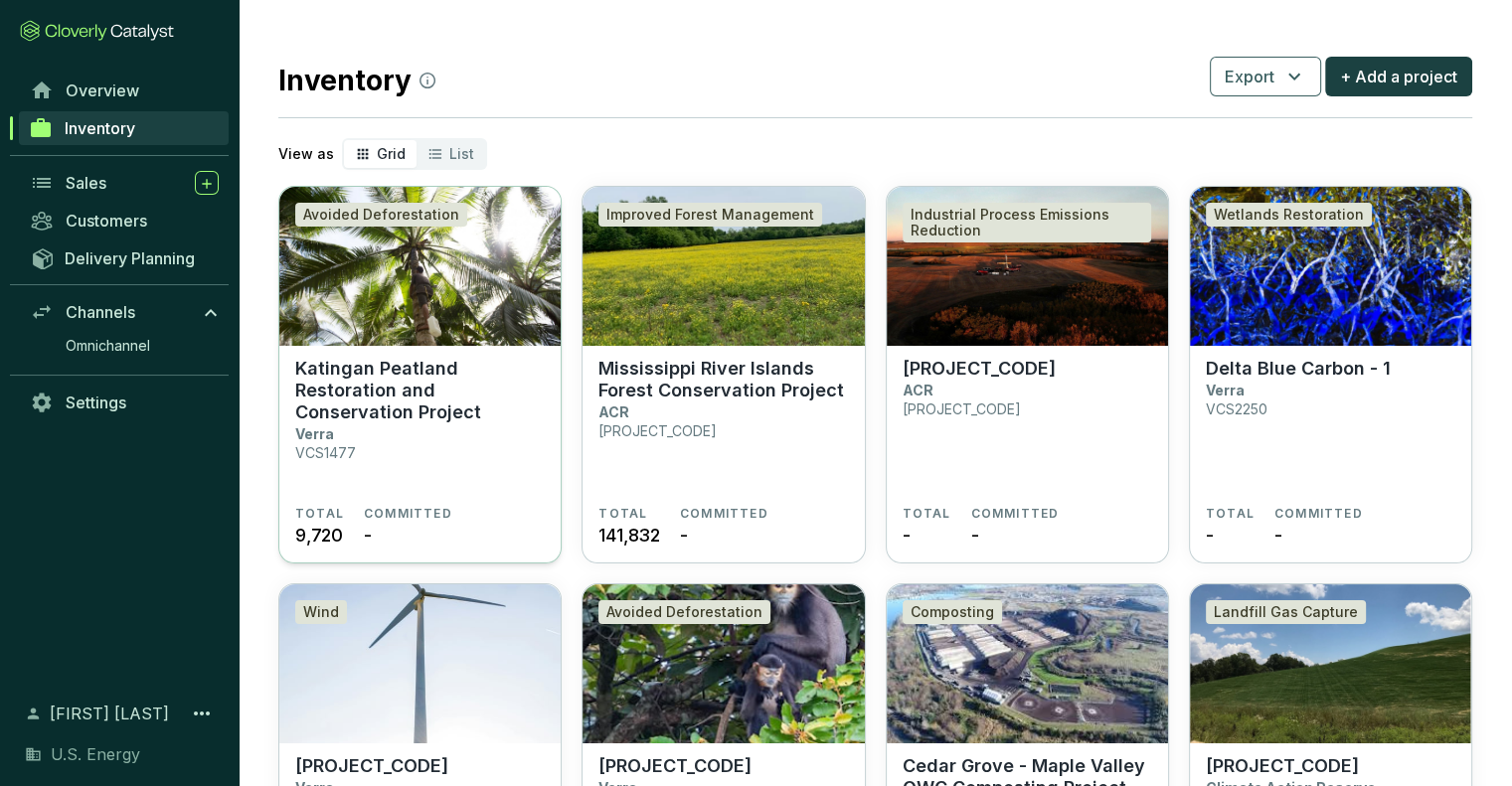click on "Katingan Peatland Restoration and Conservation Project" at bounding box center (420, 391) 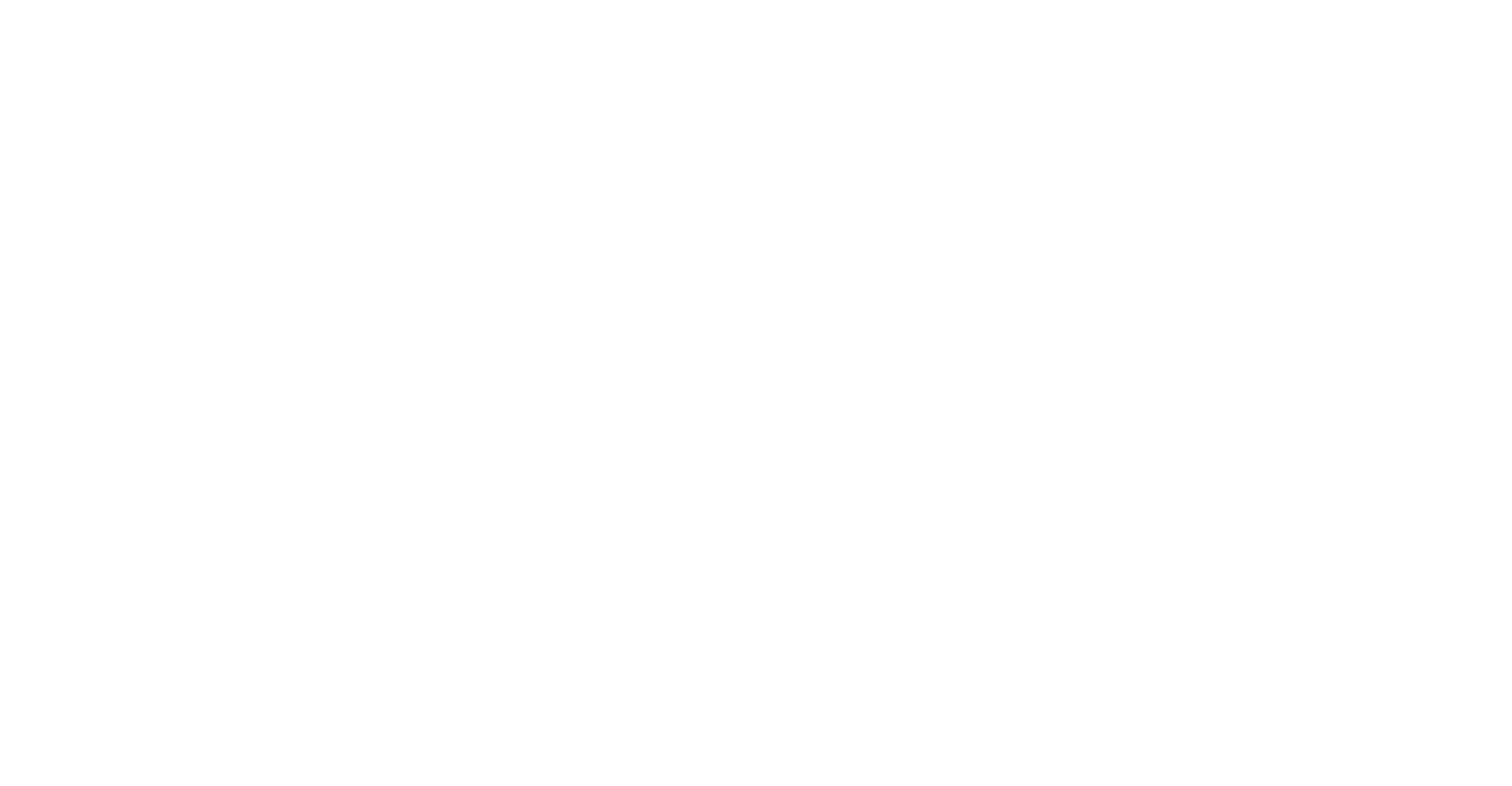 scroll, scrollTop: 0, scrollLeft: 0, axis: both 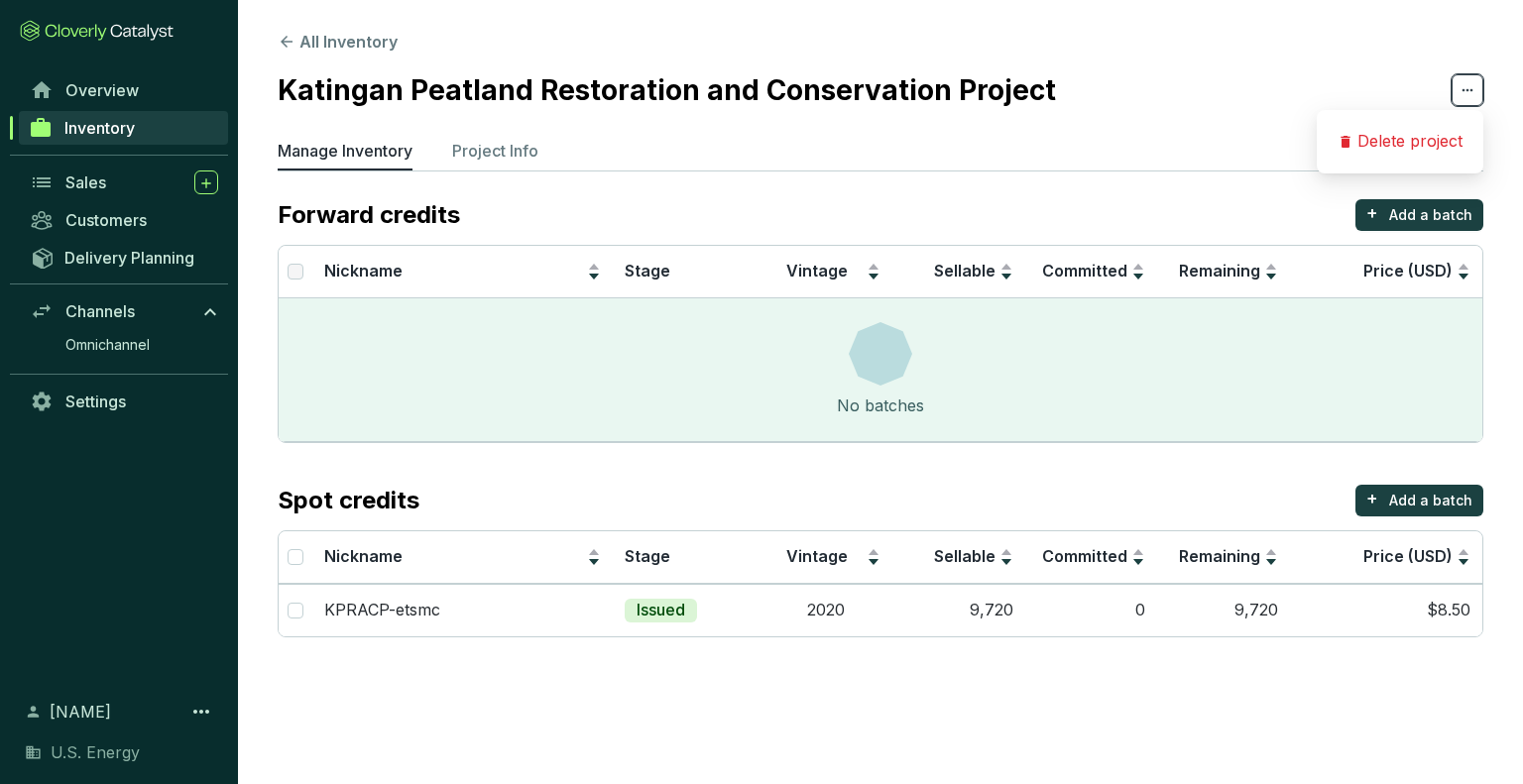 click 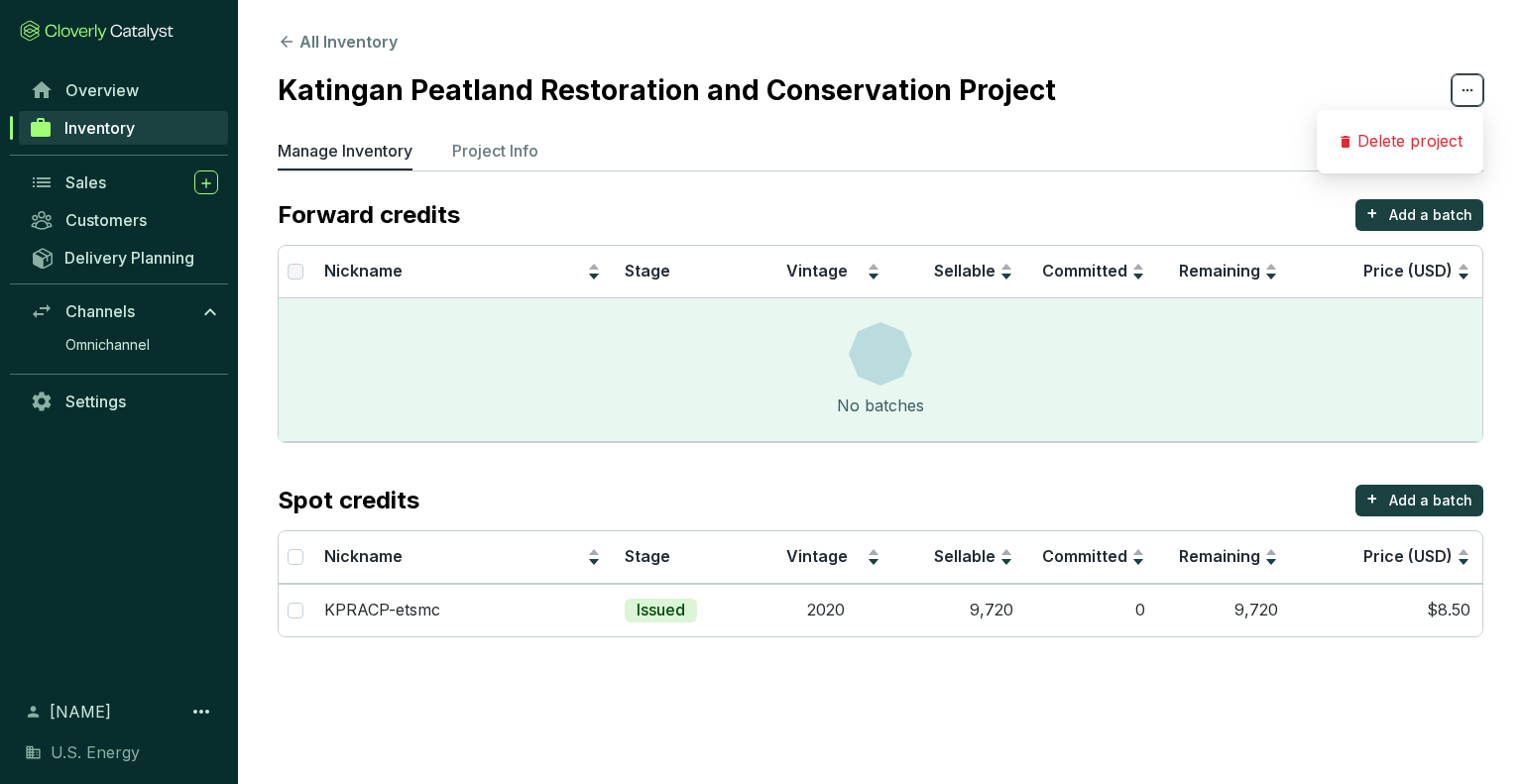 drag, startPoint x: 1311, startPoint y: 84, endPoint x: 1297, endPoint y: 85, distance: 14.035669 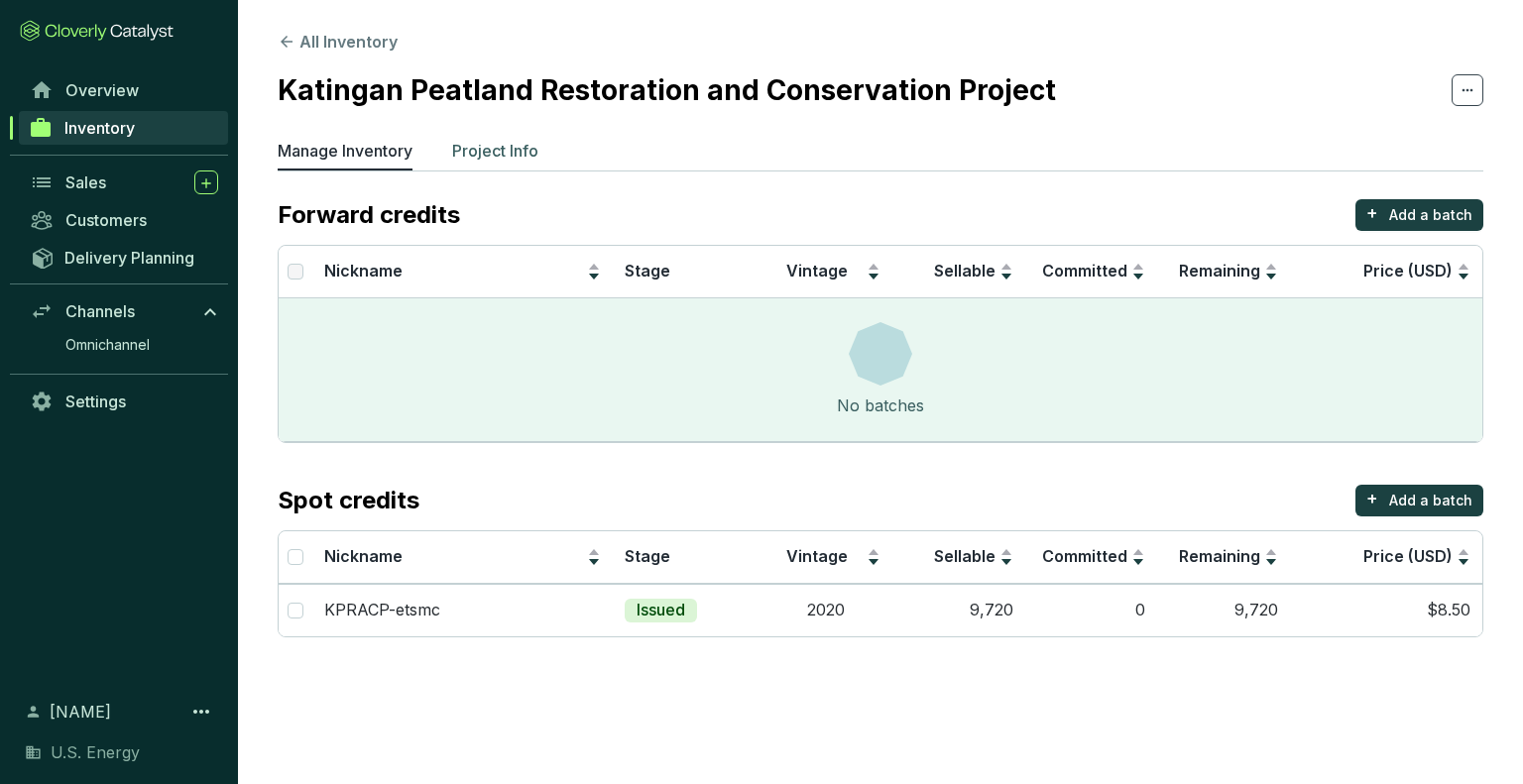 click on "Project Info" at bounding box center [495, 151] 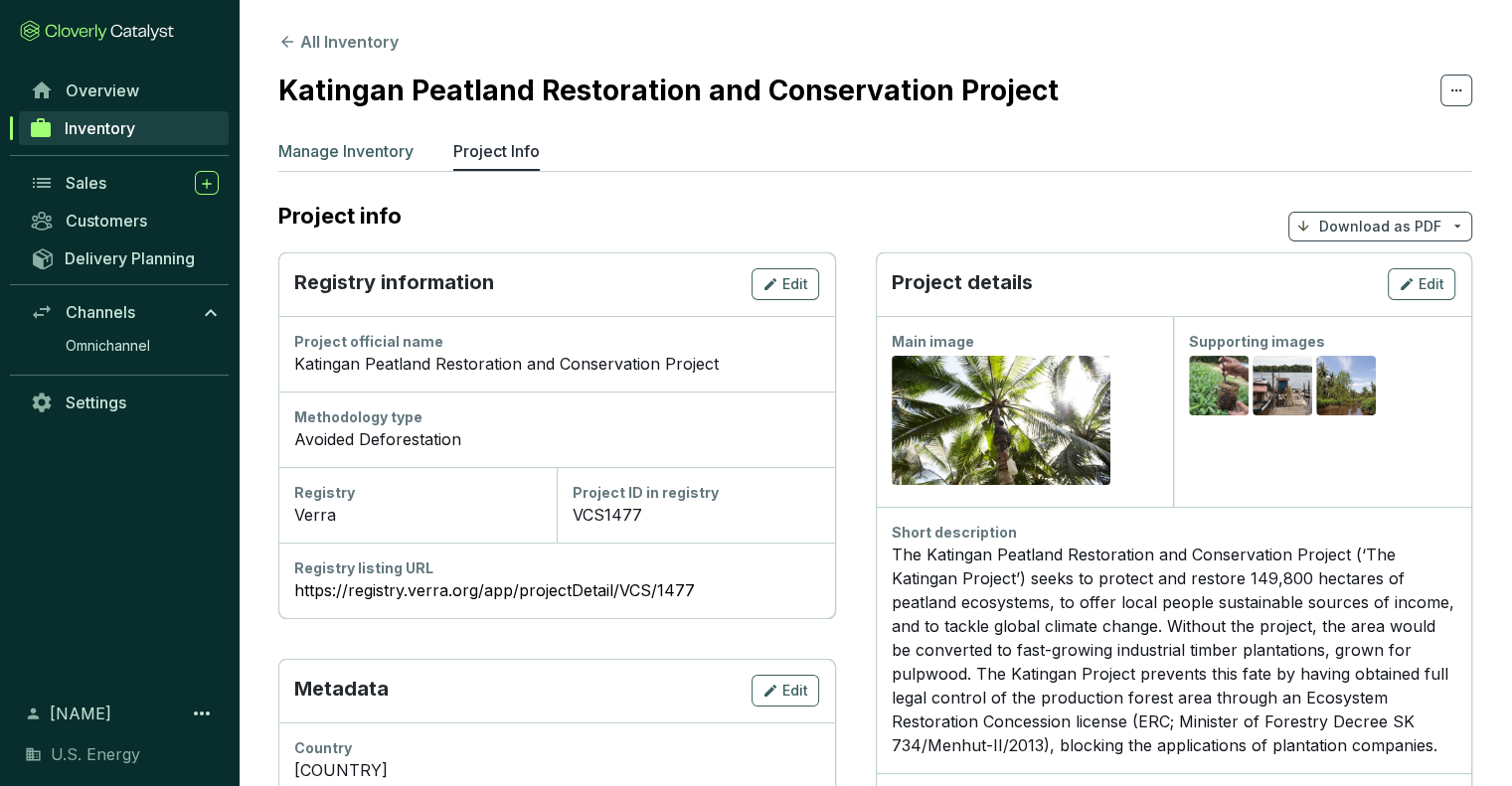 click on "Manage Inventory" at bounding box center [346, 151] 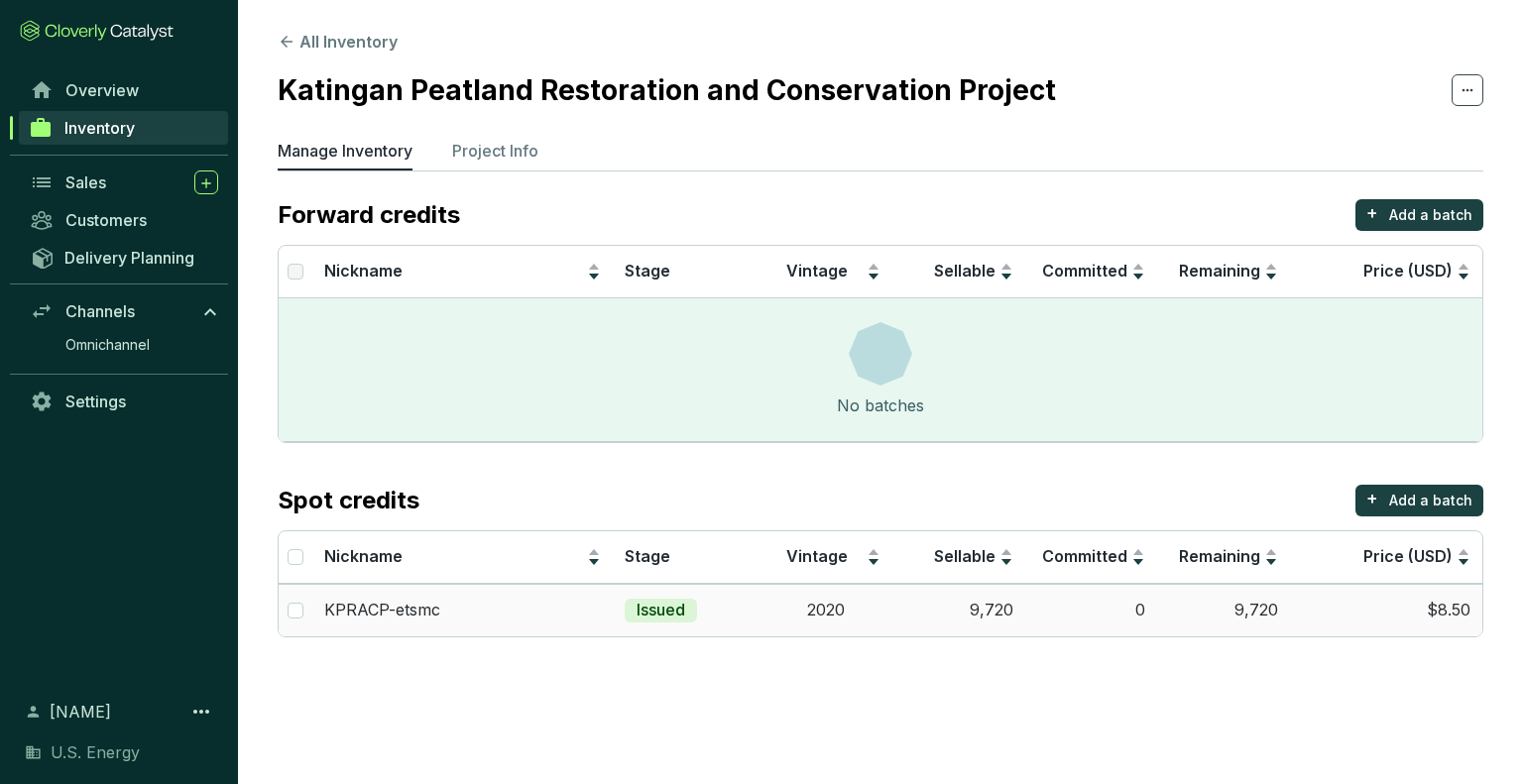 click on "9,720" at bounding box center [959, 610] 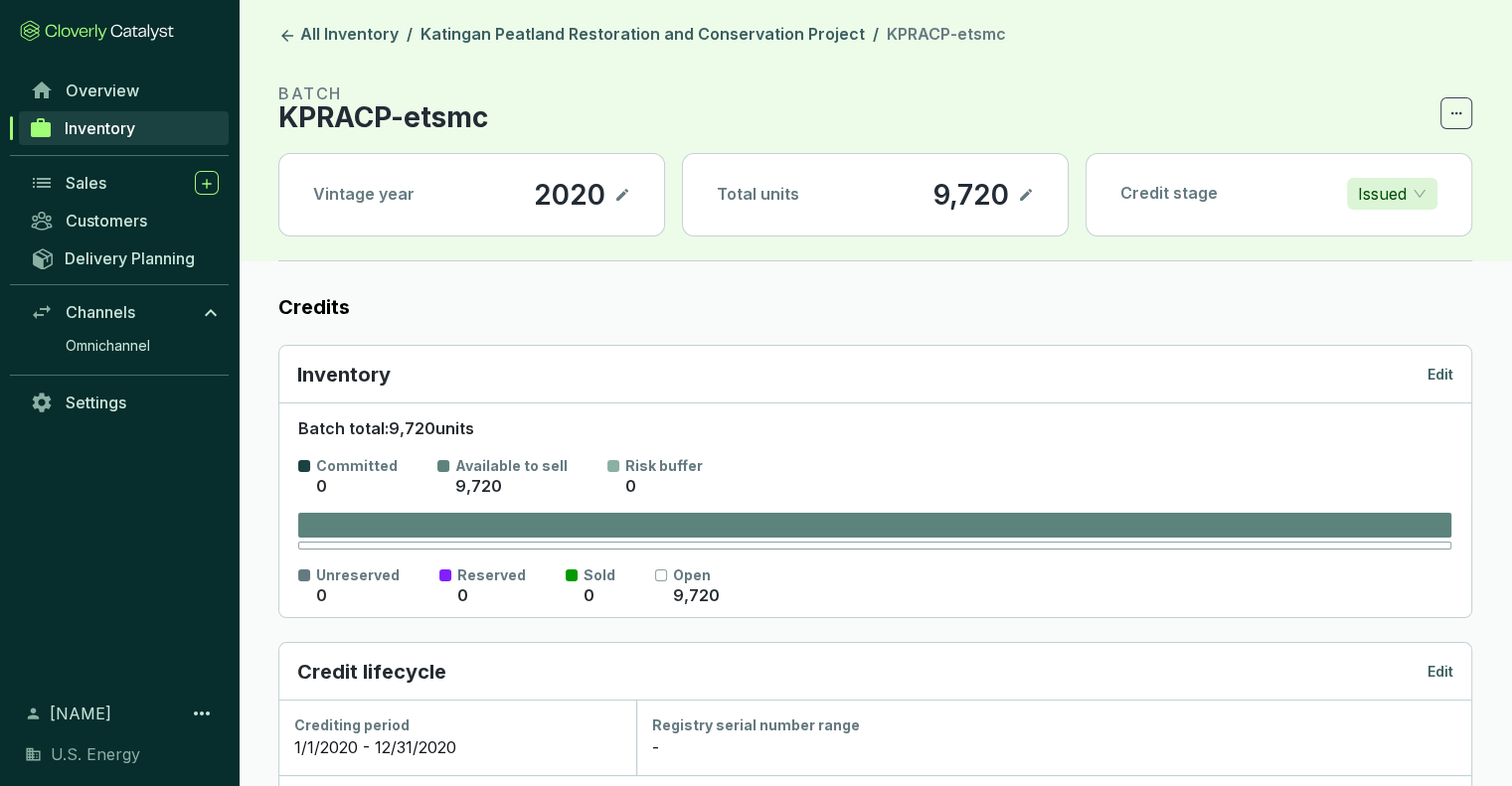 click 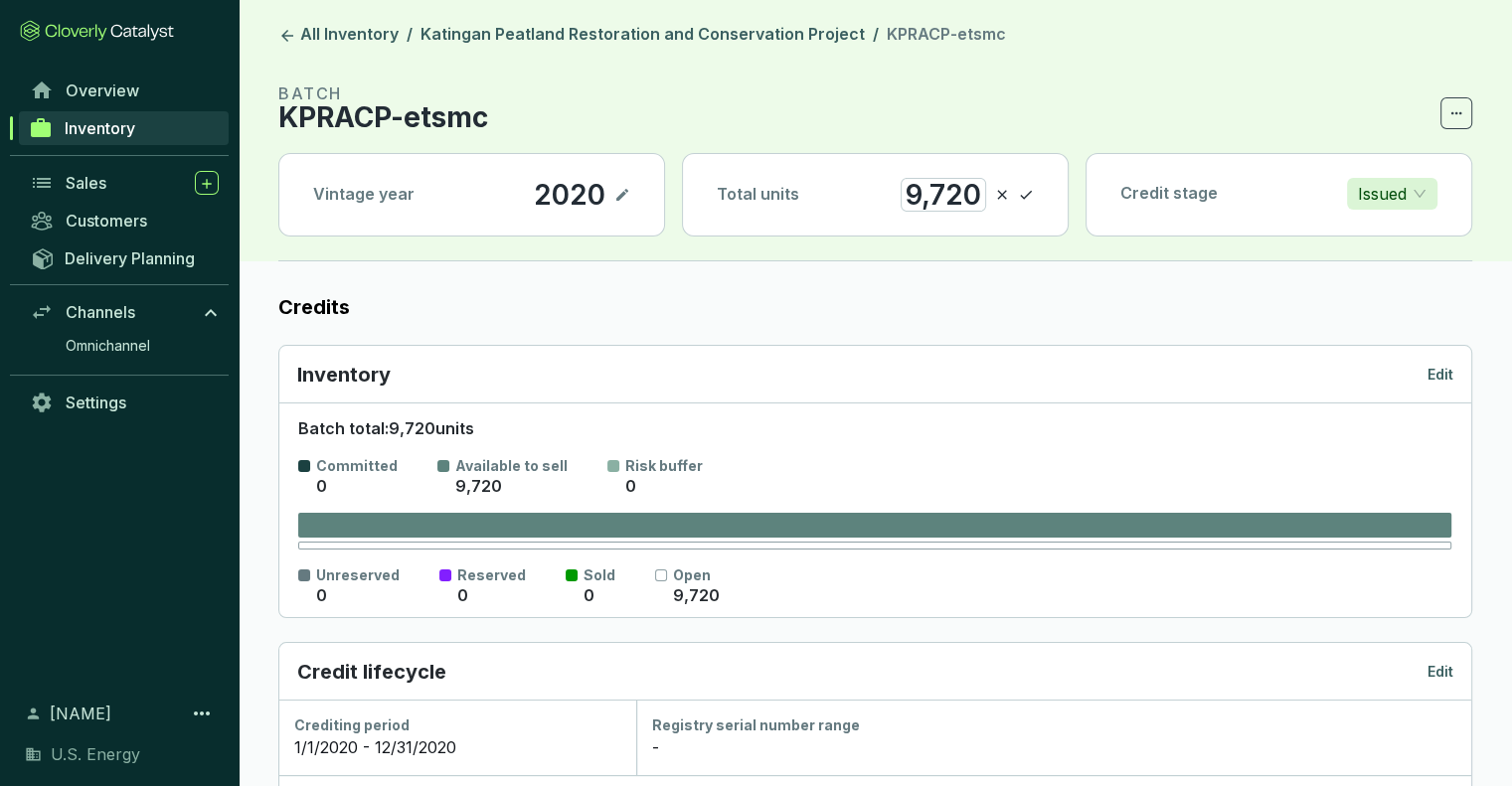 click on "9,720" at bounding box center (943, 195) 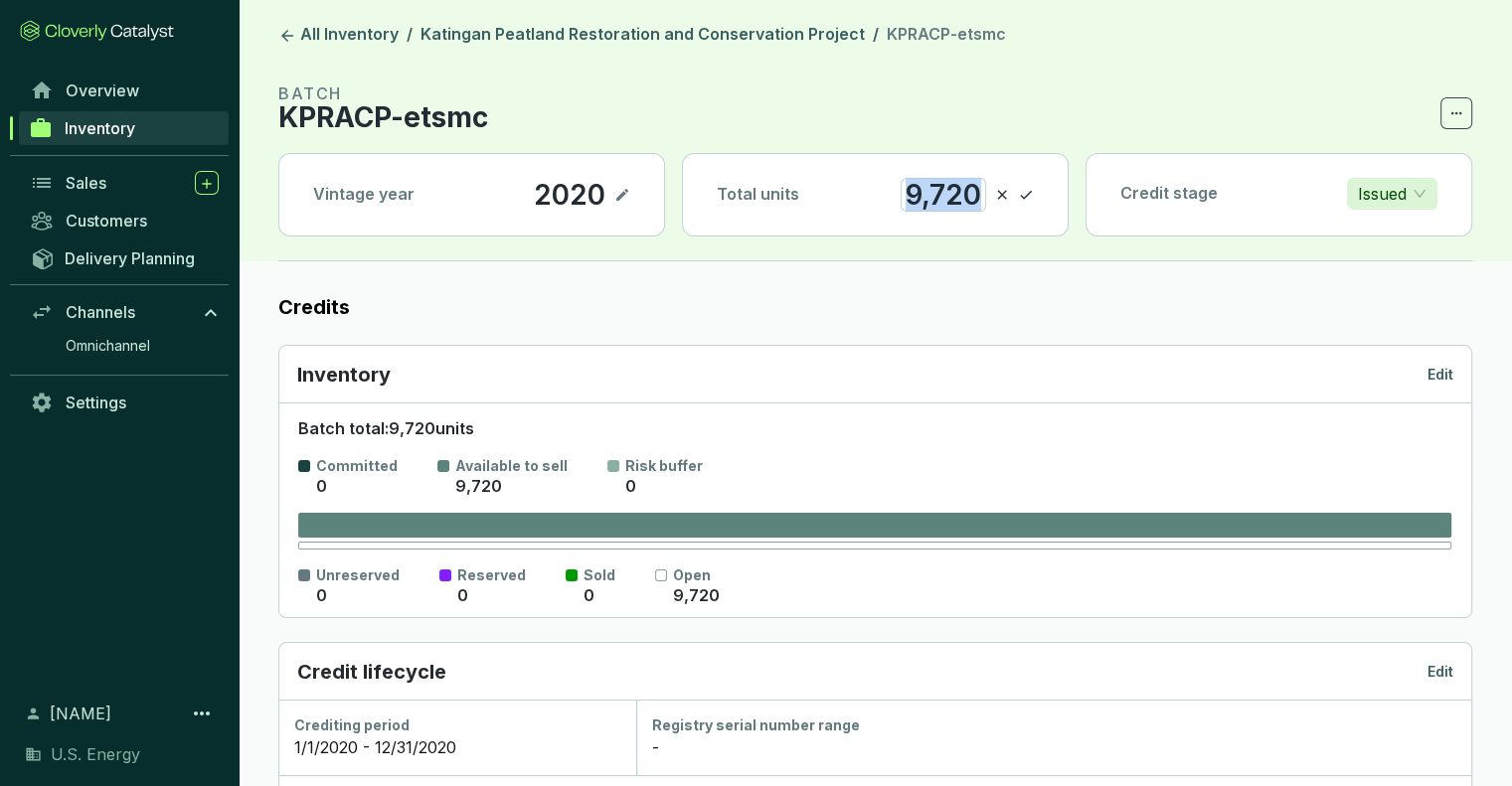 click on "9,720" at bounding box center [943, 195] 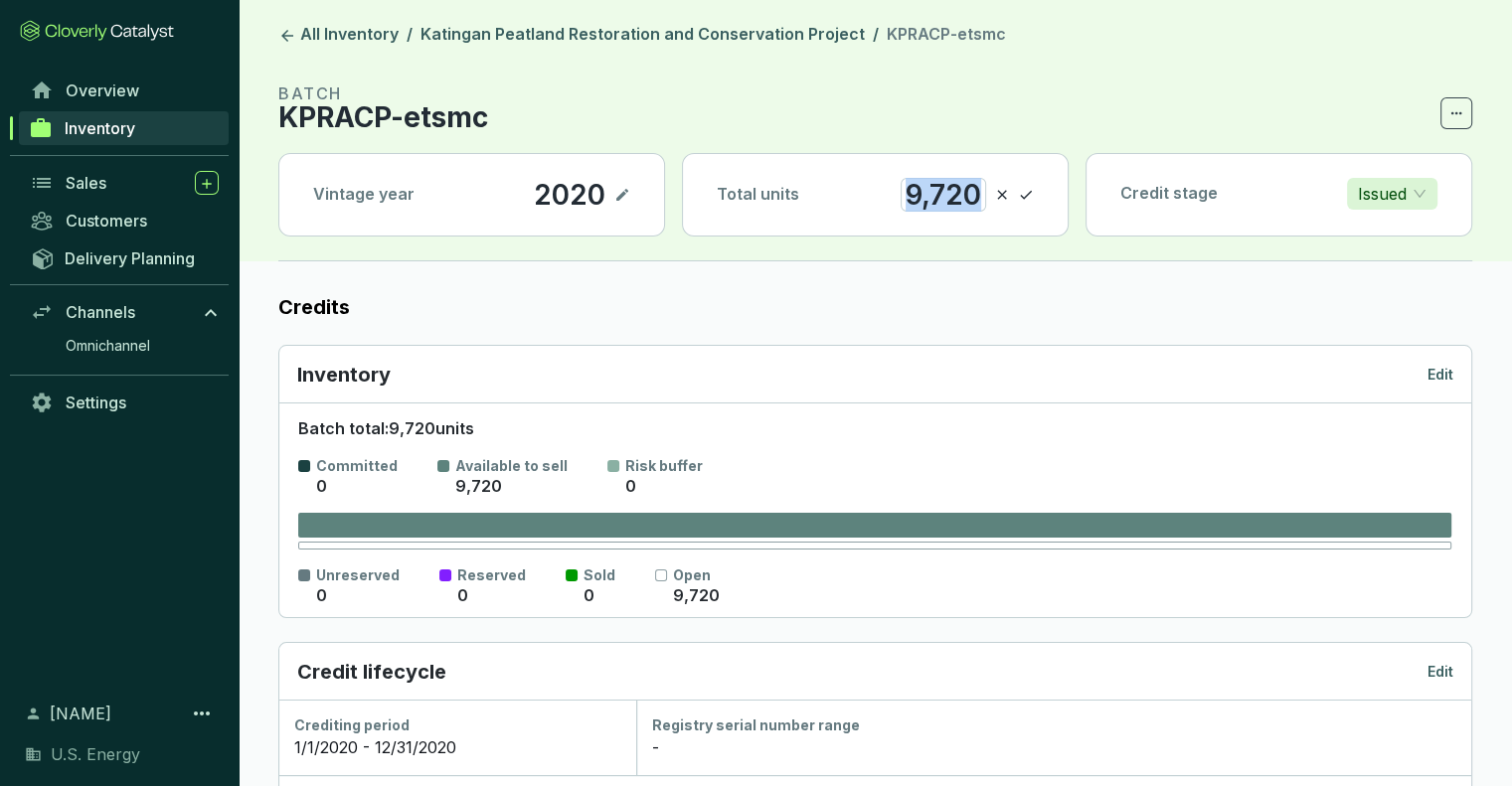 type 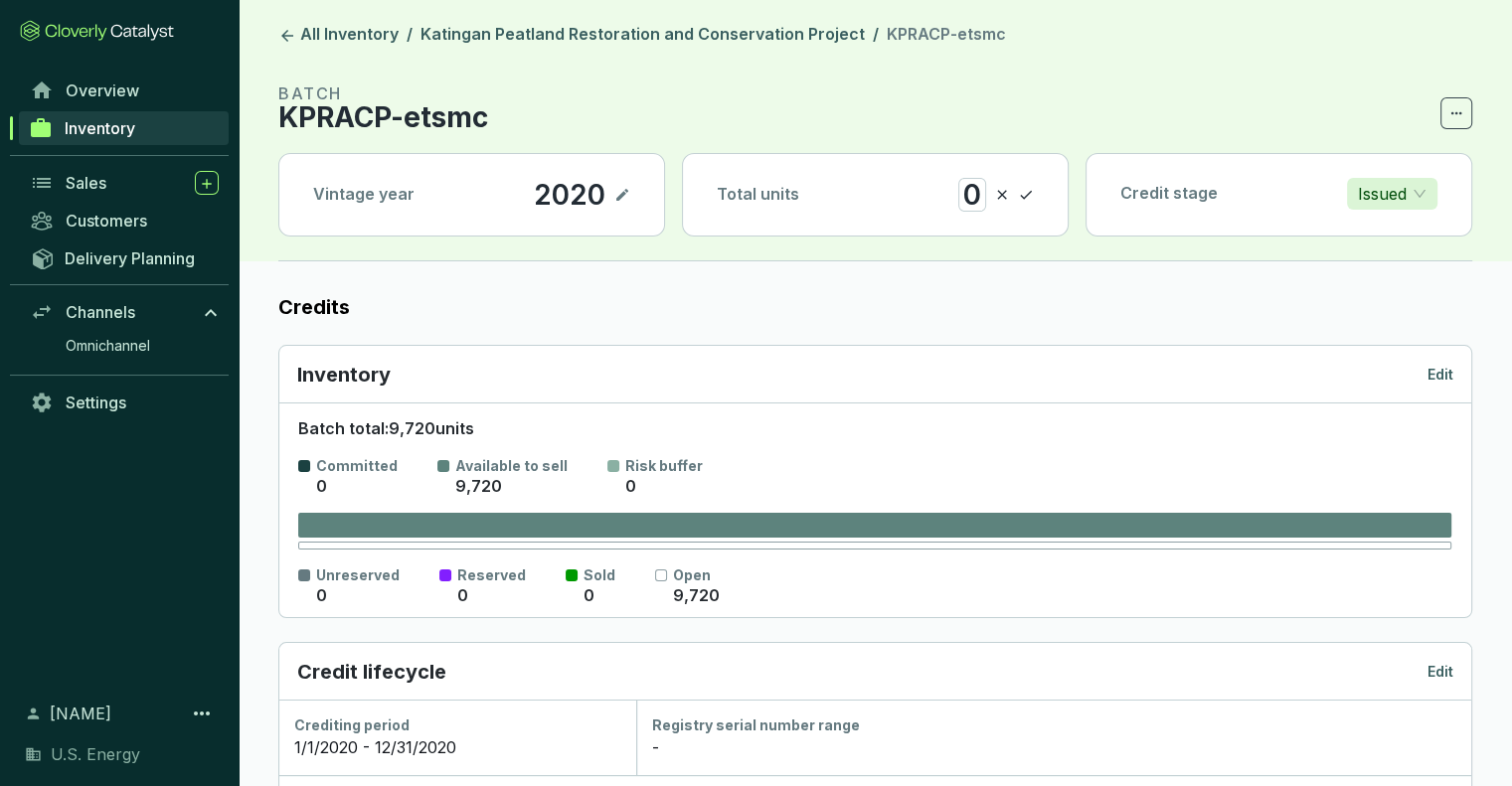 click on "BATCH KPRACP-etsmc" at bounding box center [875, 105] 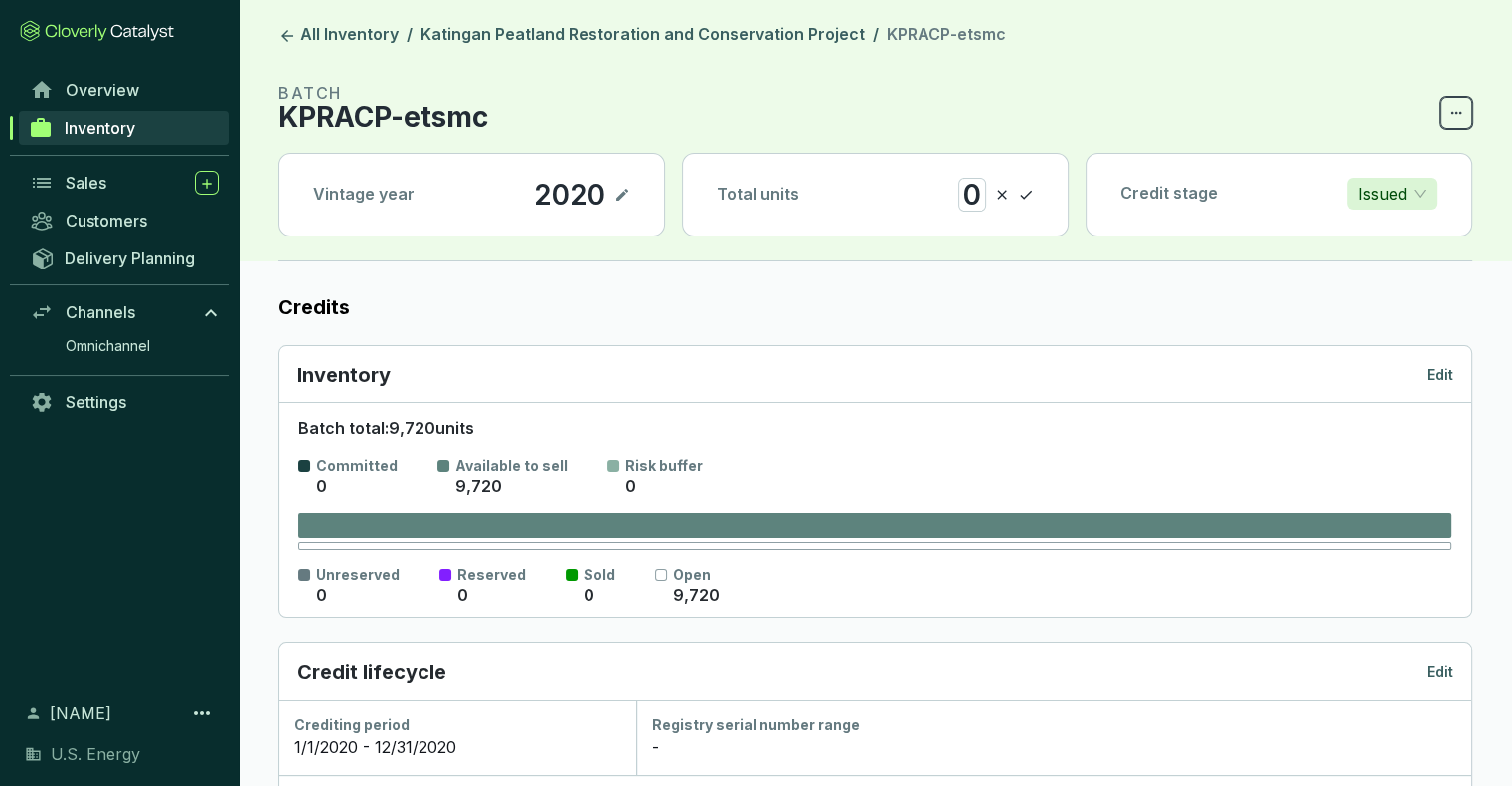 click at bounding box center [1456, 113] 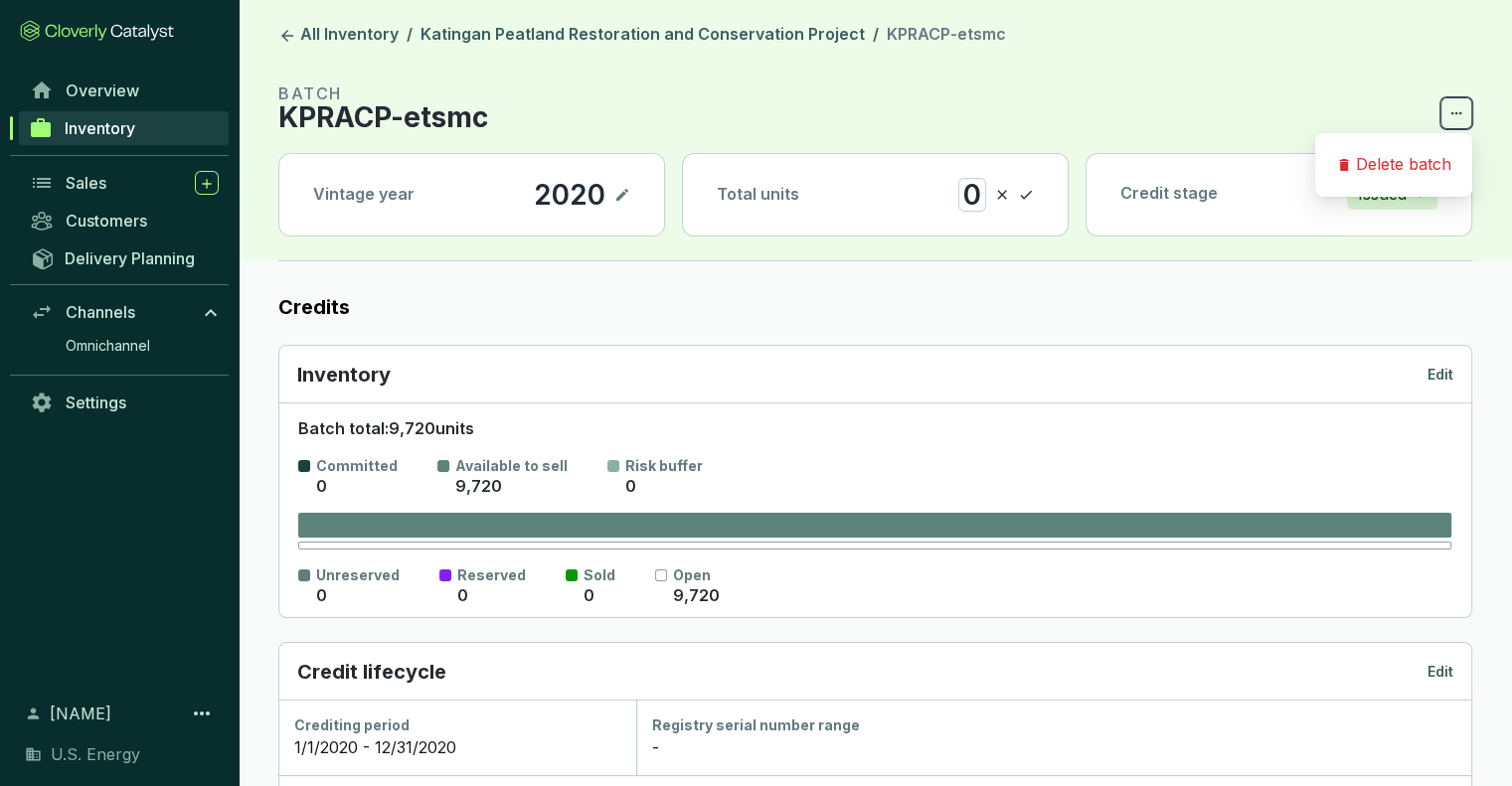 click at bounding box center [1456, 113] 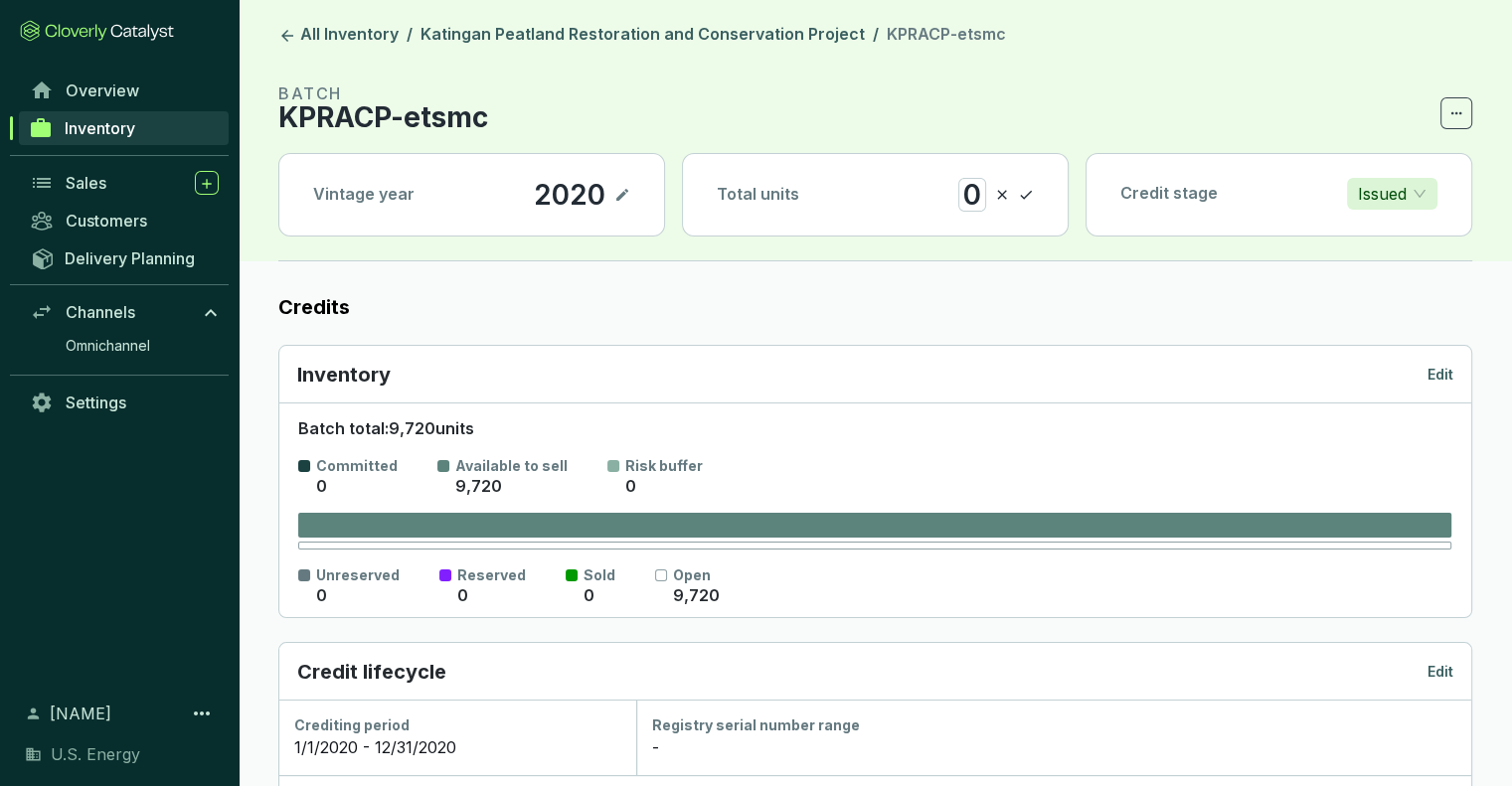 click on "BATCH KPRACP-etsmc" at bounding box center [875, 105] 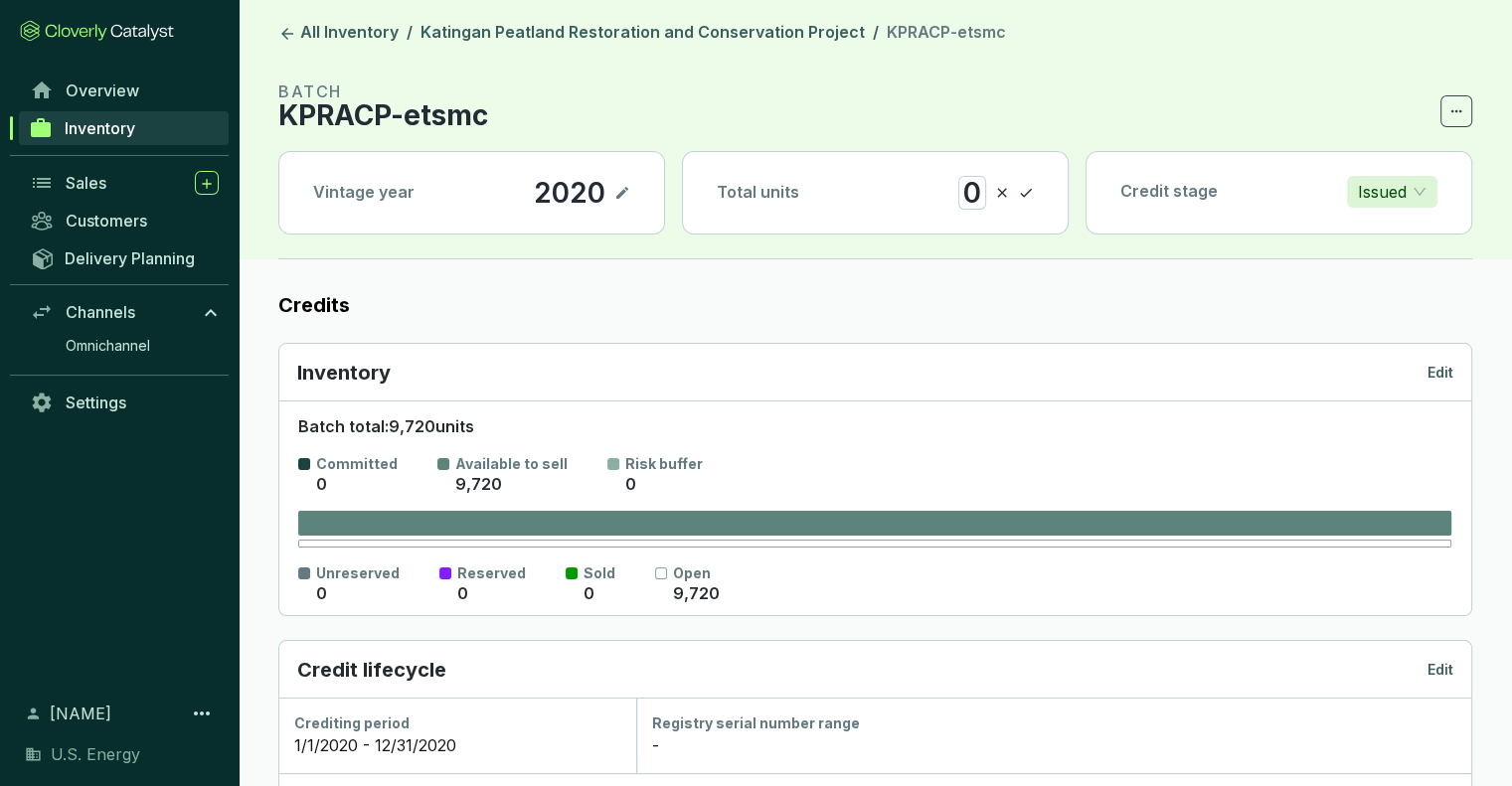 scroll, scrollTop: 0, scrollLeft: 0, axis: both 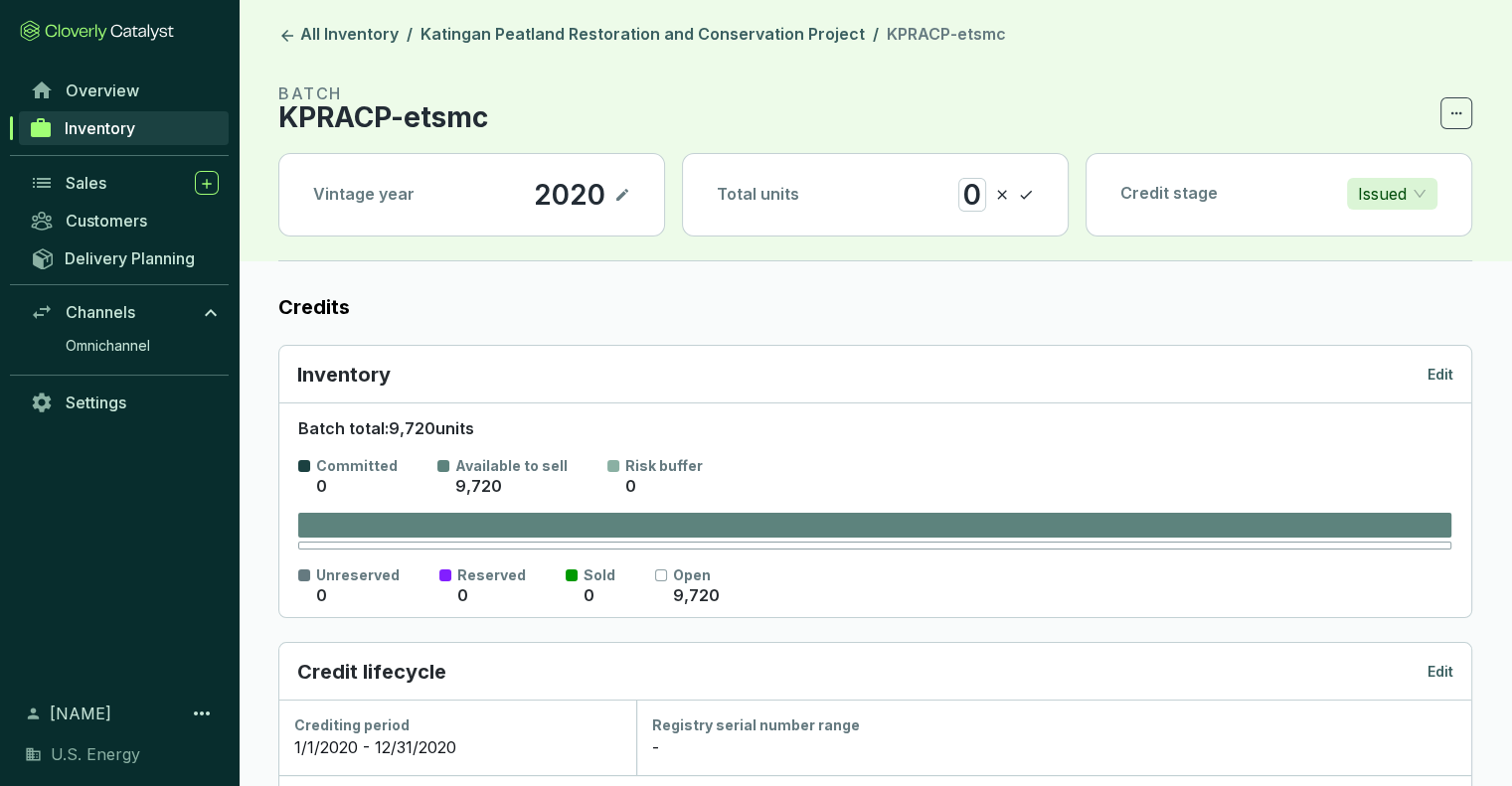 click on "Credits Inventory Edit Batch total:  9,720  units Committed 0 Available to sell 9,720 Risk buffer 0   Unreserved 0 Reserved 0 Sold 0 Open 9,720 Credit lifecycle Edit Crediting period 1/1/2020 - 12/31/2020 Registry serial number range - Credit timeline Forecasted Measured Verified Issued Mar 30 2022 Supporting Documents Edit No data No data Distribution Pricing Edit Unit cost (USD) - Default sale price (USD) $8.50 Sales Direct Cloverly Deal Name Deal status Execution date Units Unit price (USD) Total (USD) No Direct sales found for this batch" at bounding box center (875, 983) 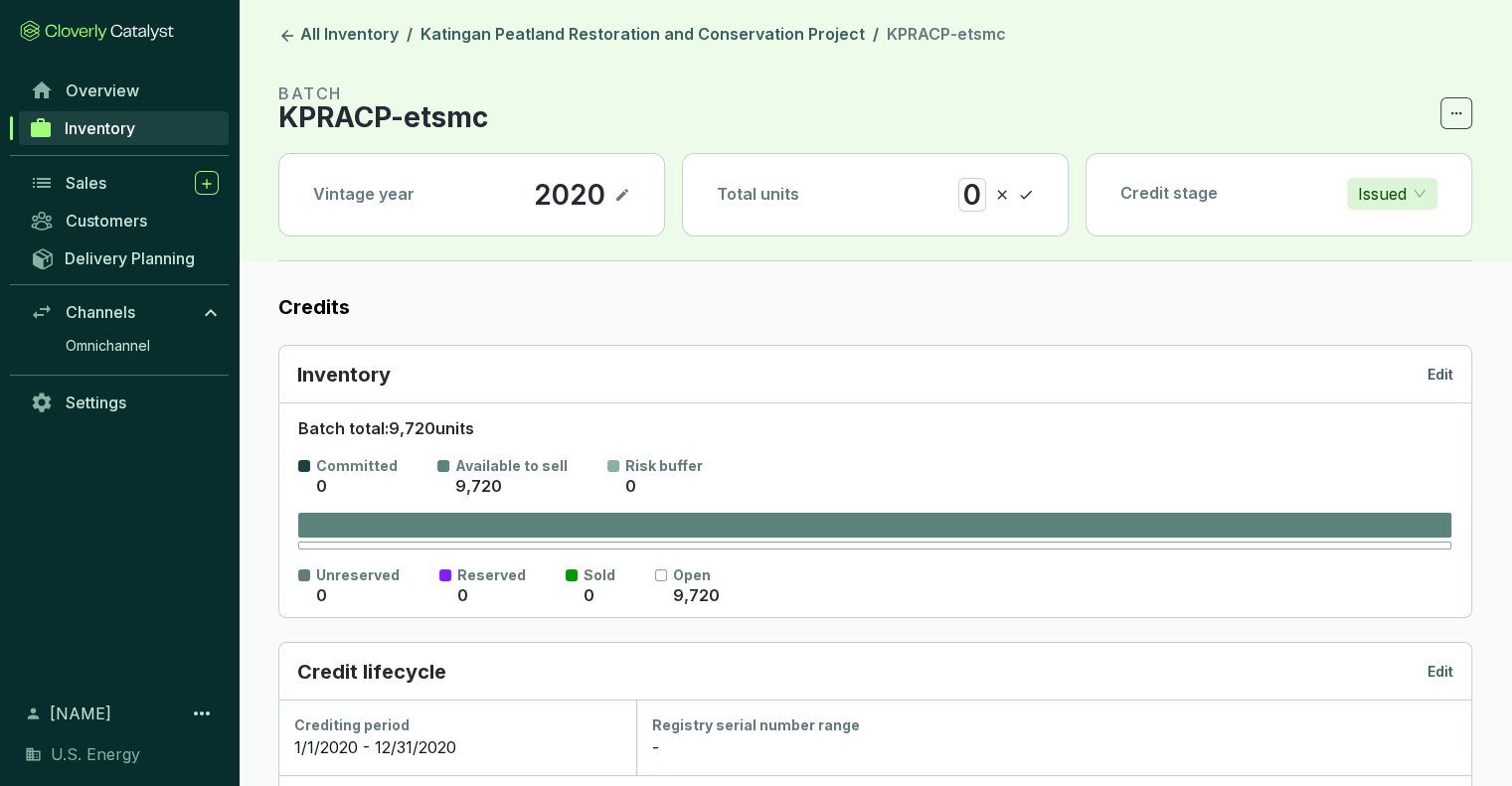 click on "9,720" at bounding box center [696, 596] 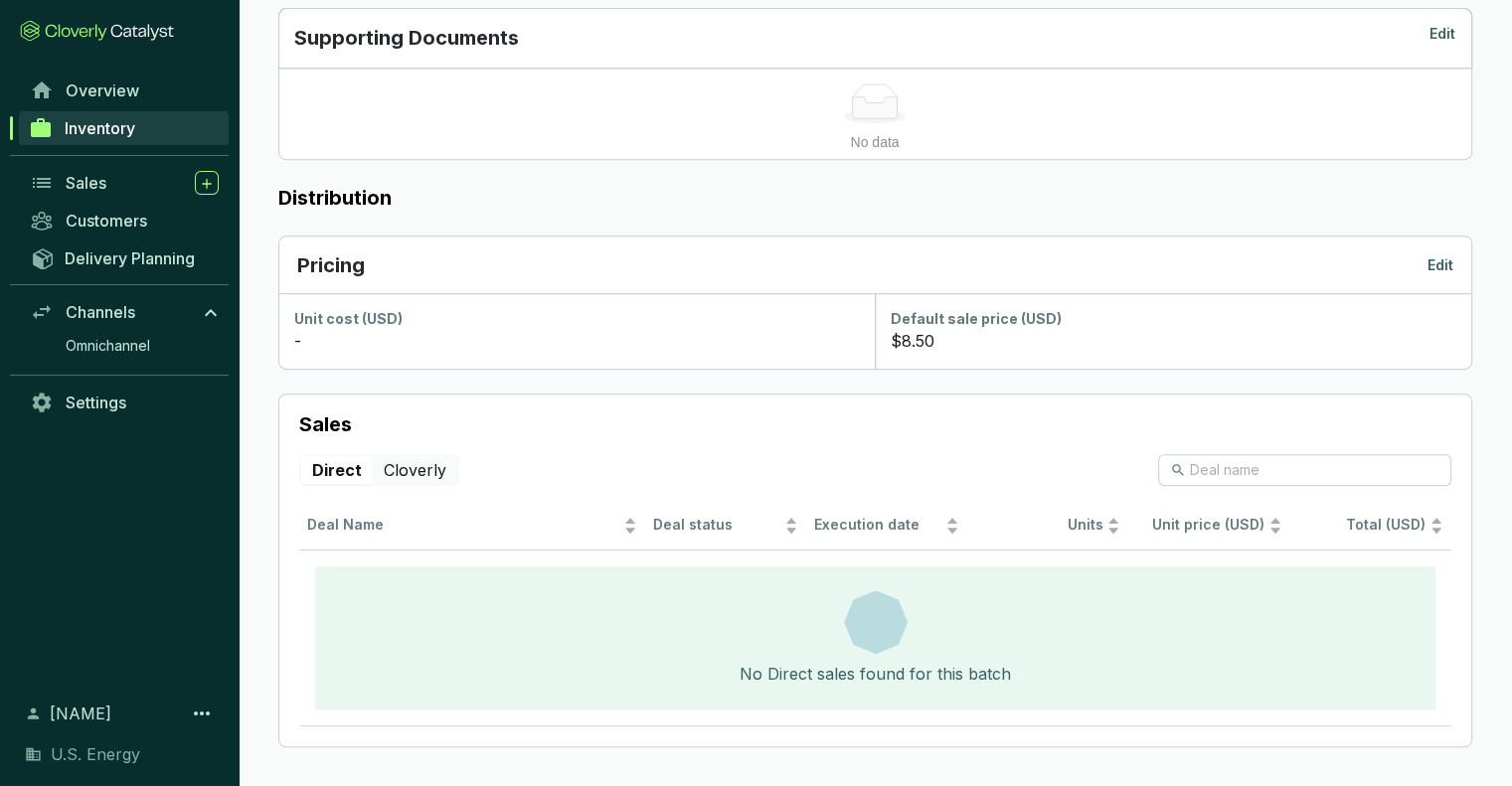 scroll, scrollTop: 915, scrollLeft: 0, axis: vertical 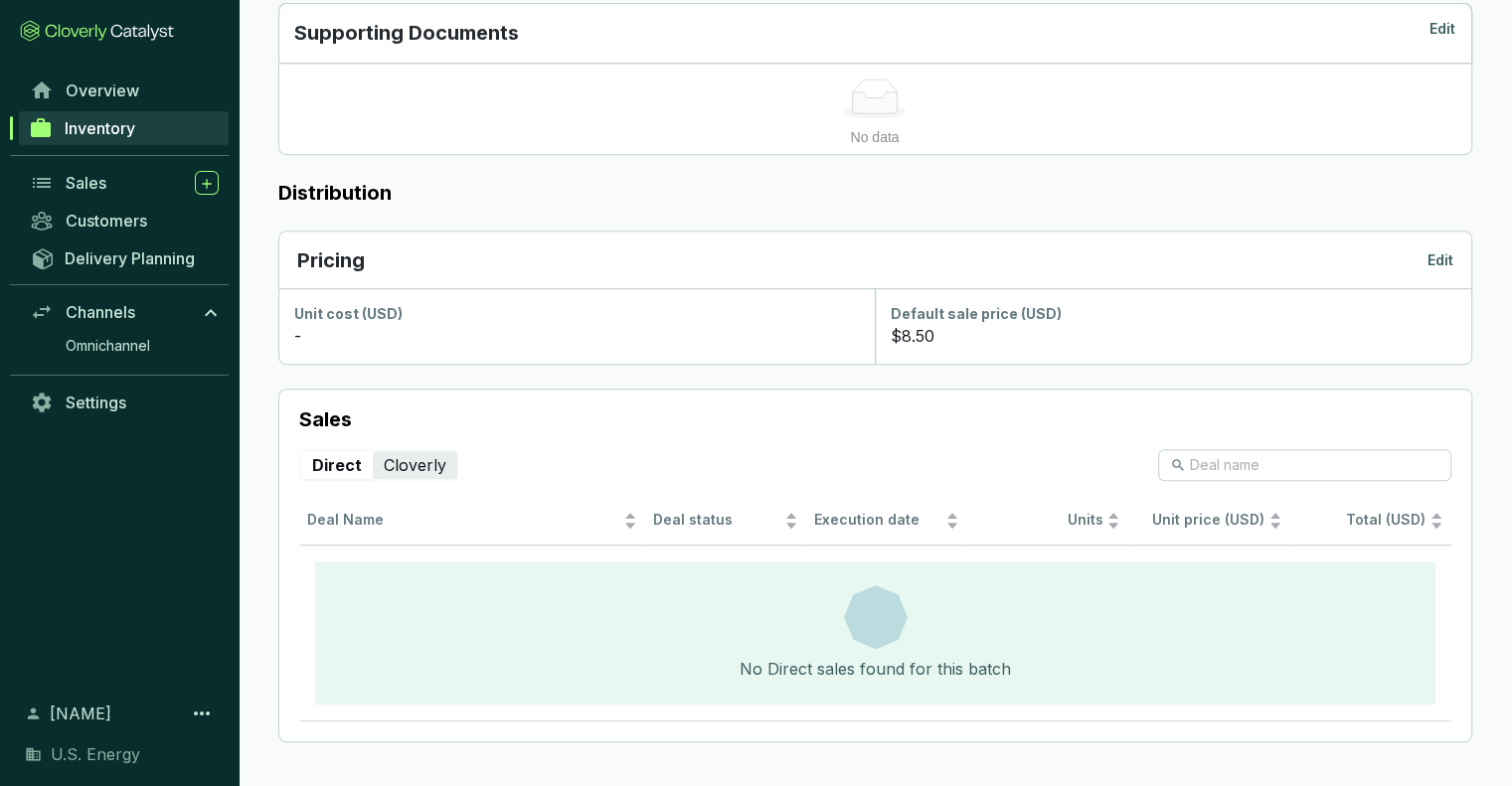 click on "Cloverly" at bounding box center [415, 465] 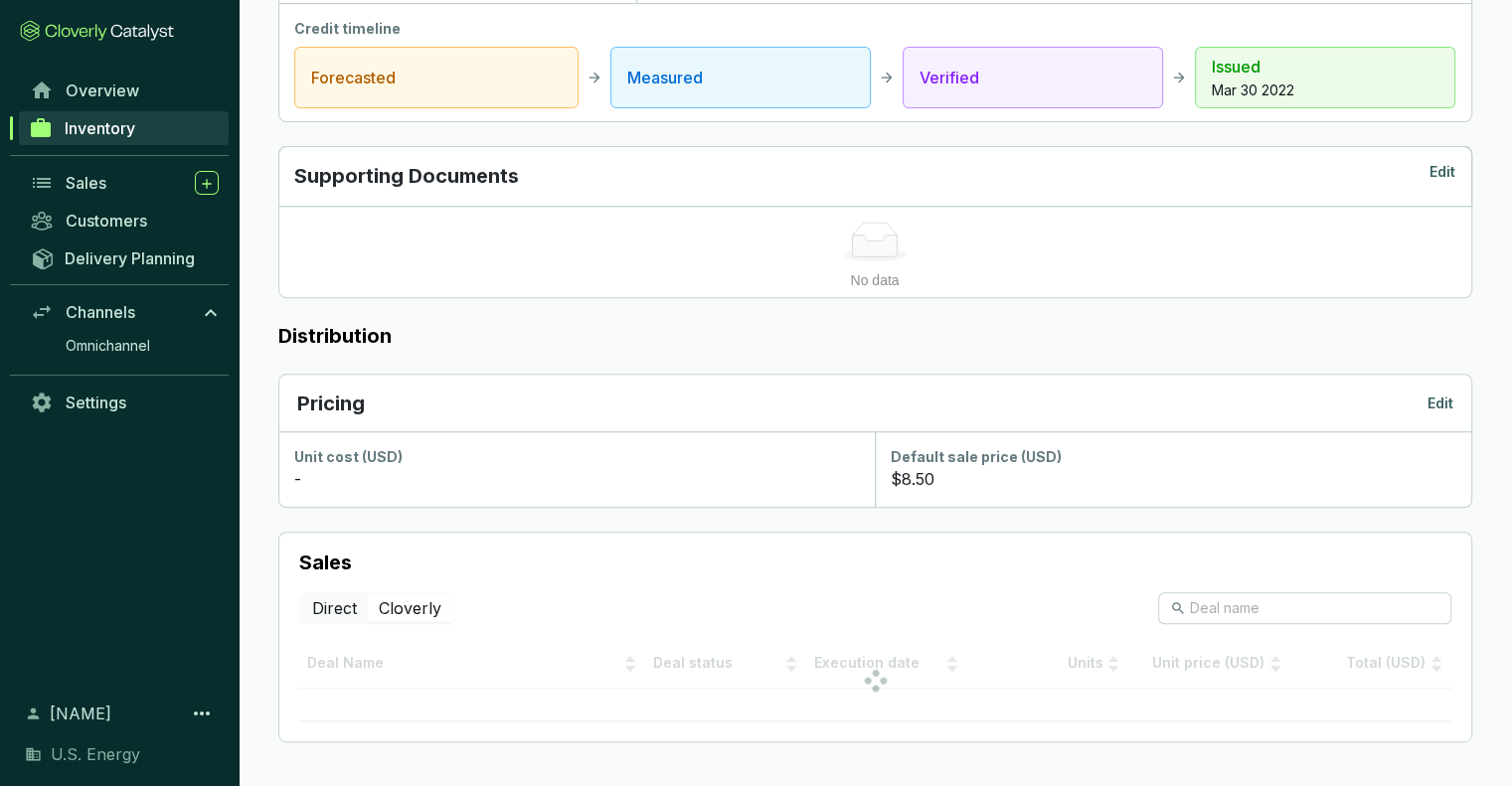 scroll, scrollTop: 915, scrollLeft: 0, axis: vertical 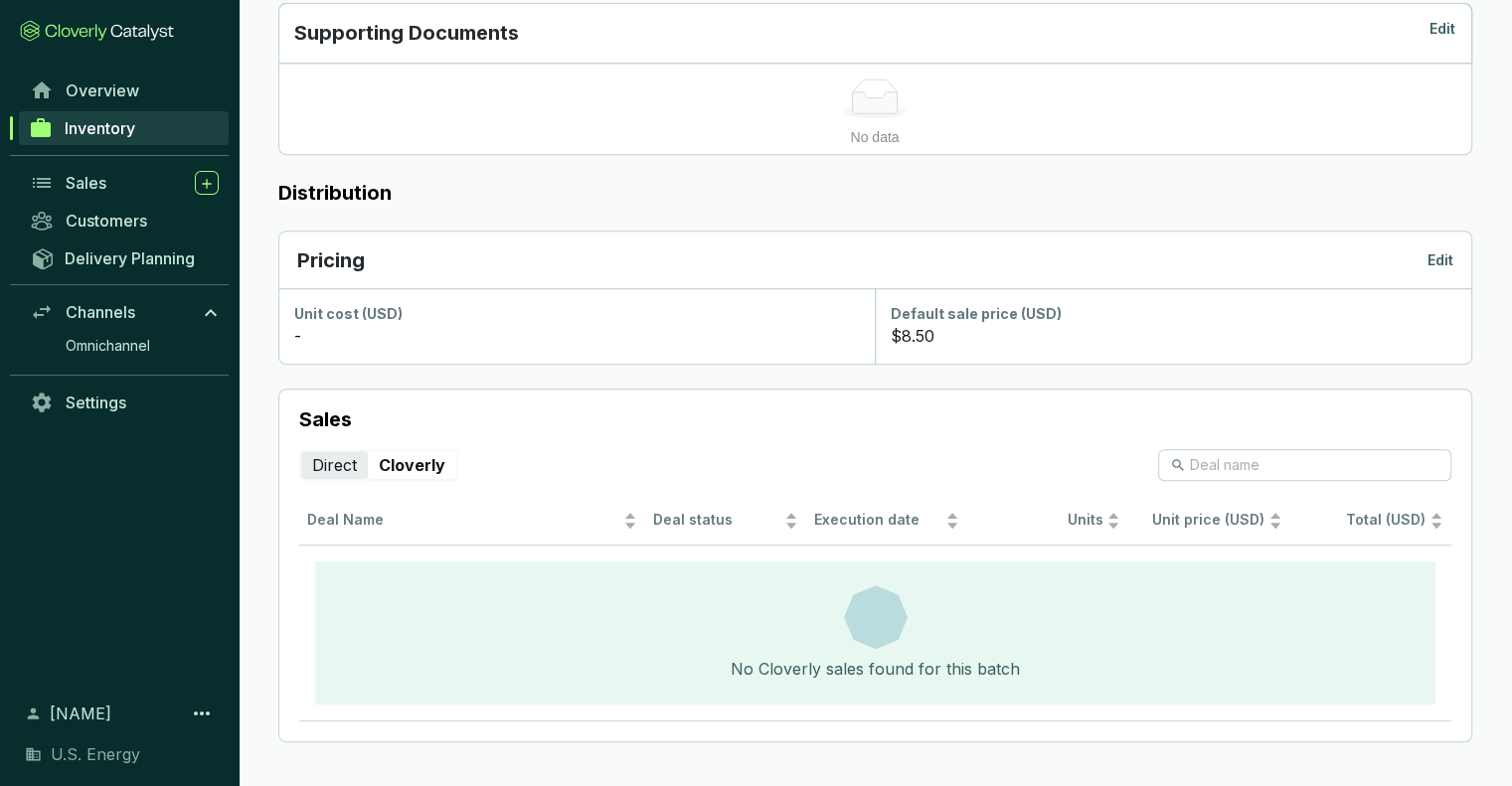 click on "Direct" at bounding box center [334, 465] 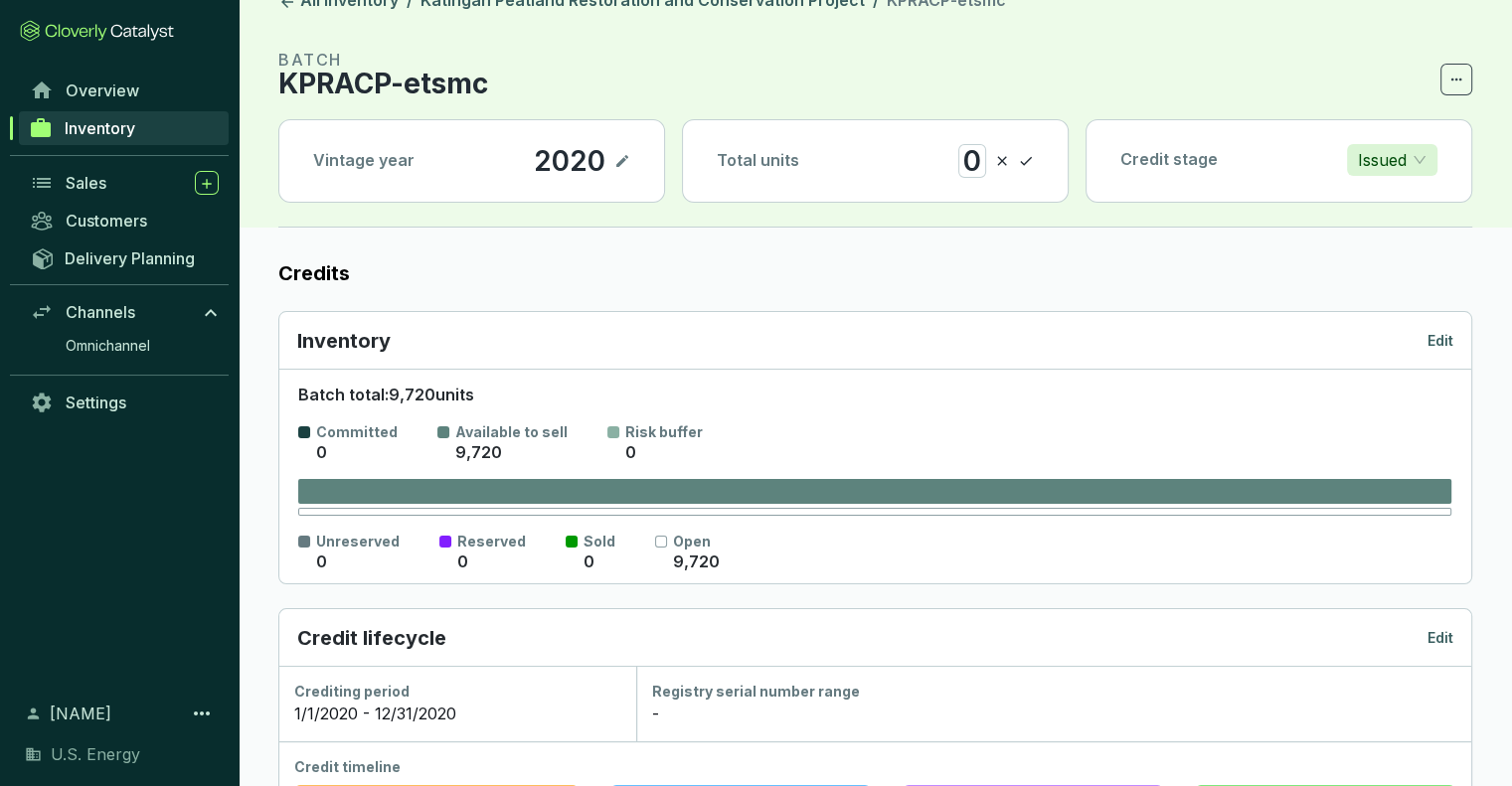 scroll, scrollTop: 0, scrollLeft: 0, axis: both 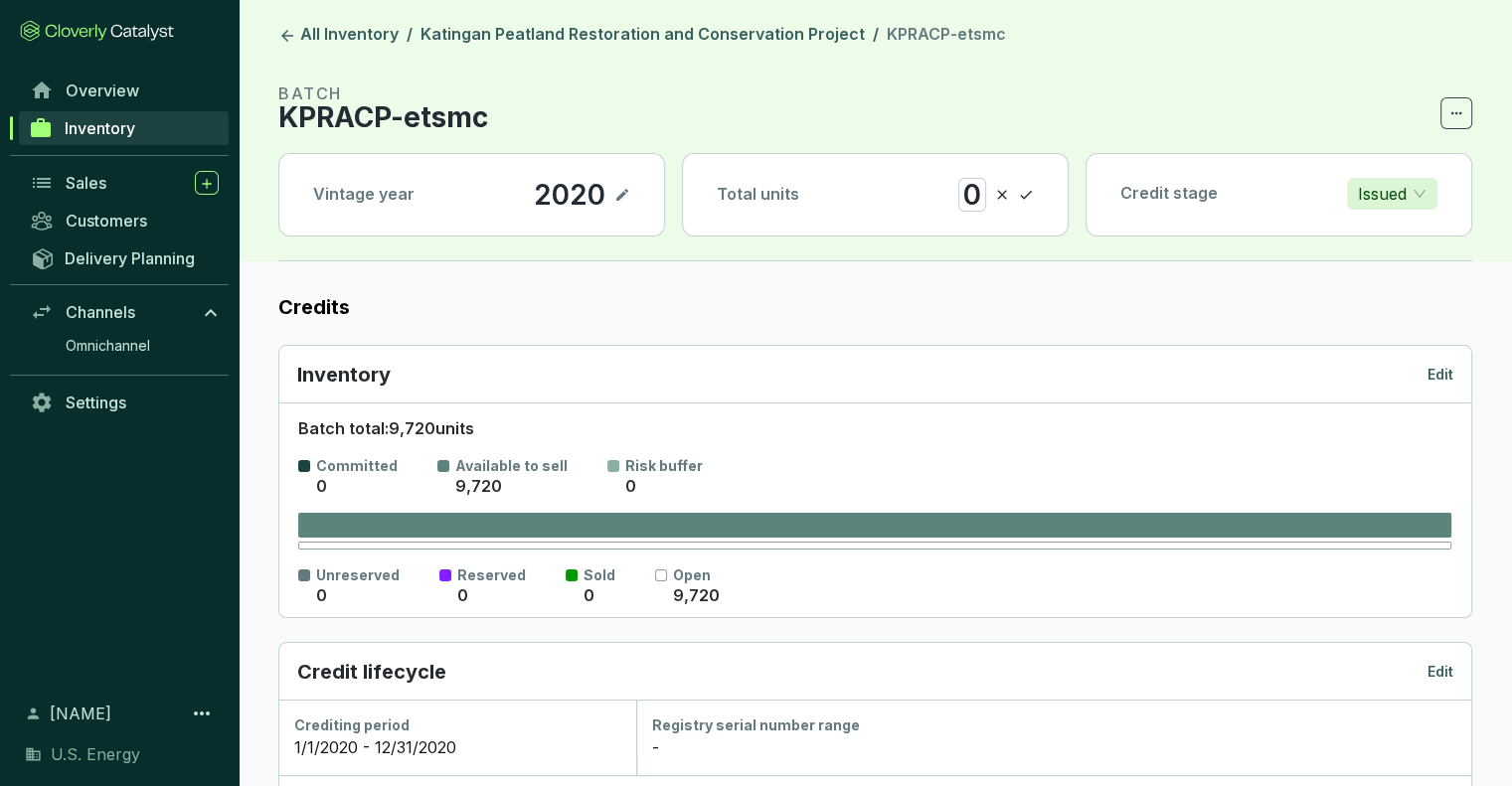click on "Total units 0" at bounding box center (875, 195) 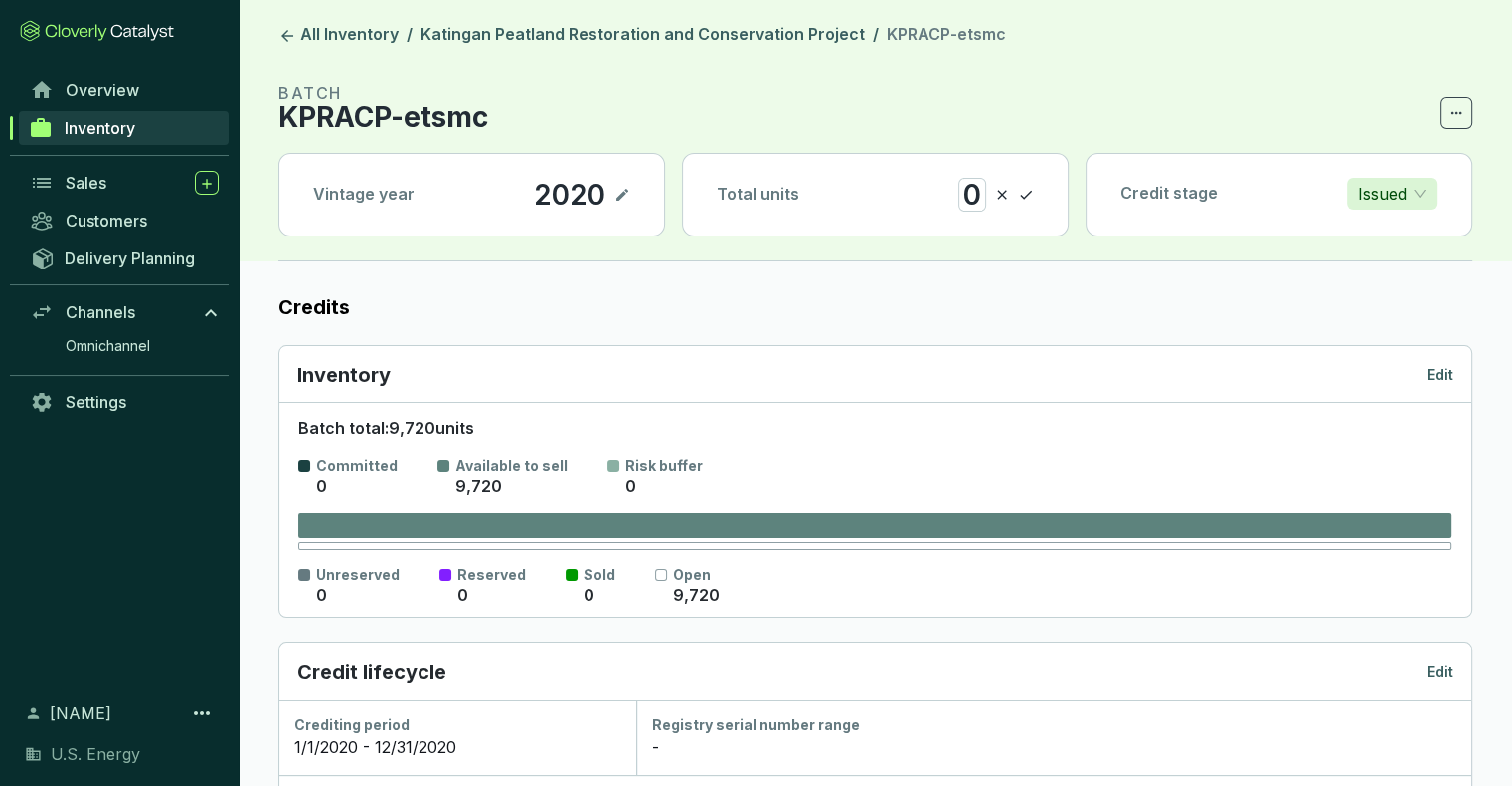 click 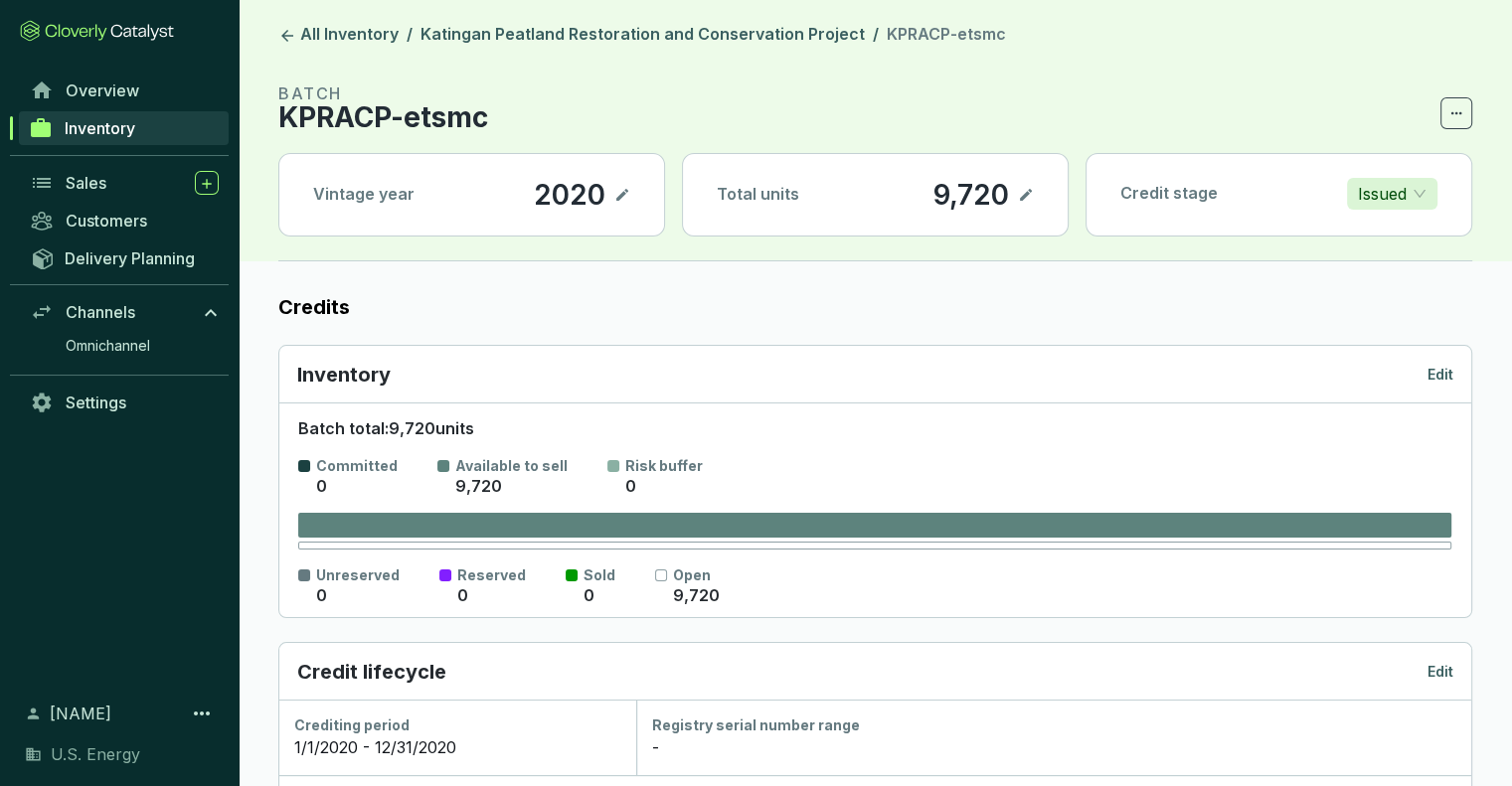 click on "9,720" at bounding box center (971, 195) 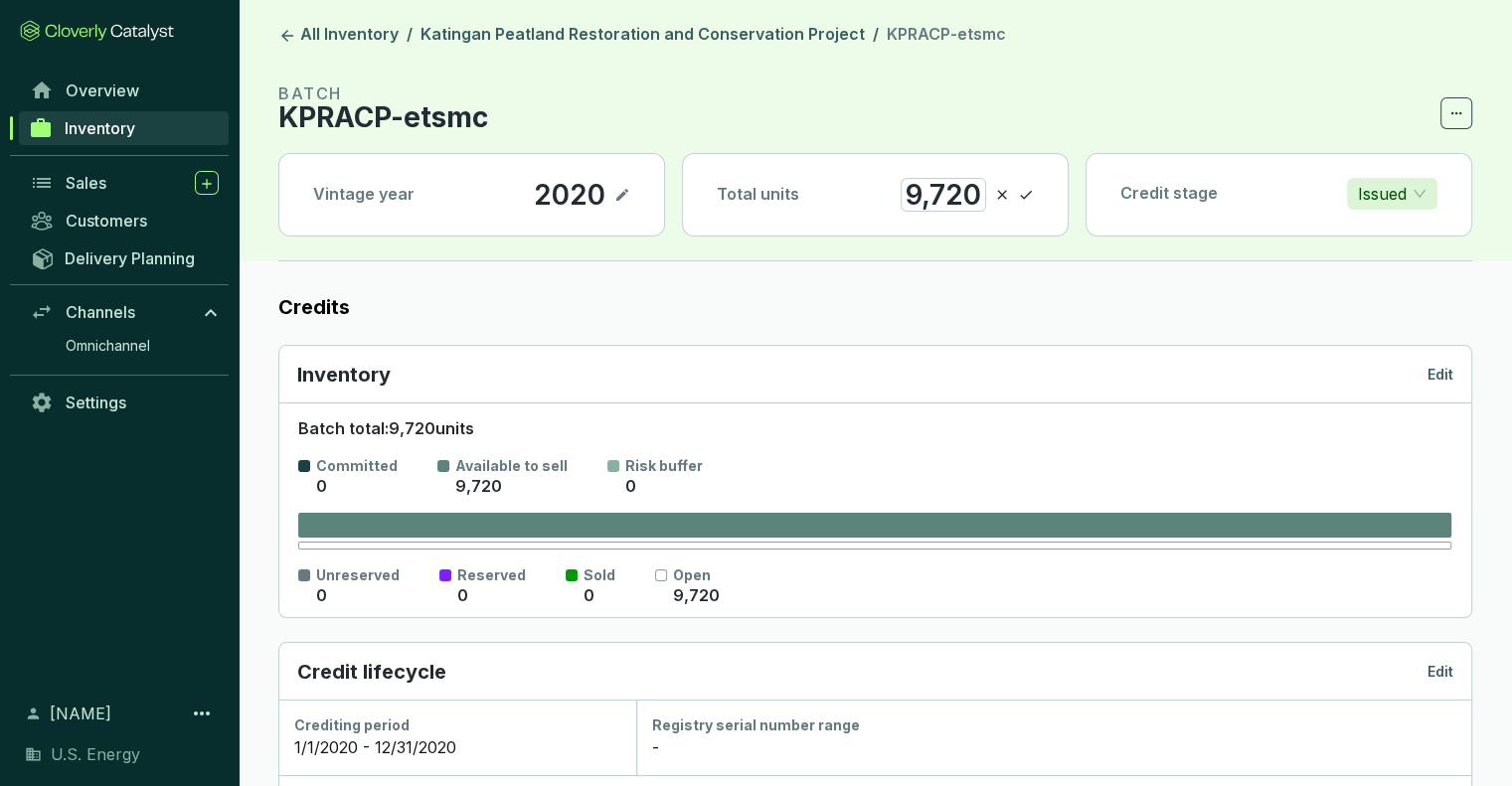 click on "9,720" at bounding box center (943, 195) 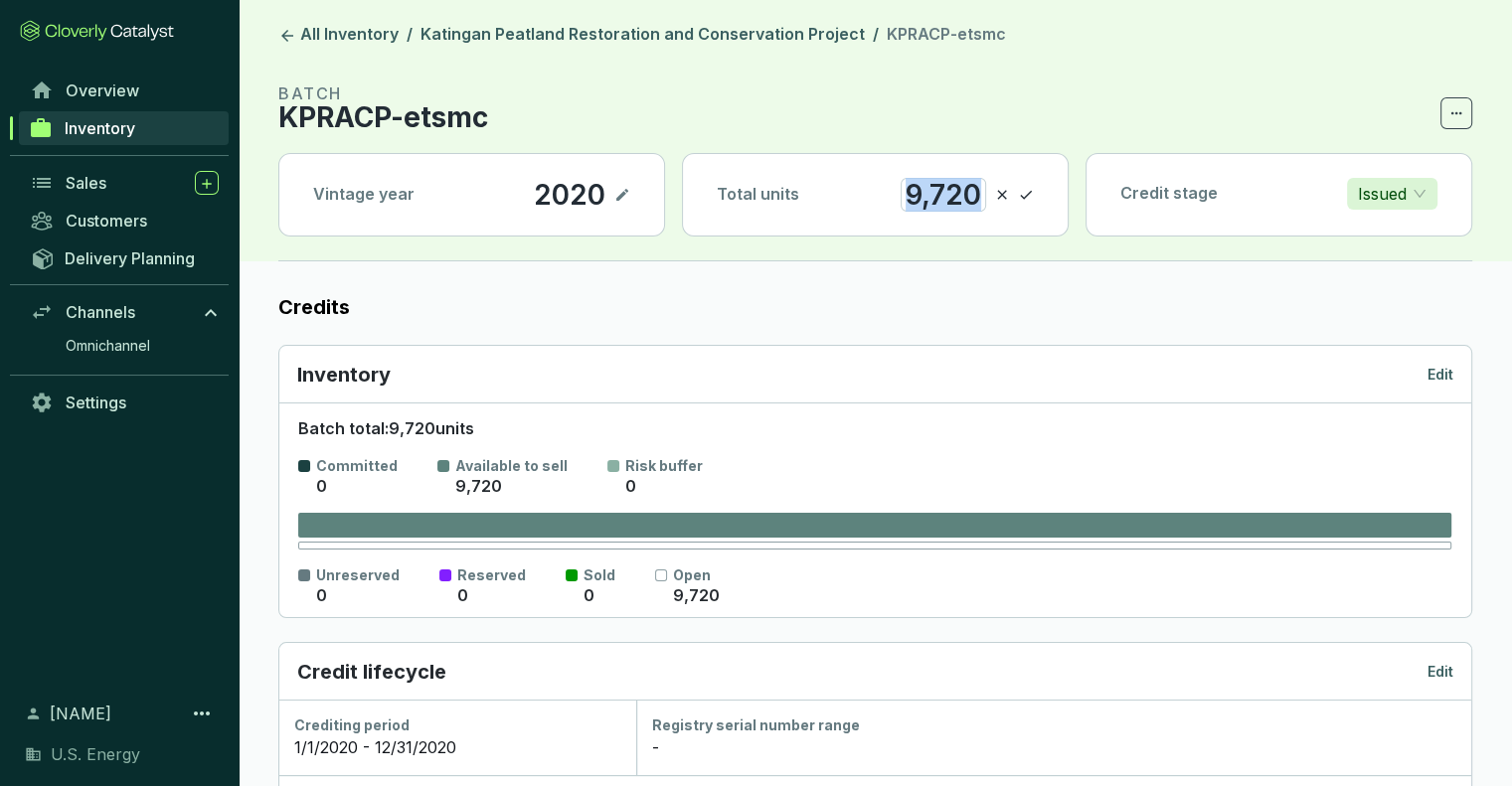 click on "9,720" at bounding box center [943, 195] 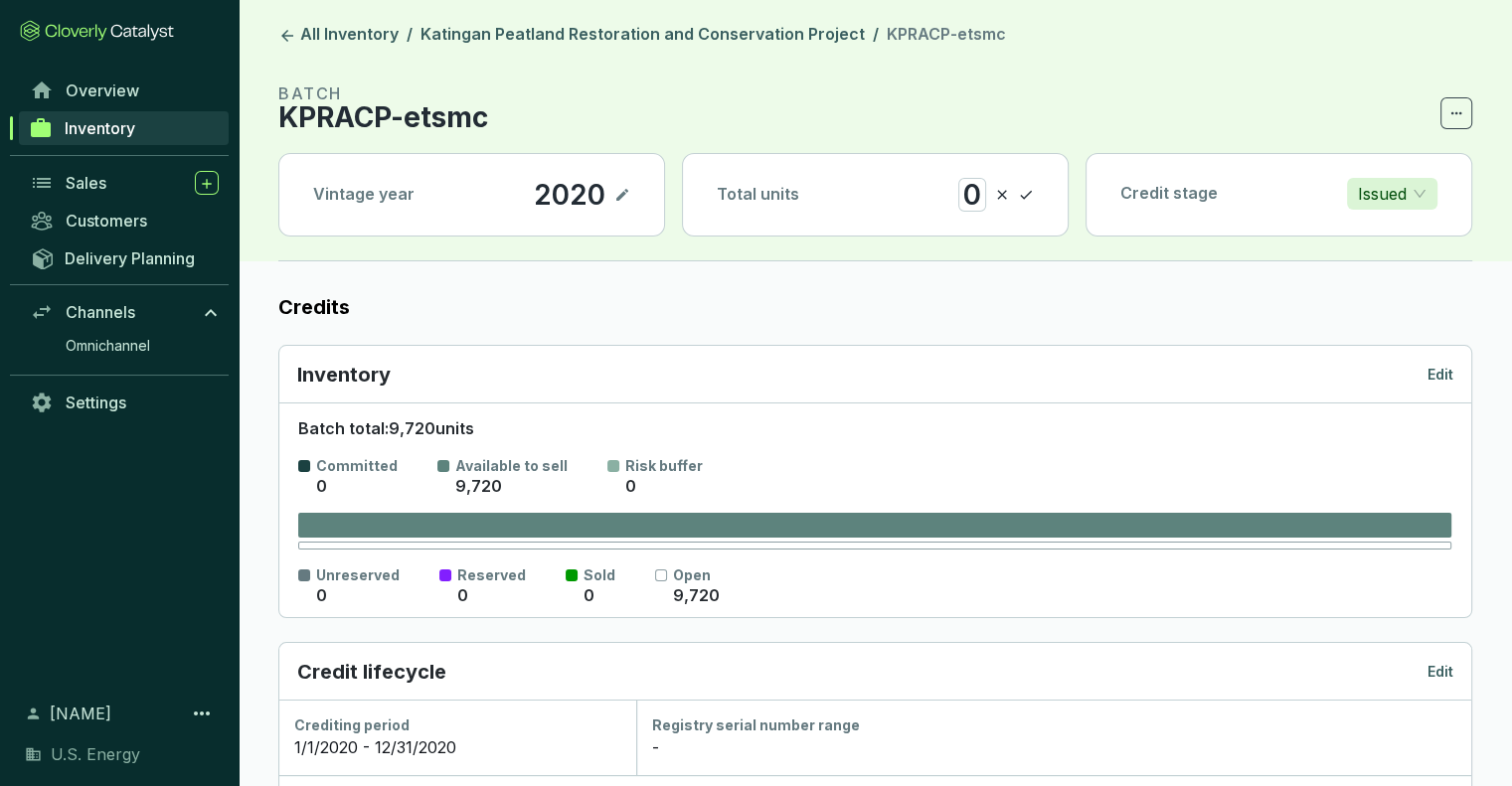 click on "Vintage year 2020 Total units 0 Credit stage Issued" at bounding box center [875, 195] 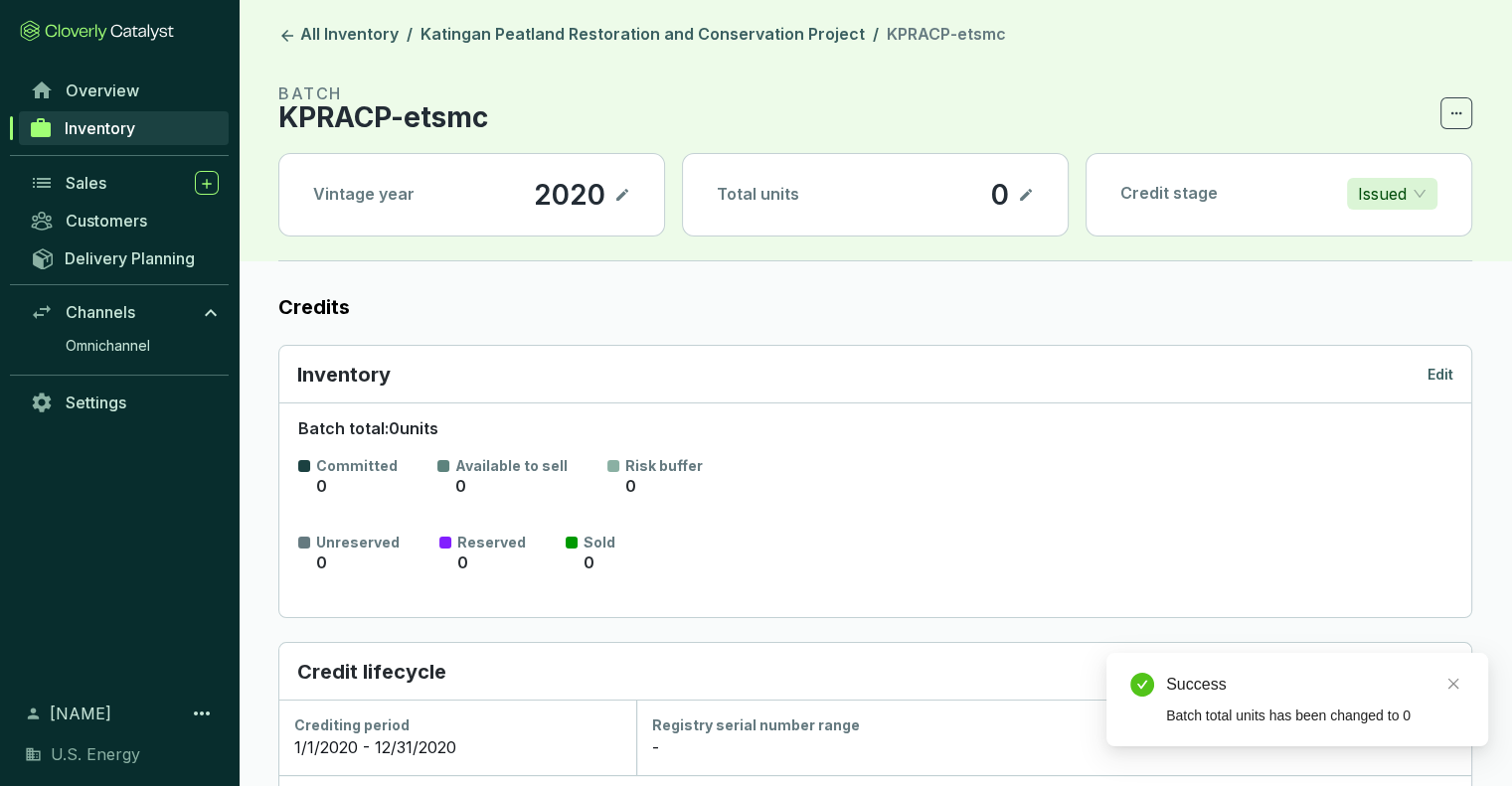 click on "BATCH KPRACP-etsmc Vintage year 2020 Total units 0 Credit stage Issued" at bounding box center (875, 171) 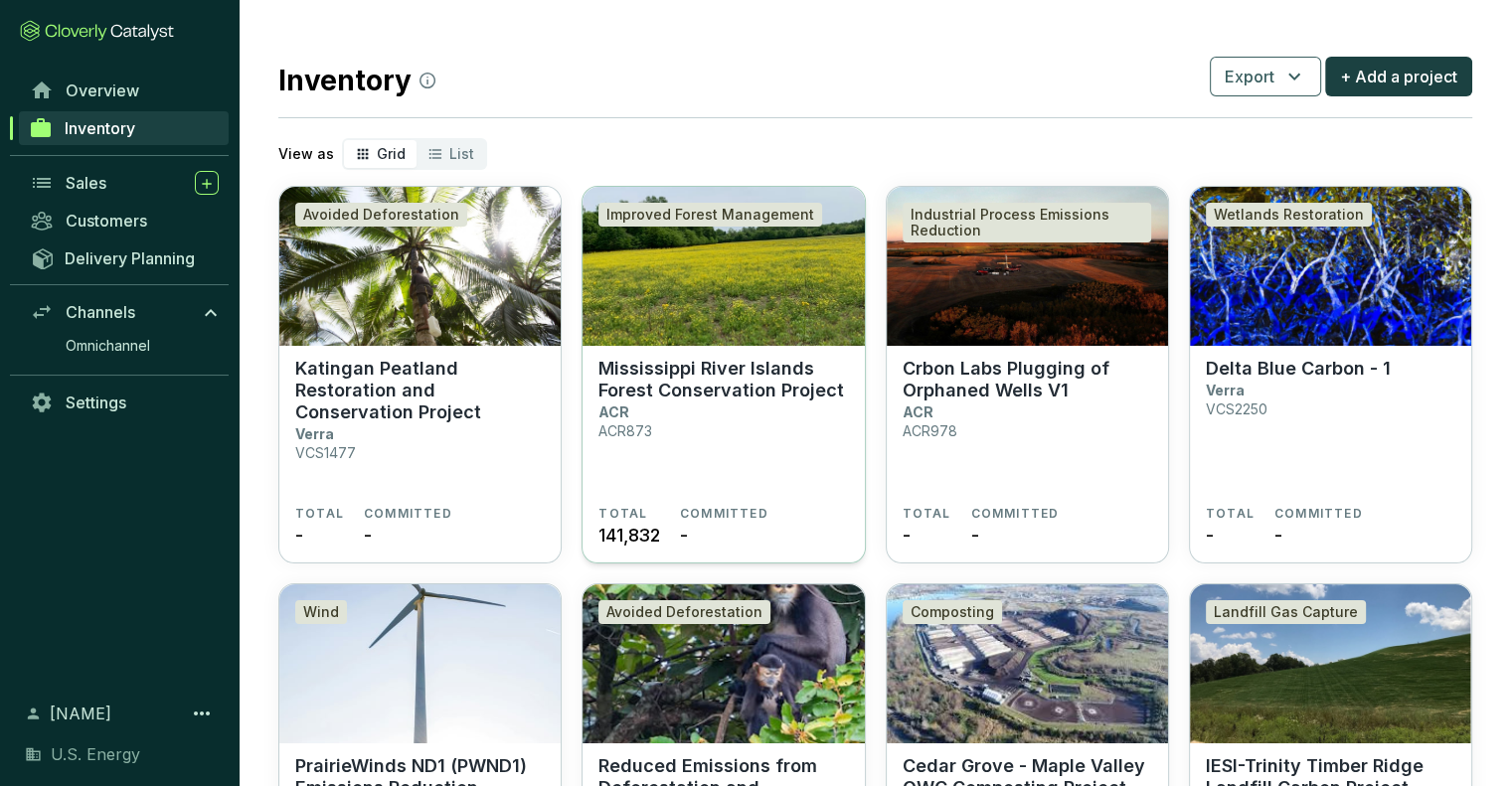 click on "Mississippi River Islands Forest Conservation Project" at bounding box center (723, 380) 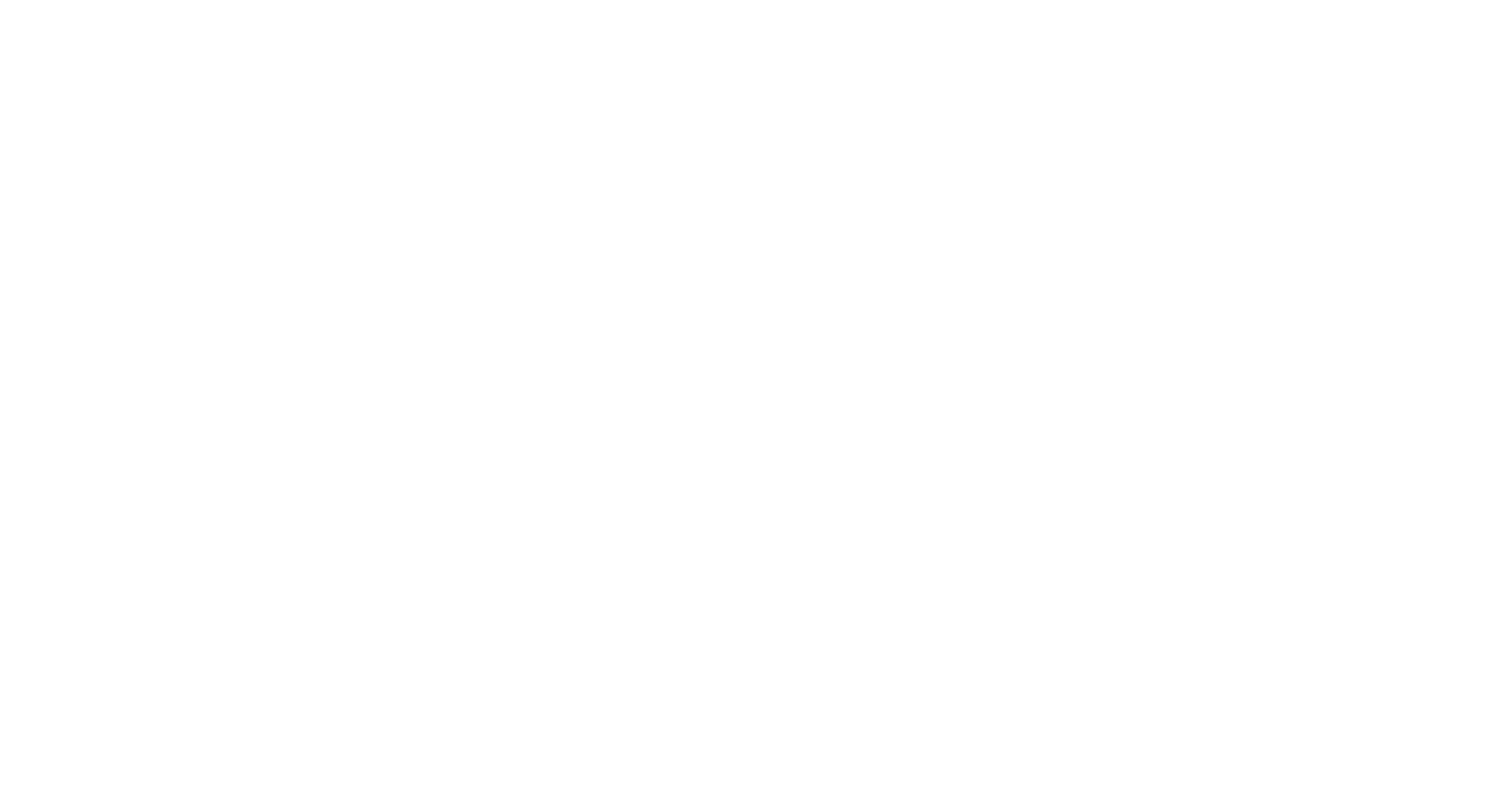 scroll, scrollTop: 0, scrollLeft: 0, axis: both 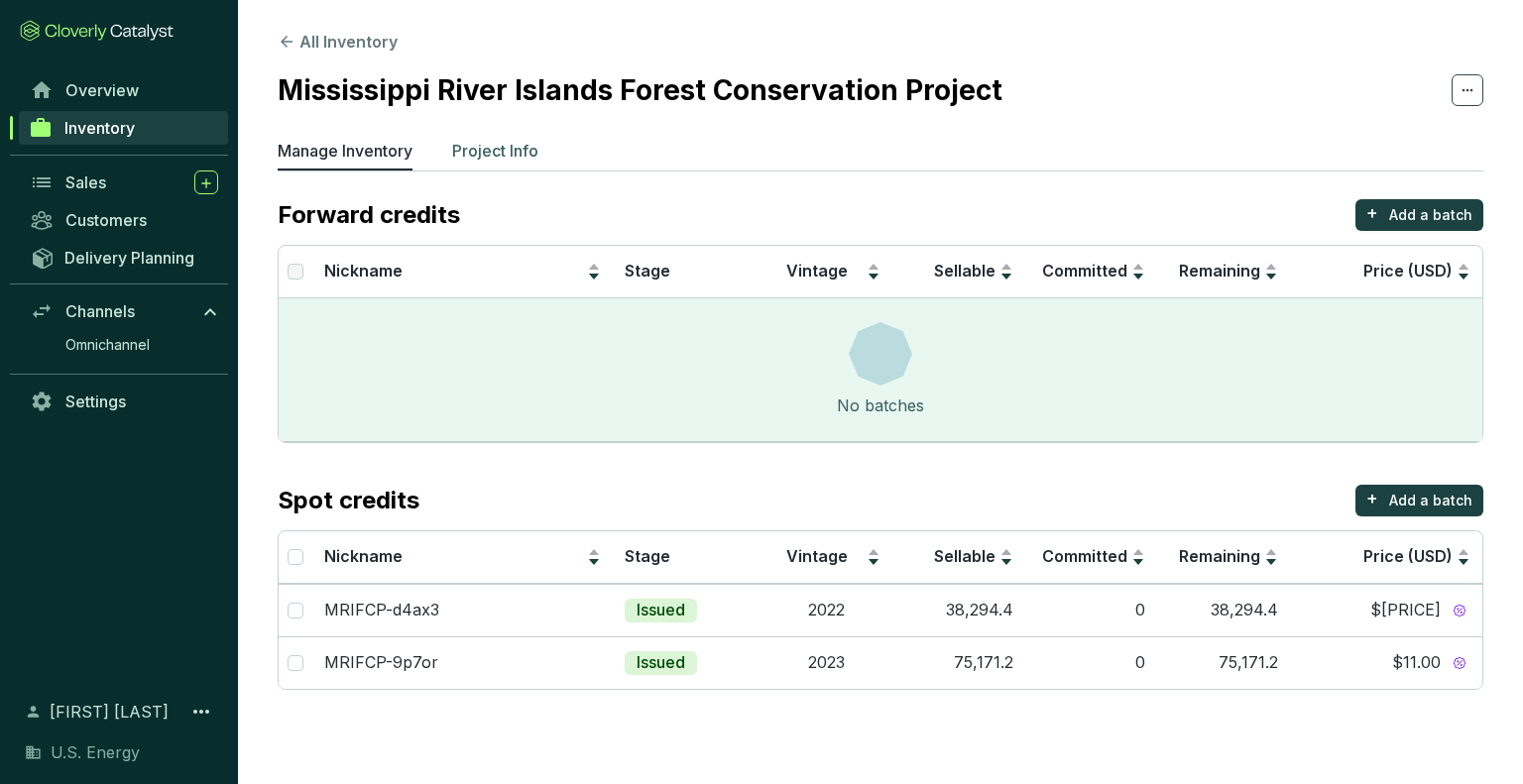 click on "Project Info" at bounding box center [495, 151] 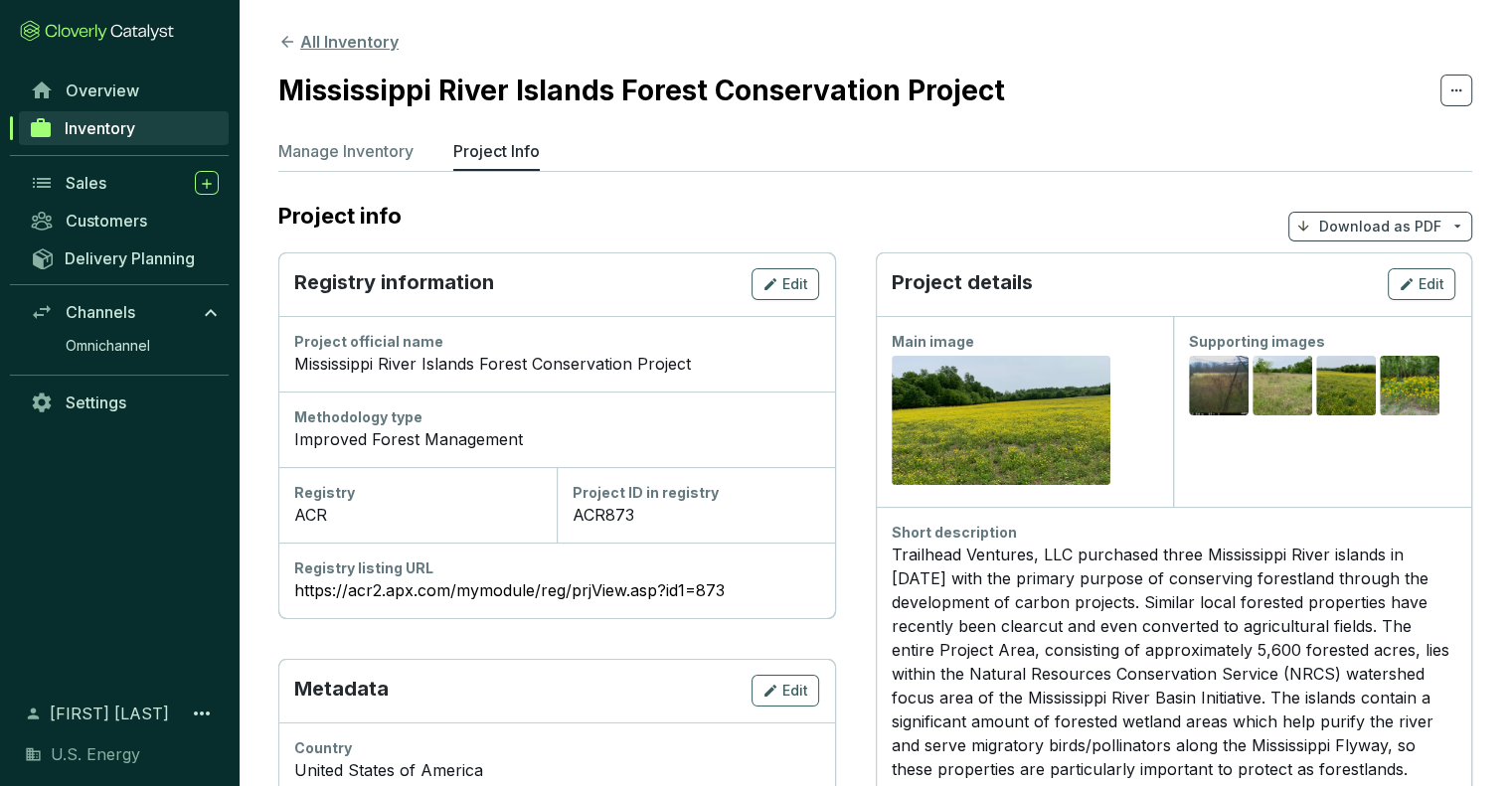 click on "All Inventory" at bounding box center [338, 42] 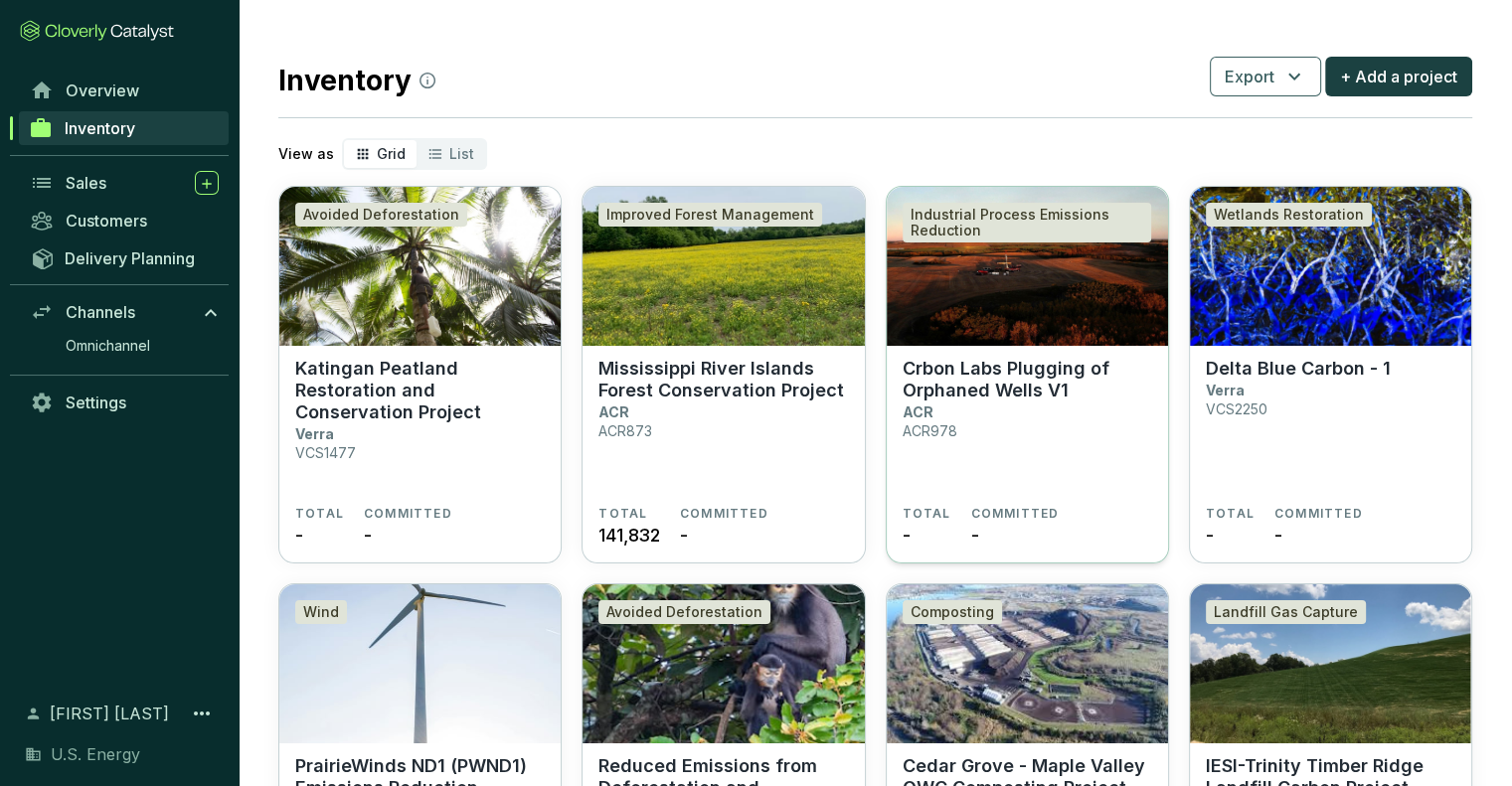 click on "Crbon Labs Plugging of Orphaned Wells V1" at bounding box center [1027, 380] 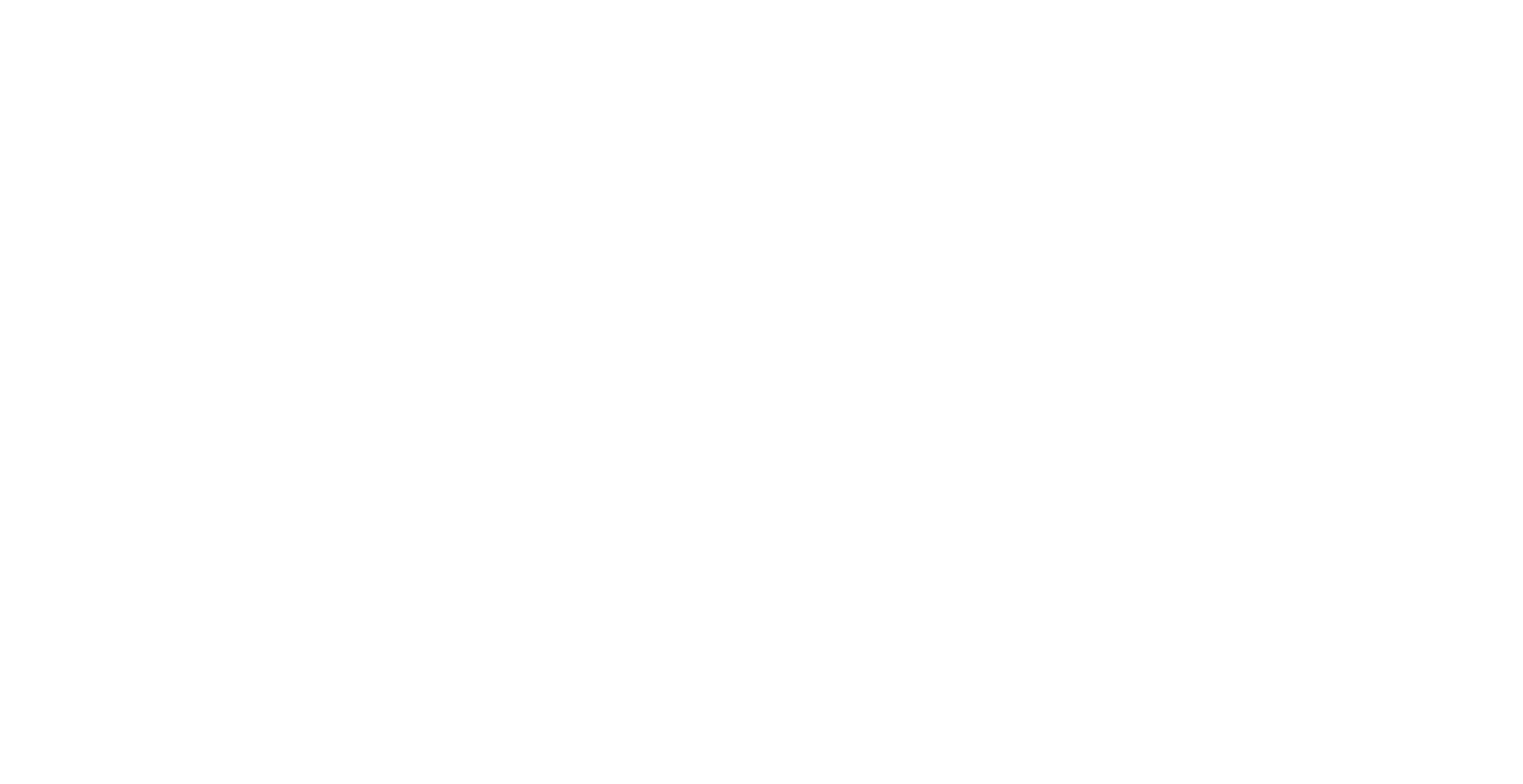 scroll, scrollTop: 0, scrollLeft: 0, axis: both 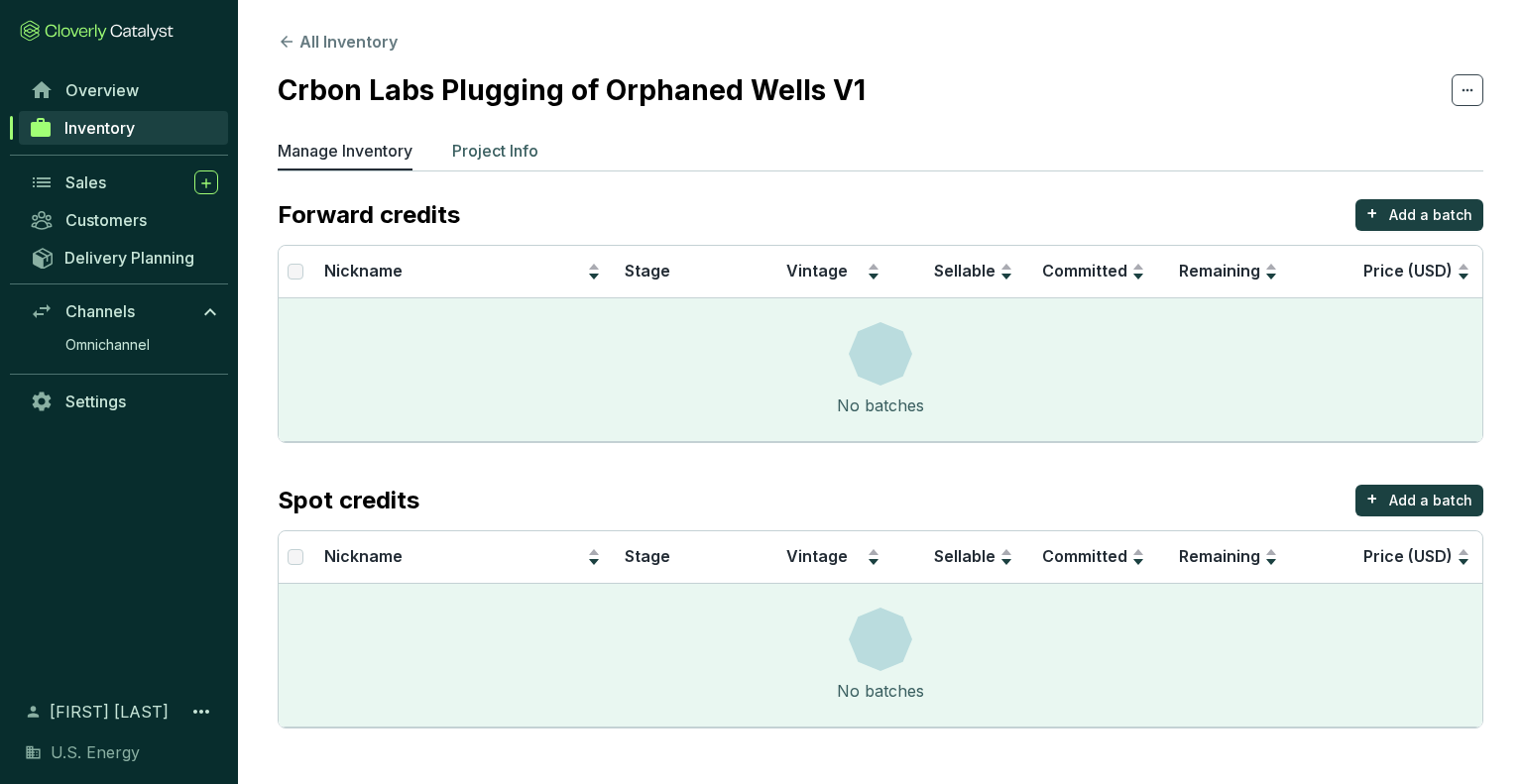 click on "Project Info" at bounding box center [495, 151] 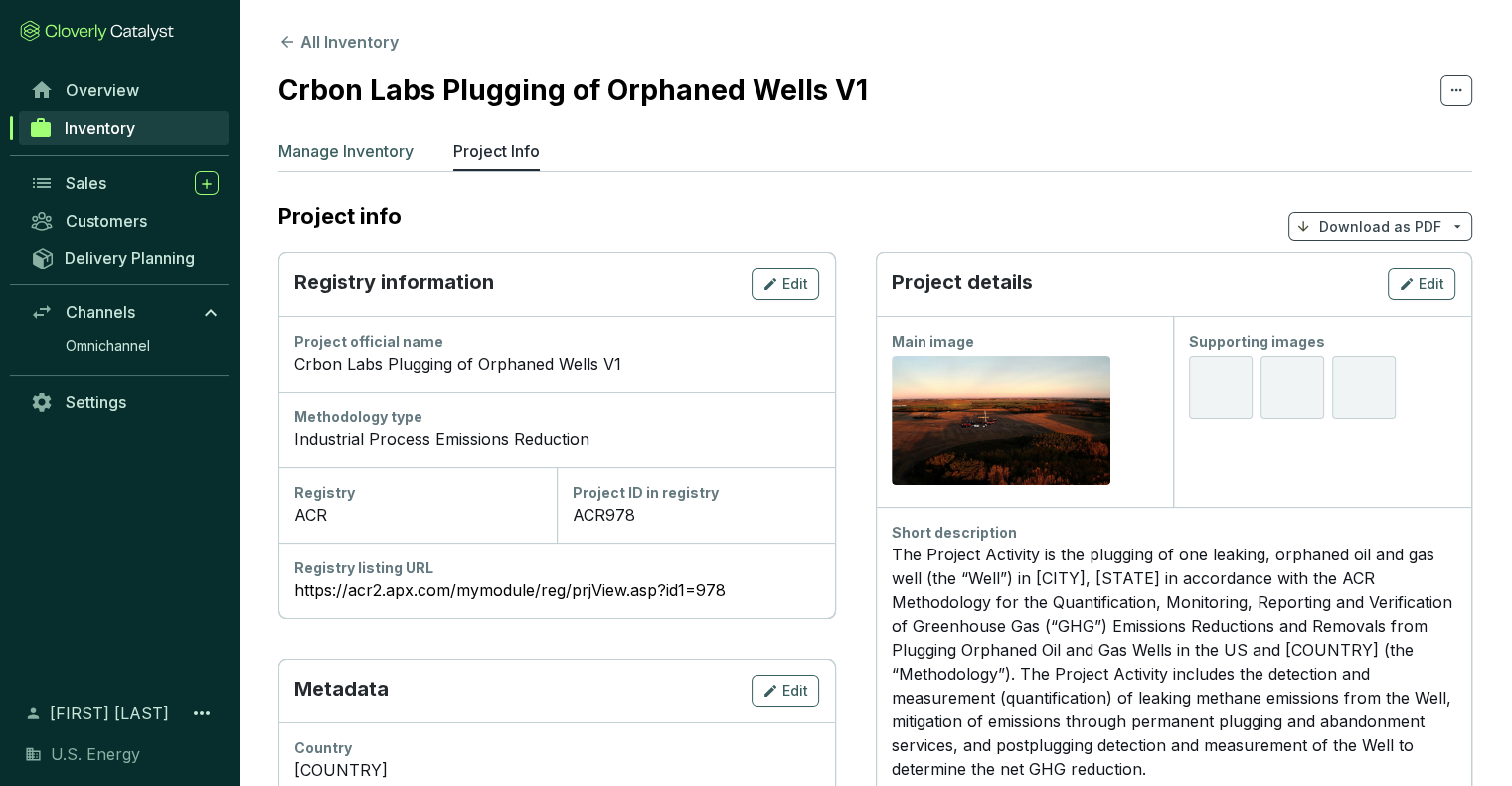 click on "Manage Inventory" at bounding box center (346, 151) 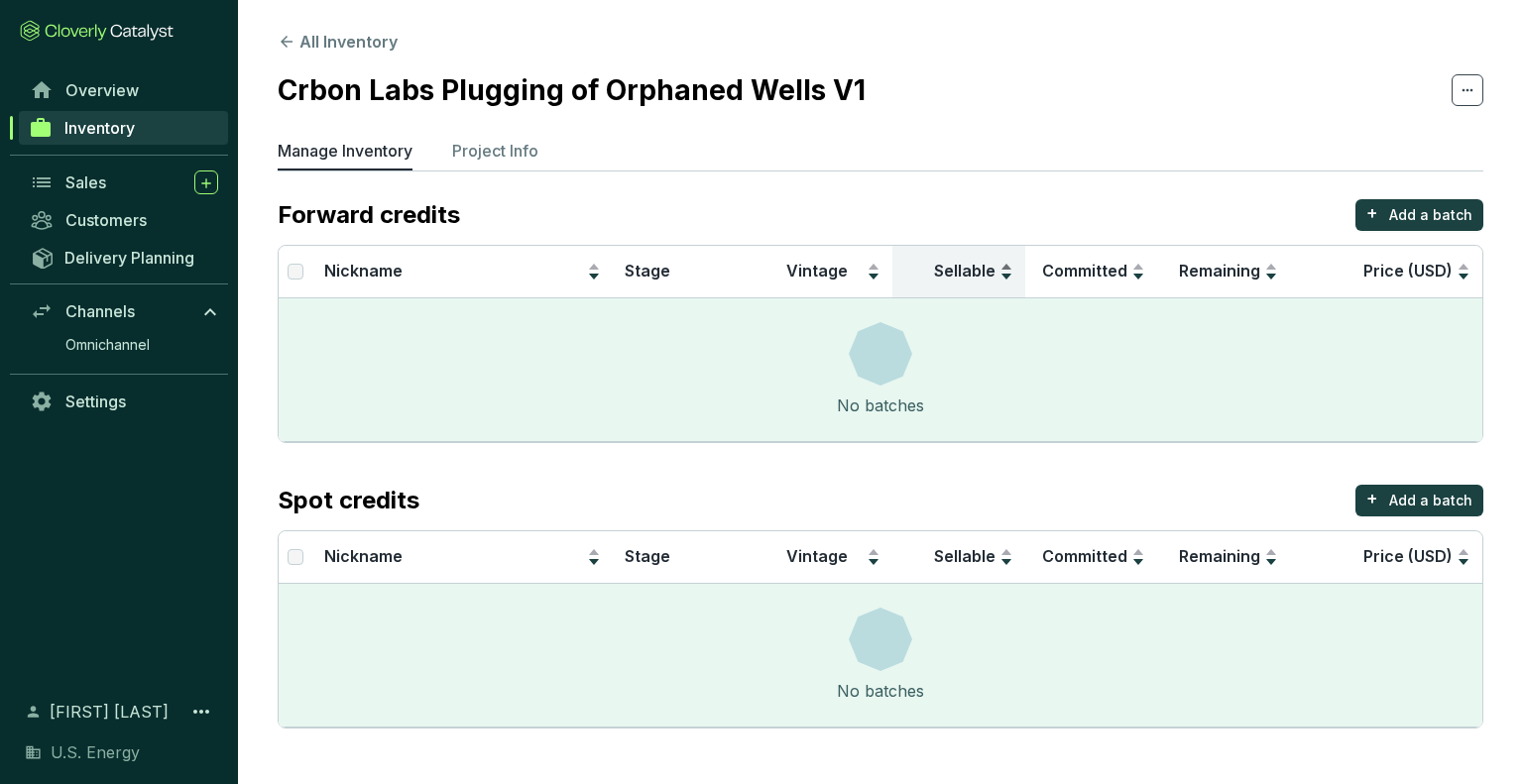 click on "Sellable" at bounding box center [965, 271] 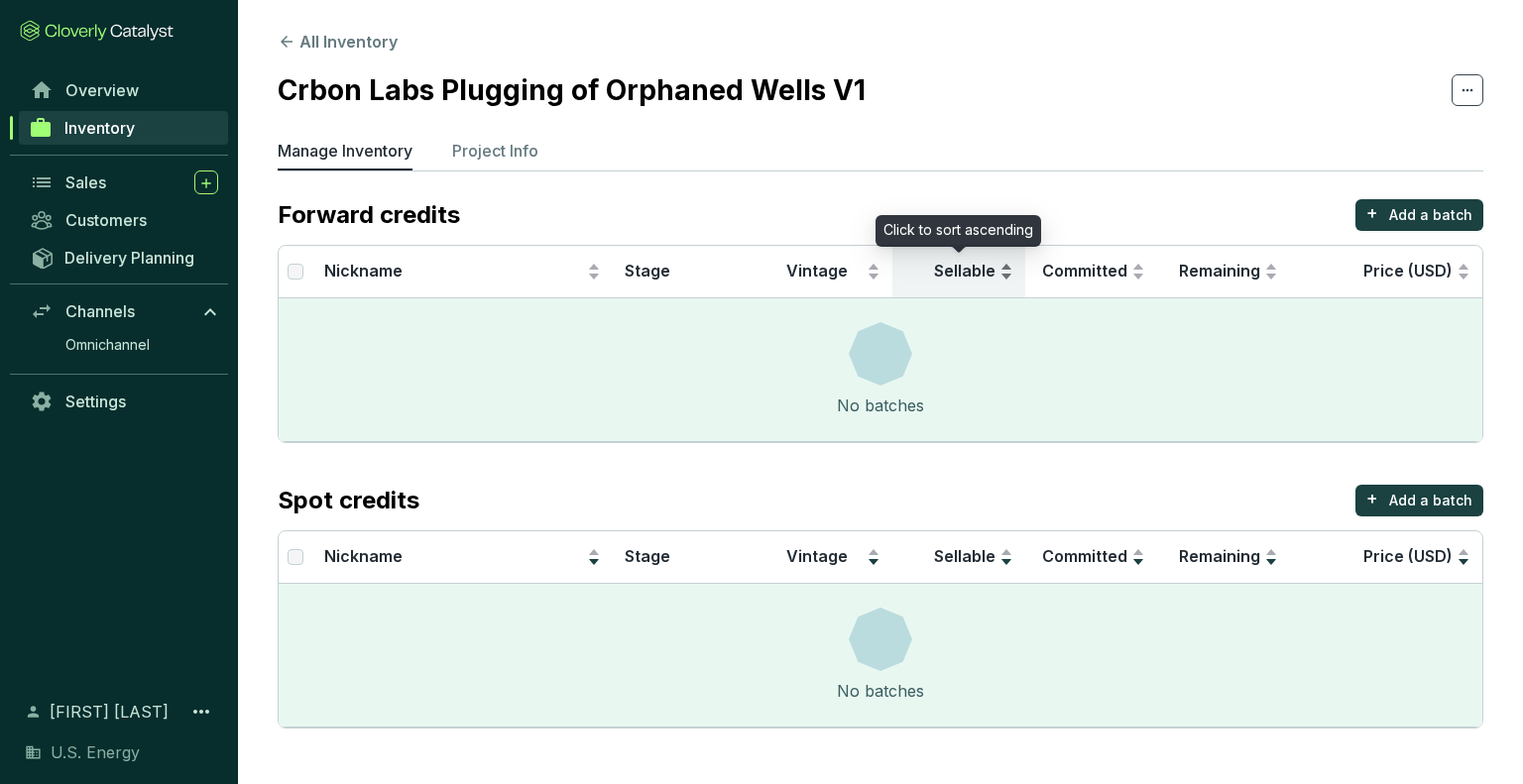click on "Sellable" at bounding box center (959, 272) 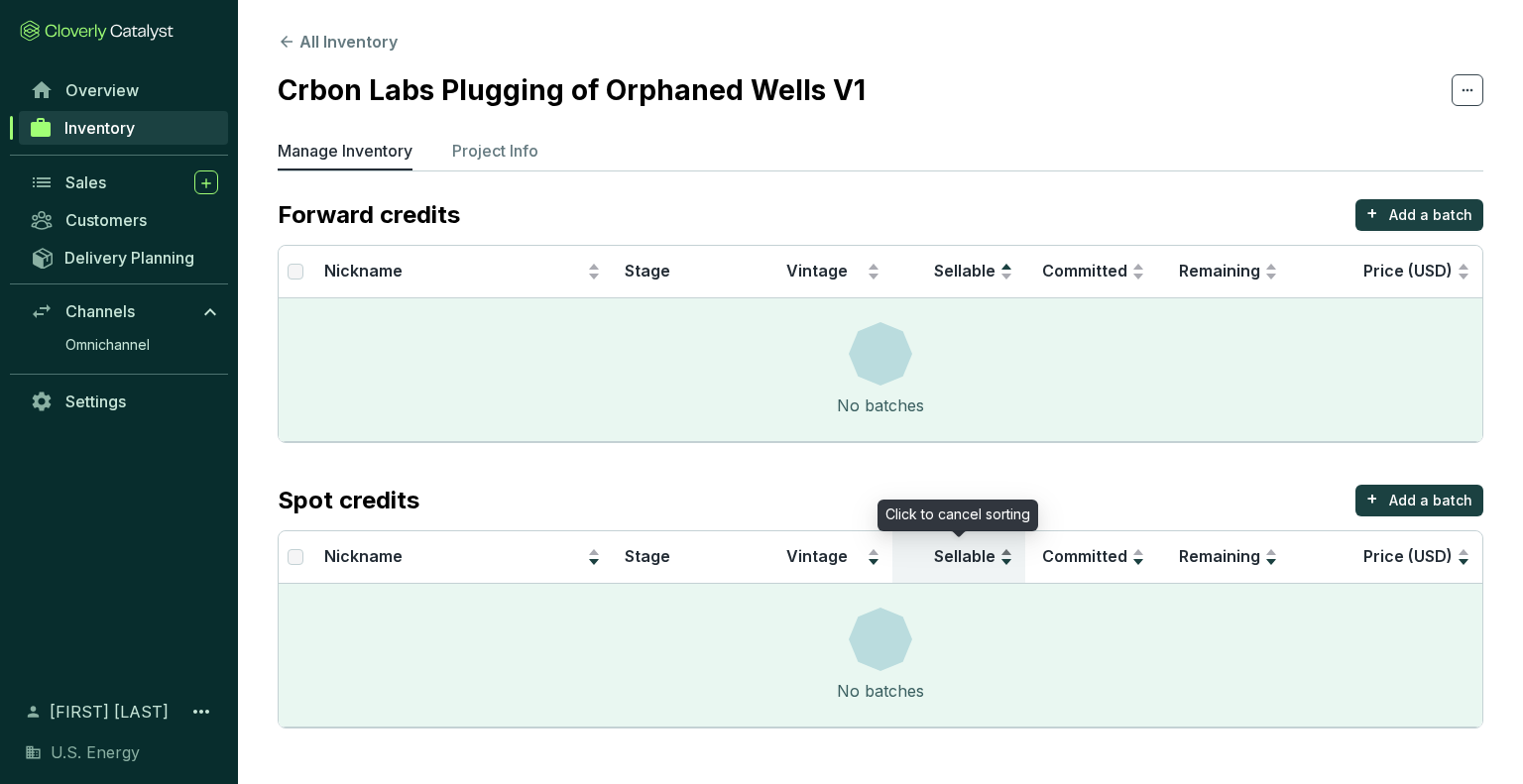 click on "Sellable" at bounding box center (965, 556) 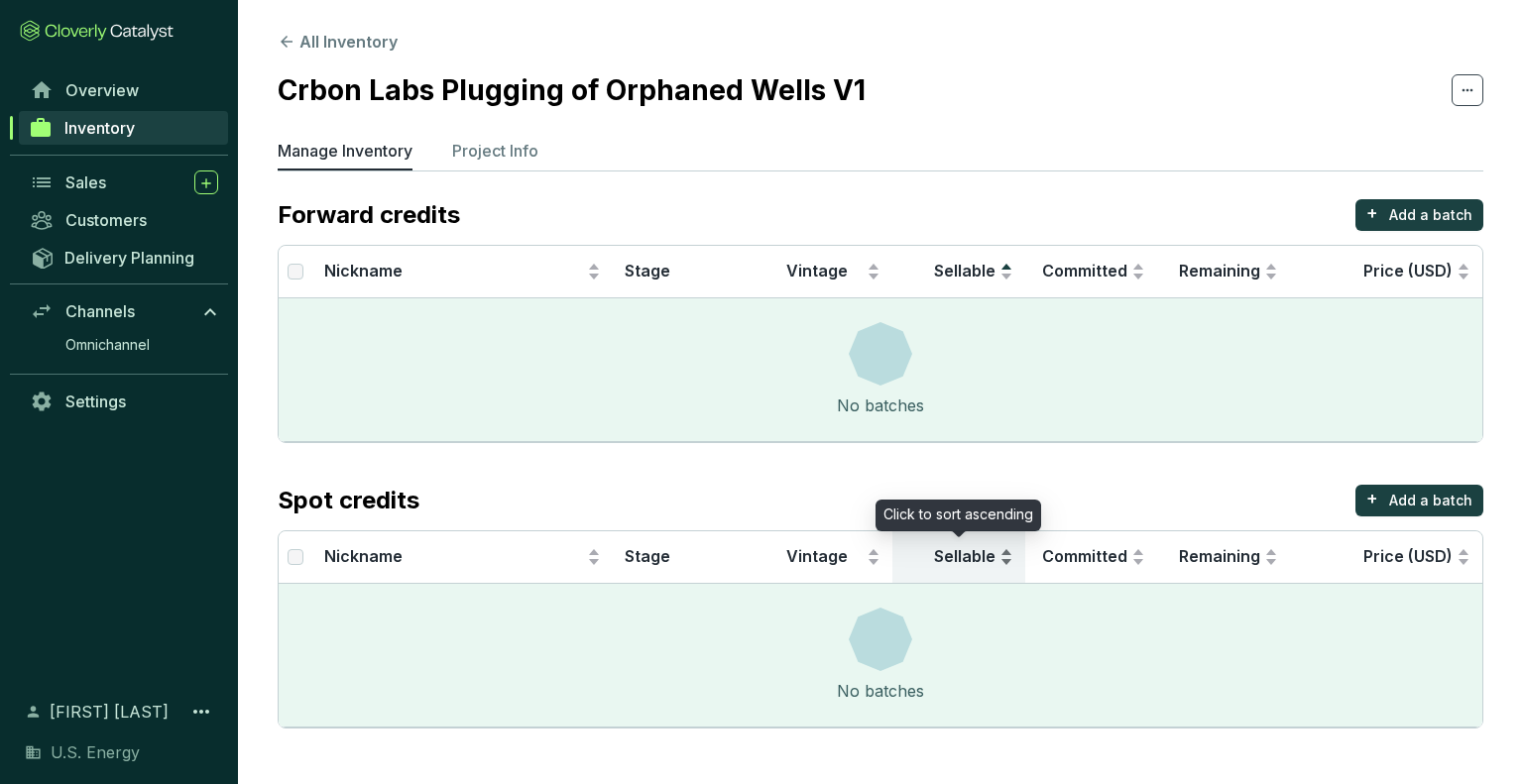 click on "Sellable" at bounding box center [965, 556] 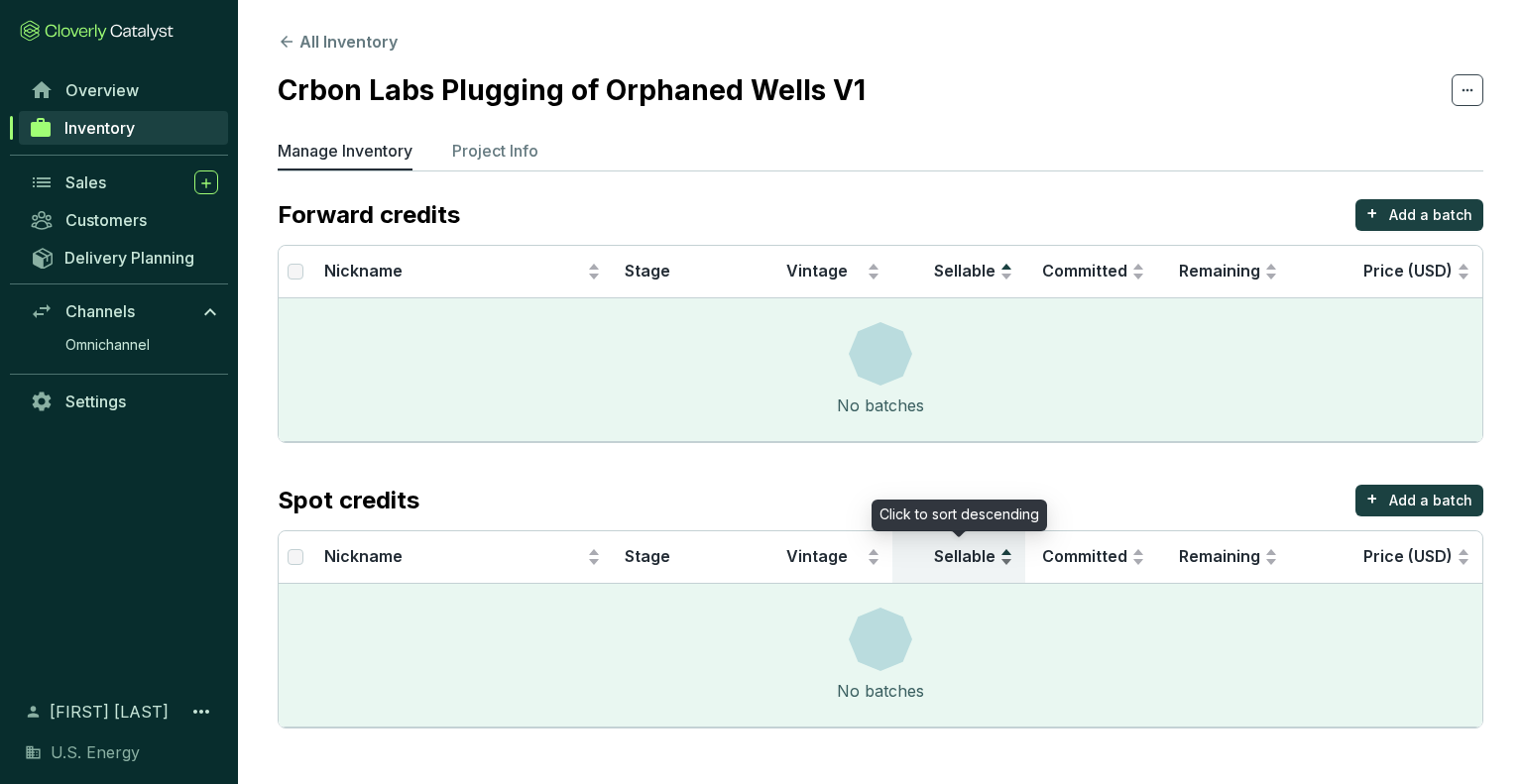 drag, startPoint x: 1023, startPoint y: 558, endPoint x: 1004, endPoint y: 550, distance: 20.615528 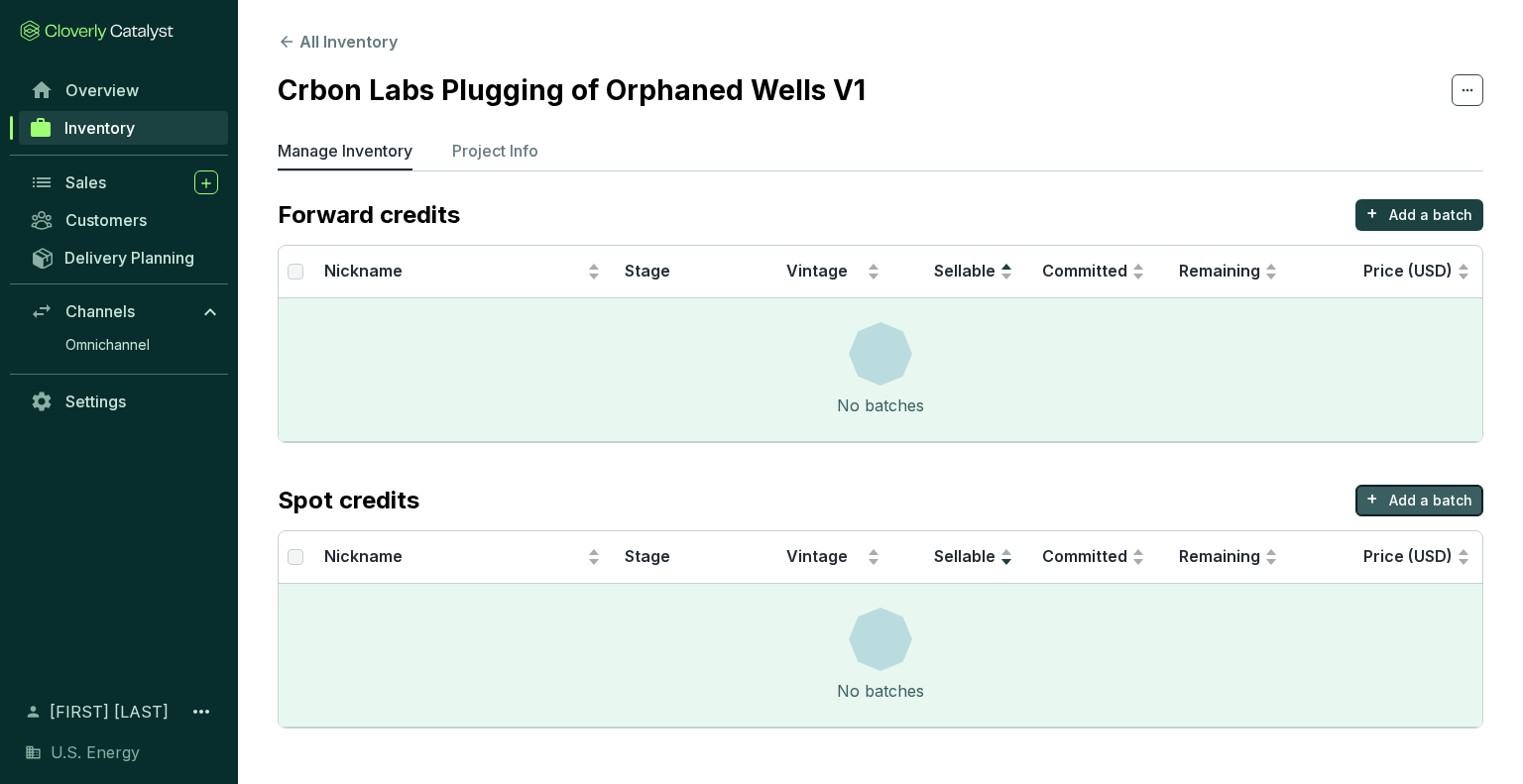 click on "Add a batch" at bounding box center [1431, 501] 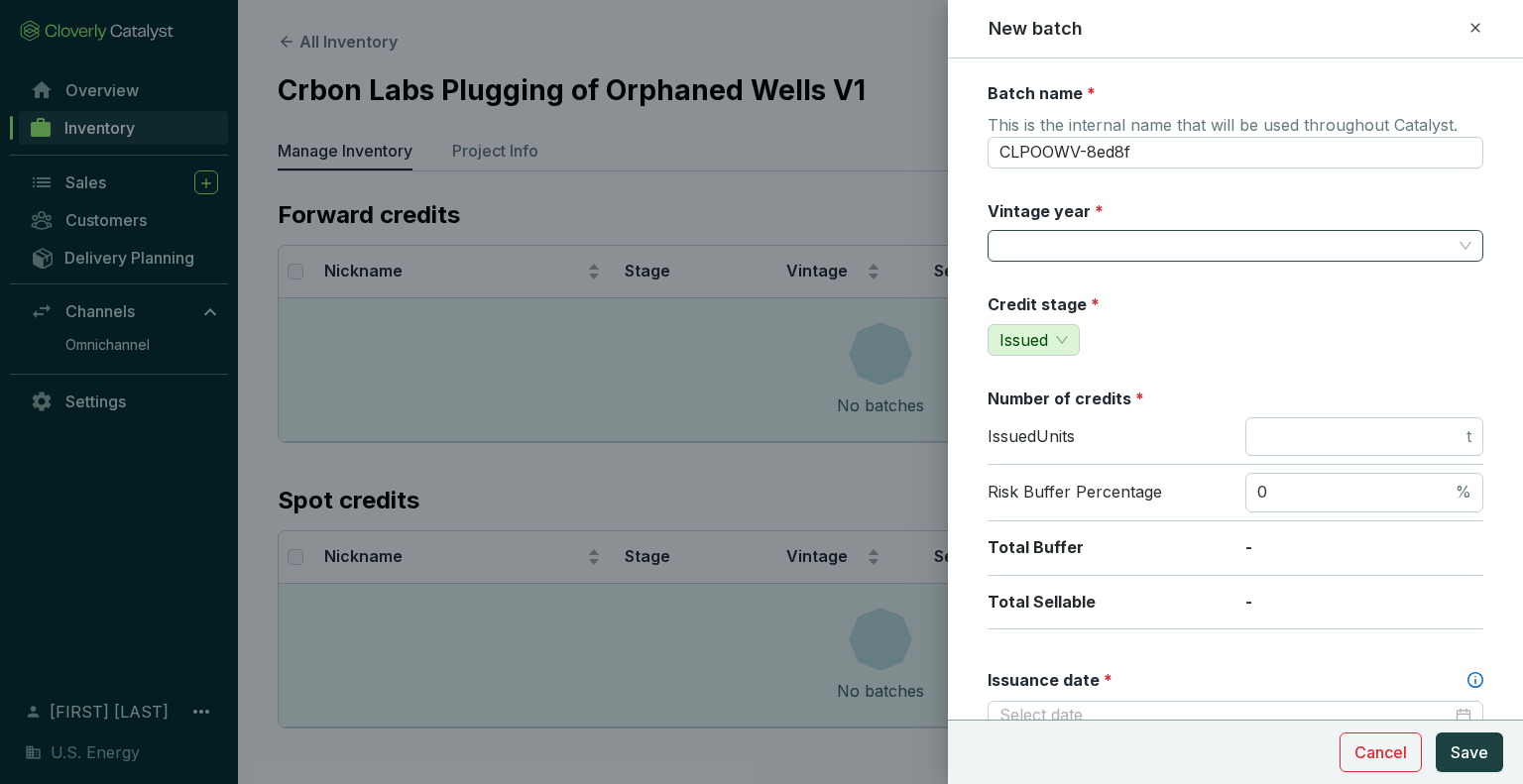 click on "Vintage year   *" at bounding box center [1226, 246] 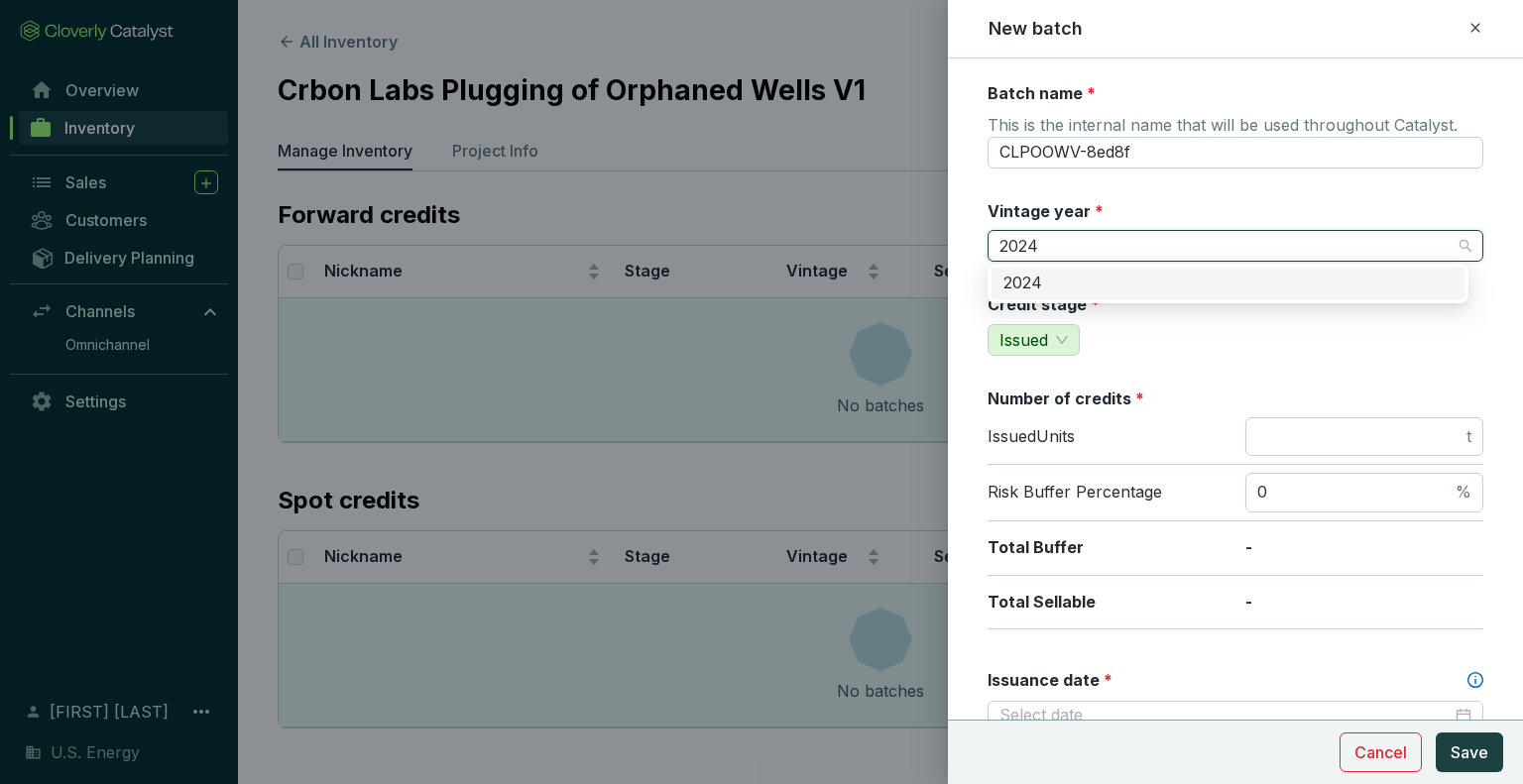 type on "2024" 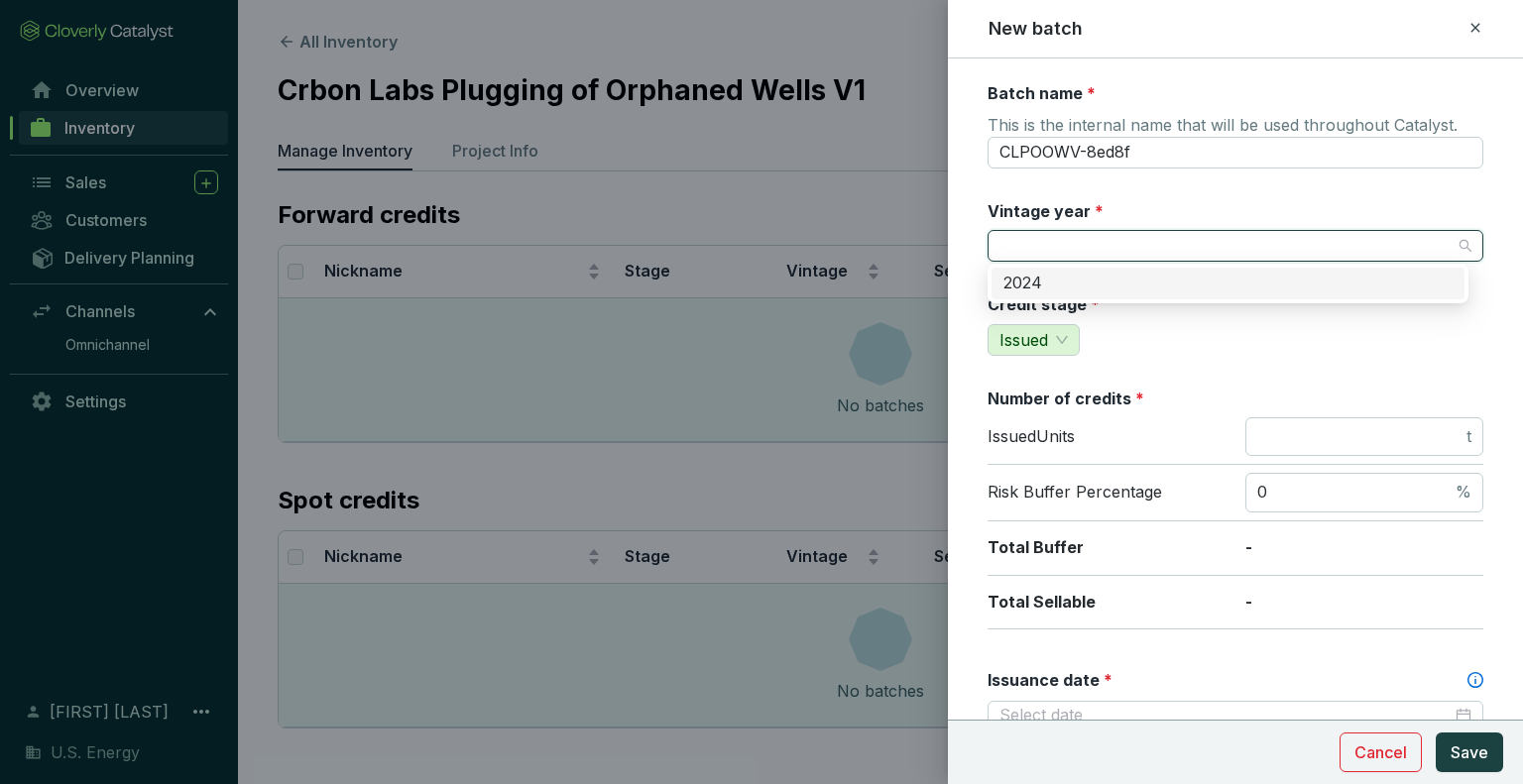 click on "Batch name   * This is the internal name that will be used throughout Catalyst. CLPOOWV-8ed8f Vintage year   * Credit stage   * Issued Number of credits   * Issued  Units t Risk Buffer Percentage 0 % Total Buffer -  Total Sellable -  Issuance date   * Crediting period   Start date End date Registry serial number range   Unit cost (USD)   This cost per unit will be used to help calculate gross margins. $0.00 Price per credit (USD)   * This will be used as the default sale price for this batch. MARGIN - Add volume discount Tags   Tags are used to analyze your inventory across projects and batches.   Tags Notes" at bounding box center (1235, 830) 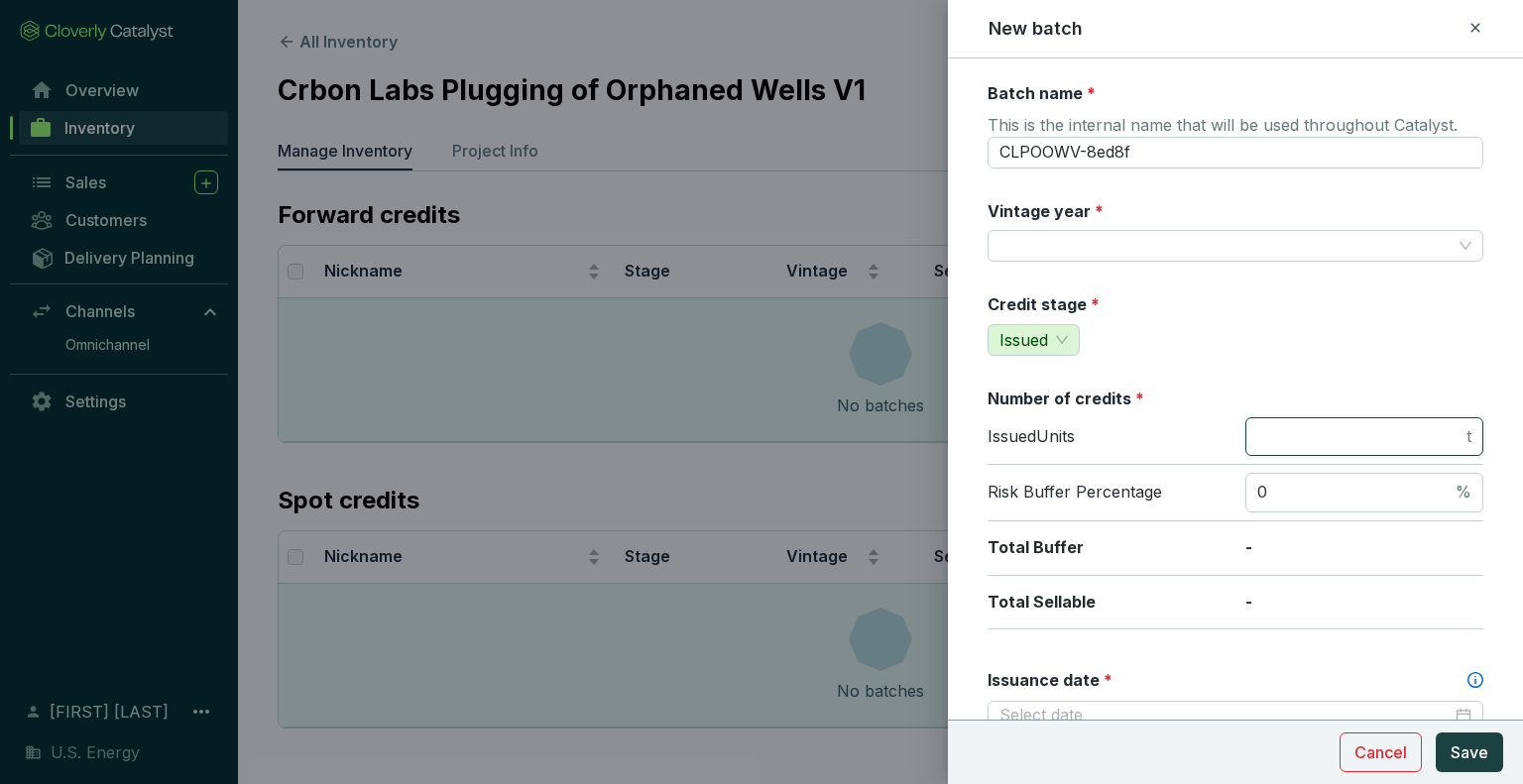 click at bounding box center (1359, 437) 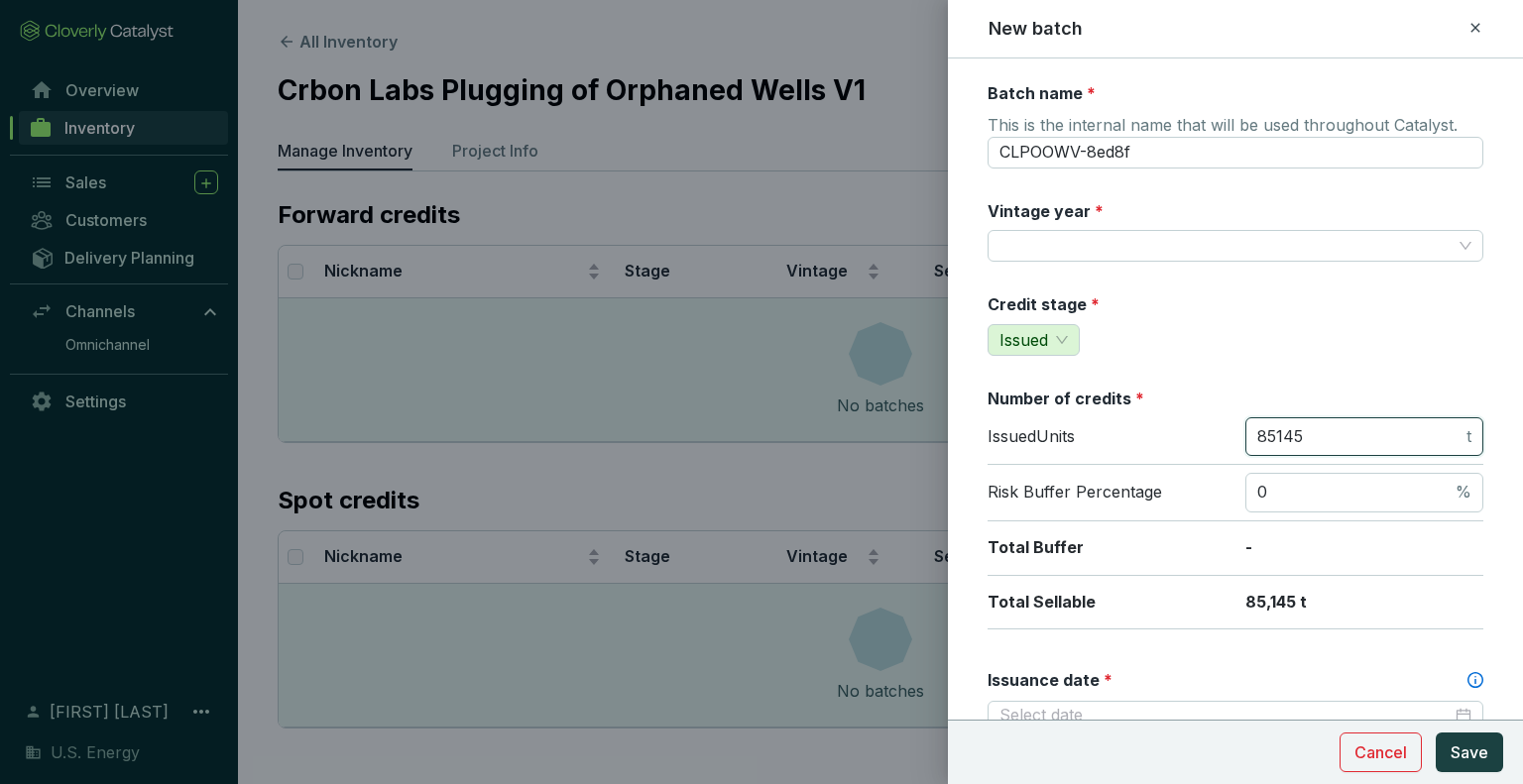 type on "85145" 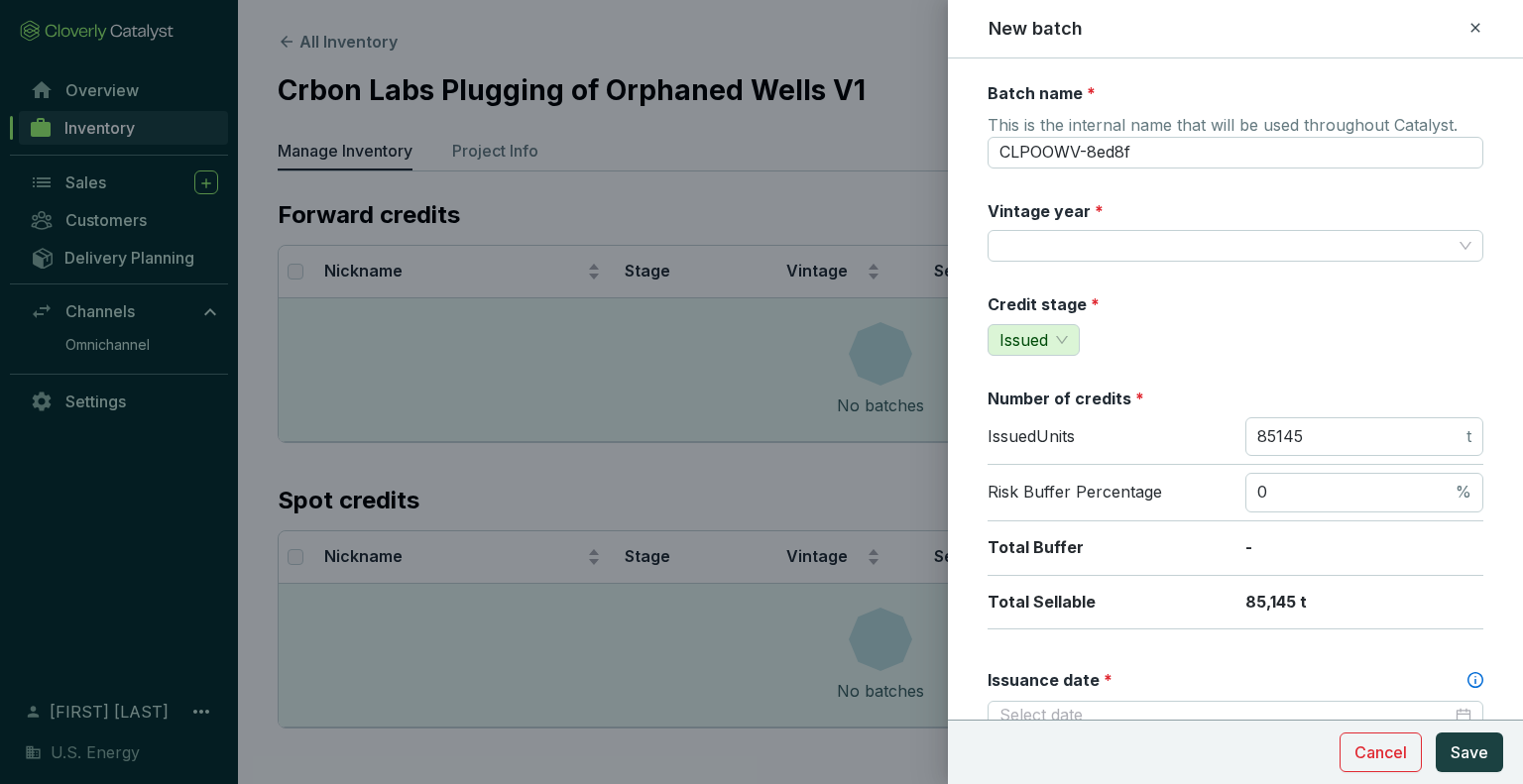 click on "Credit stage   * Issued" at bounding box center [1235, 324] 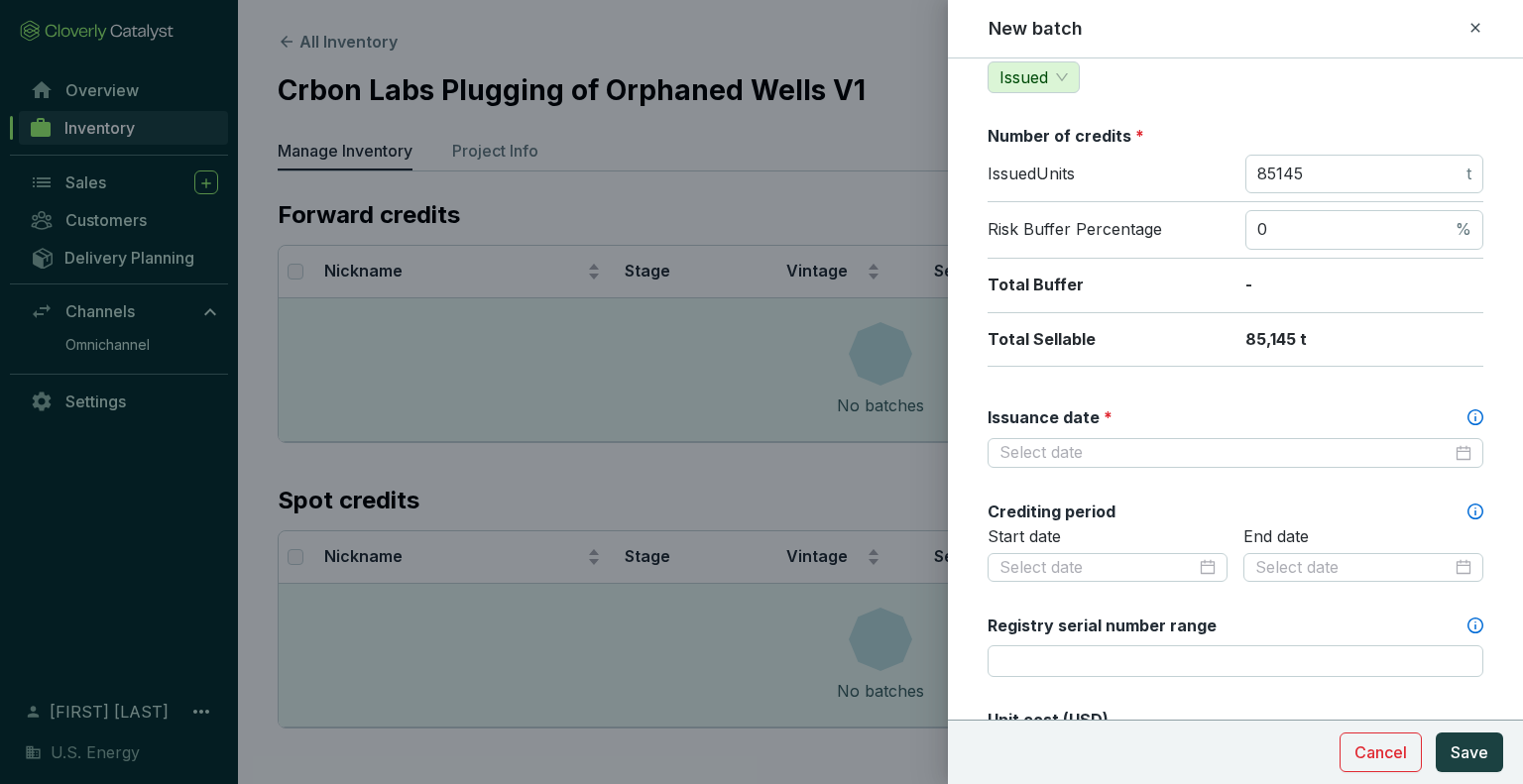 scroll, scrollTop: 297, scrollLeft: 0, axis: vertical 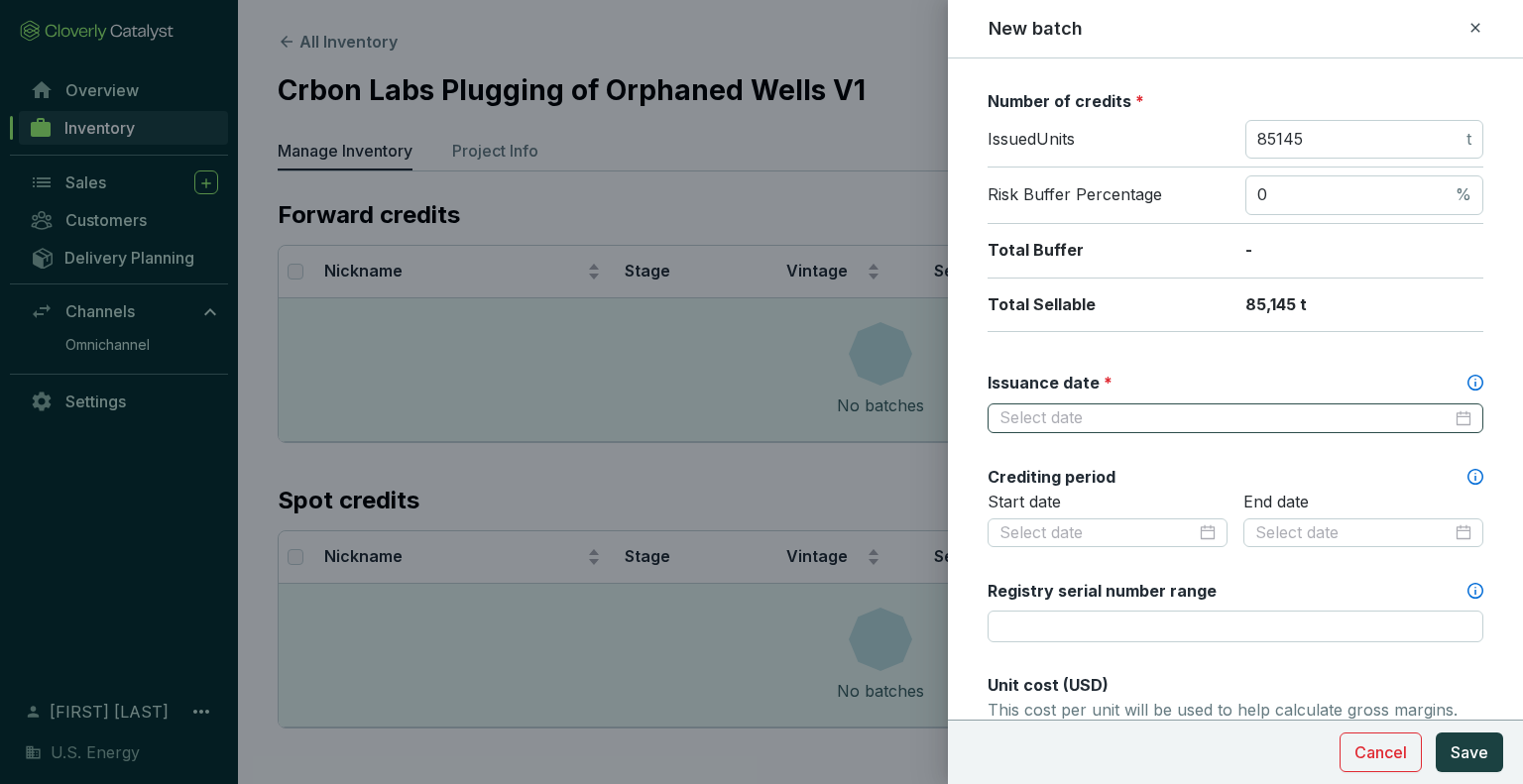 click at bounding box center [1235, 418] 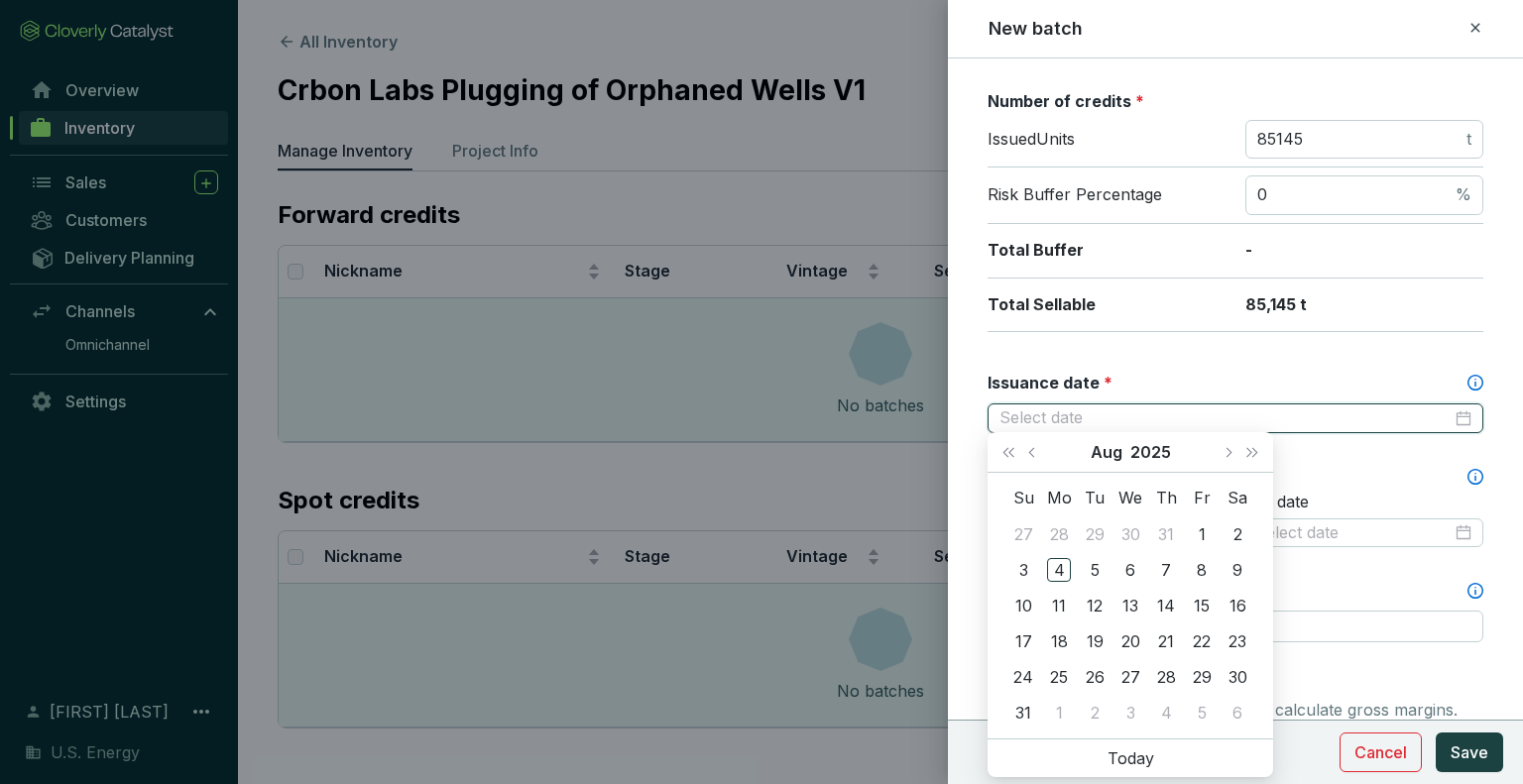 click at bounding box center (1235, 418) 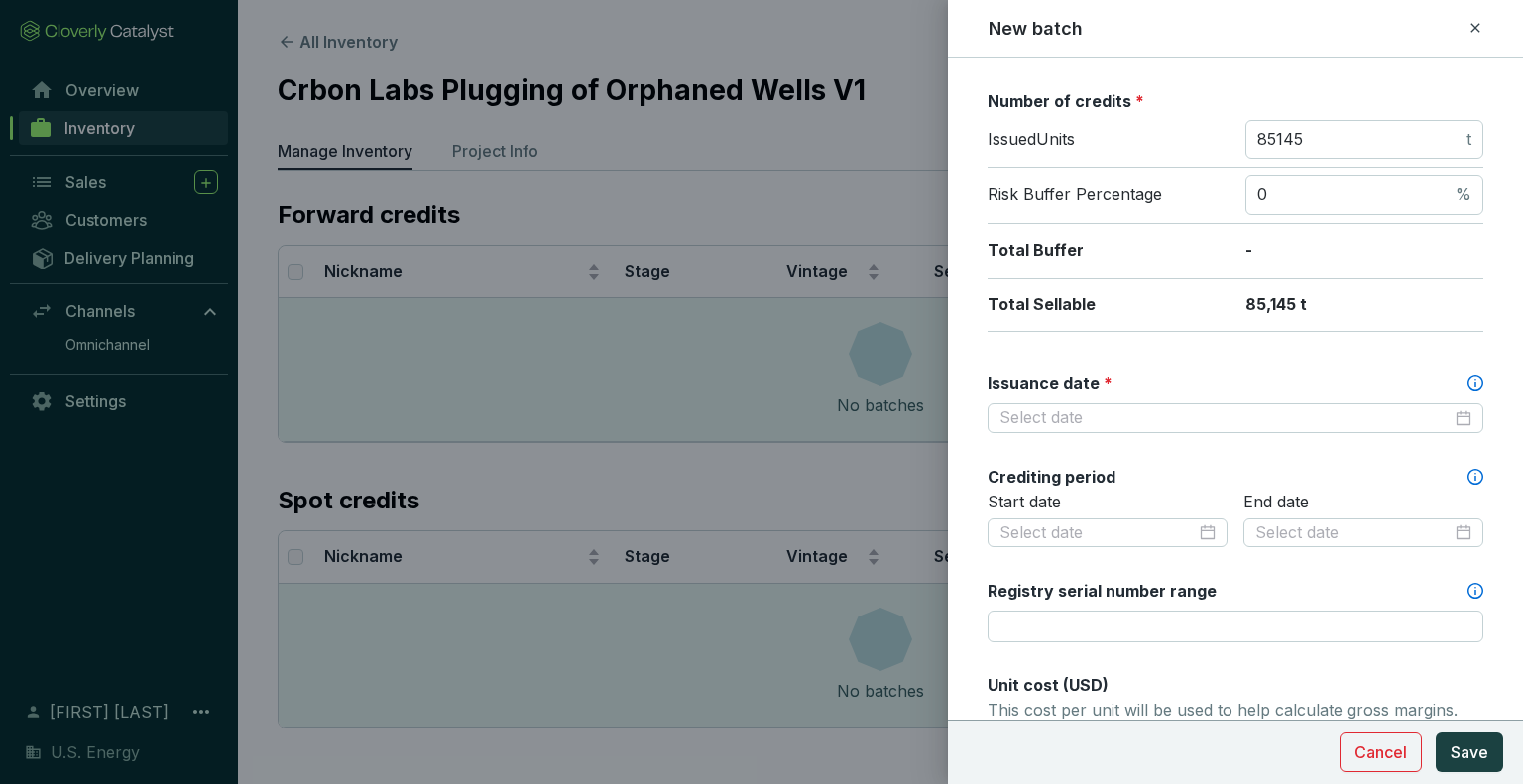 click on "Batch name   * This is the internal name that will be used throughout Catalyst. CLPOOWV-8ed8f Vintage year   * Credit stage   * Issued Number of credits   * Issued  Units 85145 t Risk Buffer Percentage 0 % Total Buffer -  Total Sellable 85,145 t Issuance date   * Crediting period   Start date End date Registry serial number range   Unit cost (USD)   This cost per unit will be used to help calculate gross margins. $0.00 Price per credit (USD)   * This will be used as the default sale price for this batch. MARGIN - Add volume discount Tags   Tags are used to analyze your inventory across projects and batches.   Tags Notes" at bounding box center [1235, 532] 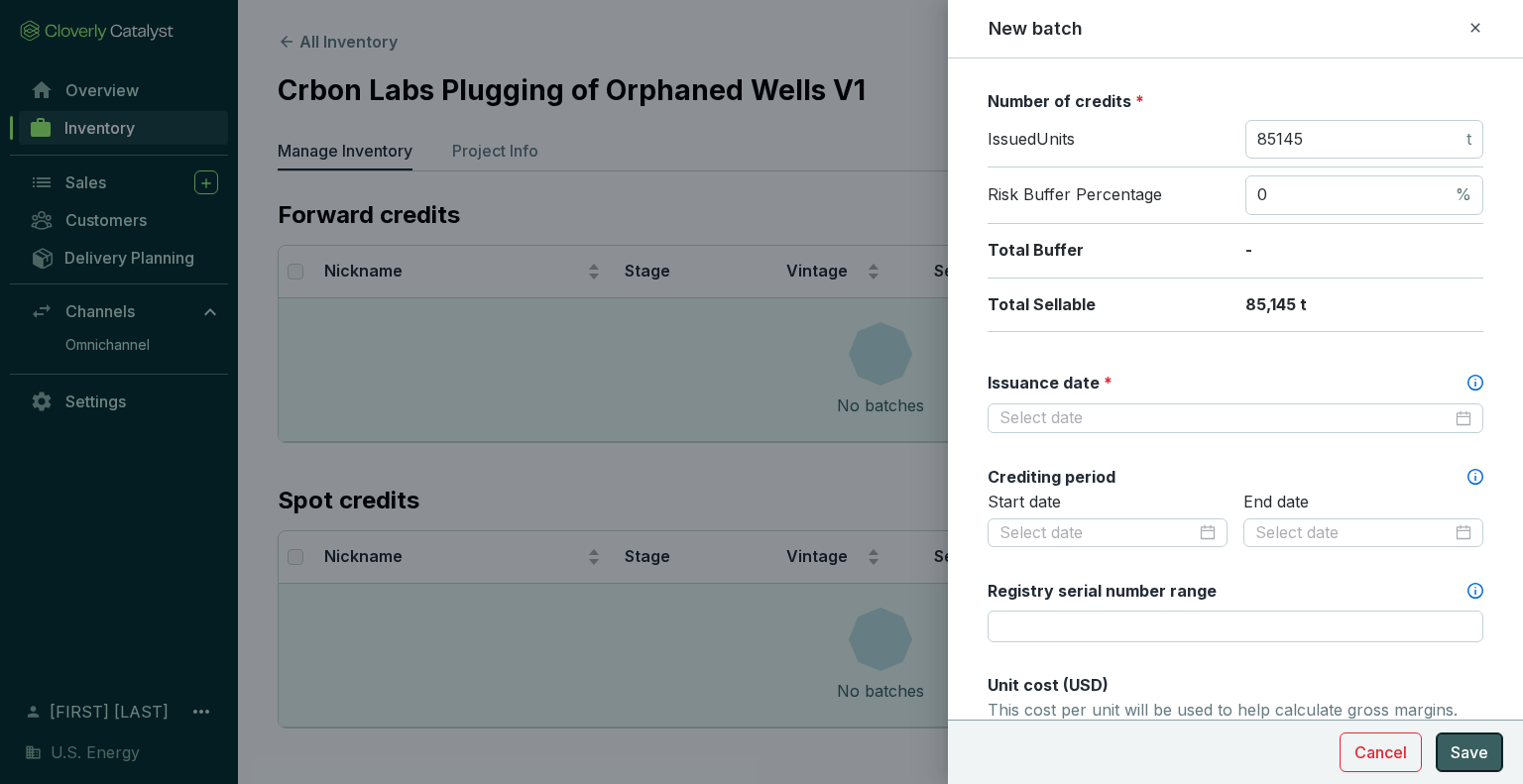 drag, startPoint x: 1456, startPoint y: 764, endPoint x: 1456, endPoint y: 753, distance: 11 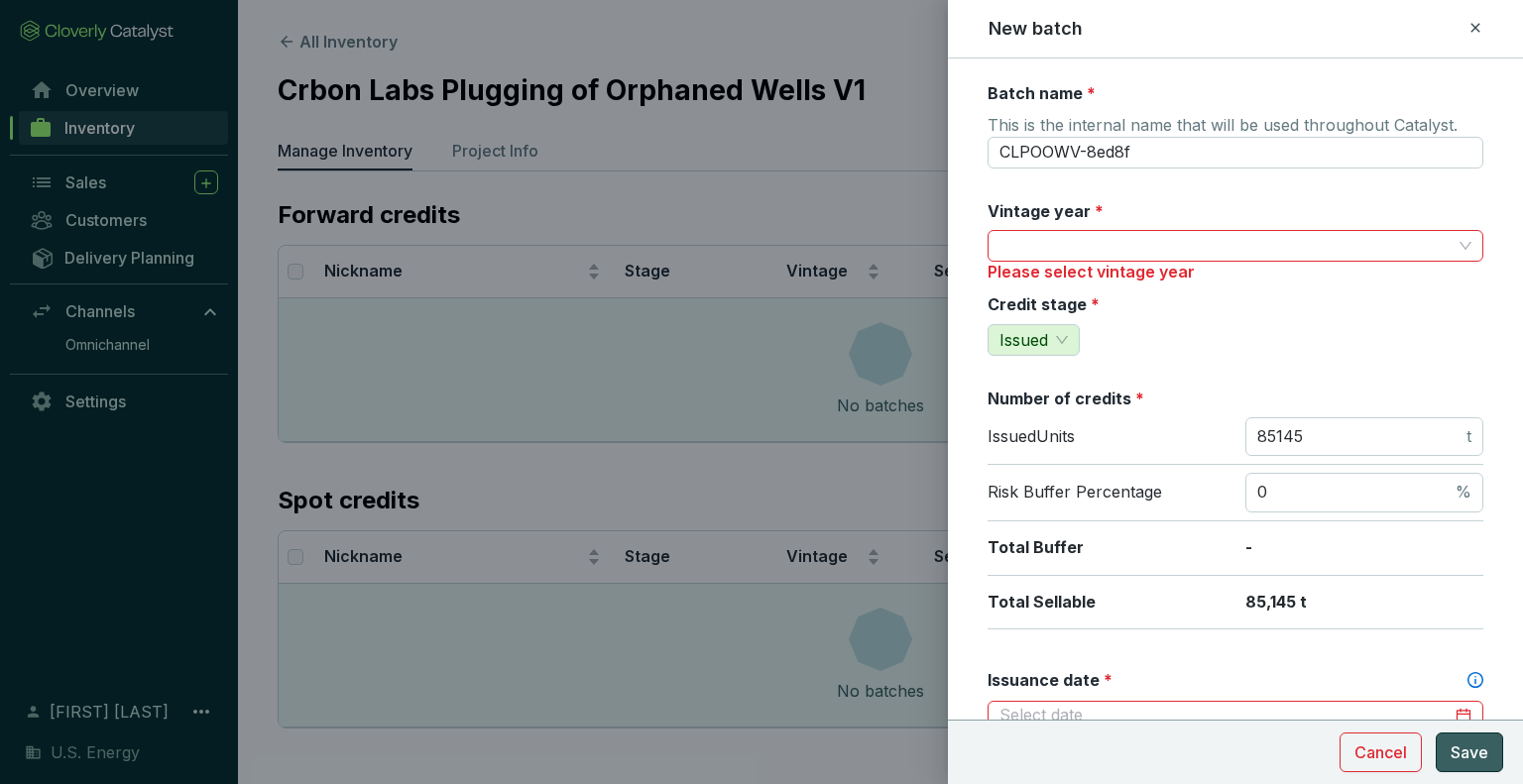 scroll, scrollTop: 0, scrollLeft: 0, axis: both 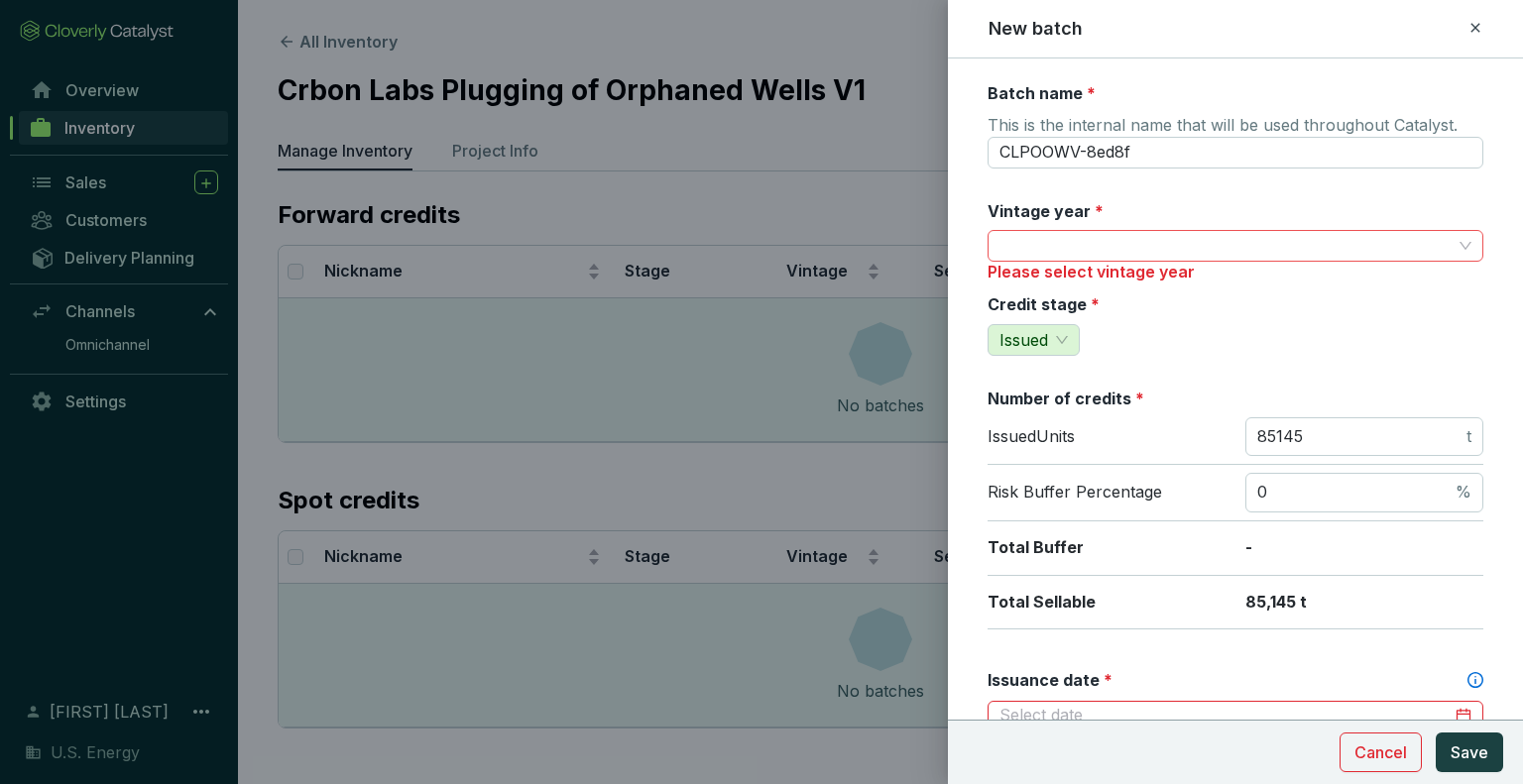 click on "Vintage year   *" at bounding box center [1226, 246] 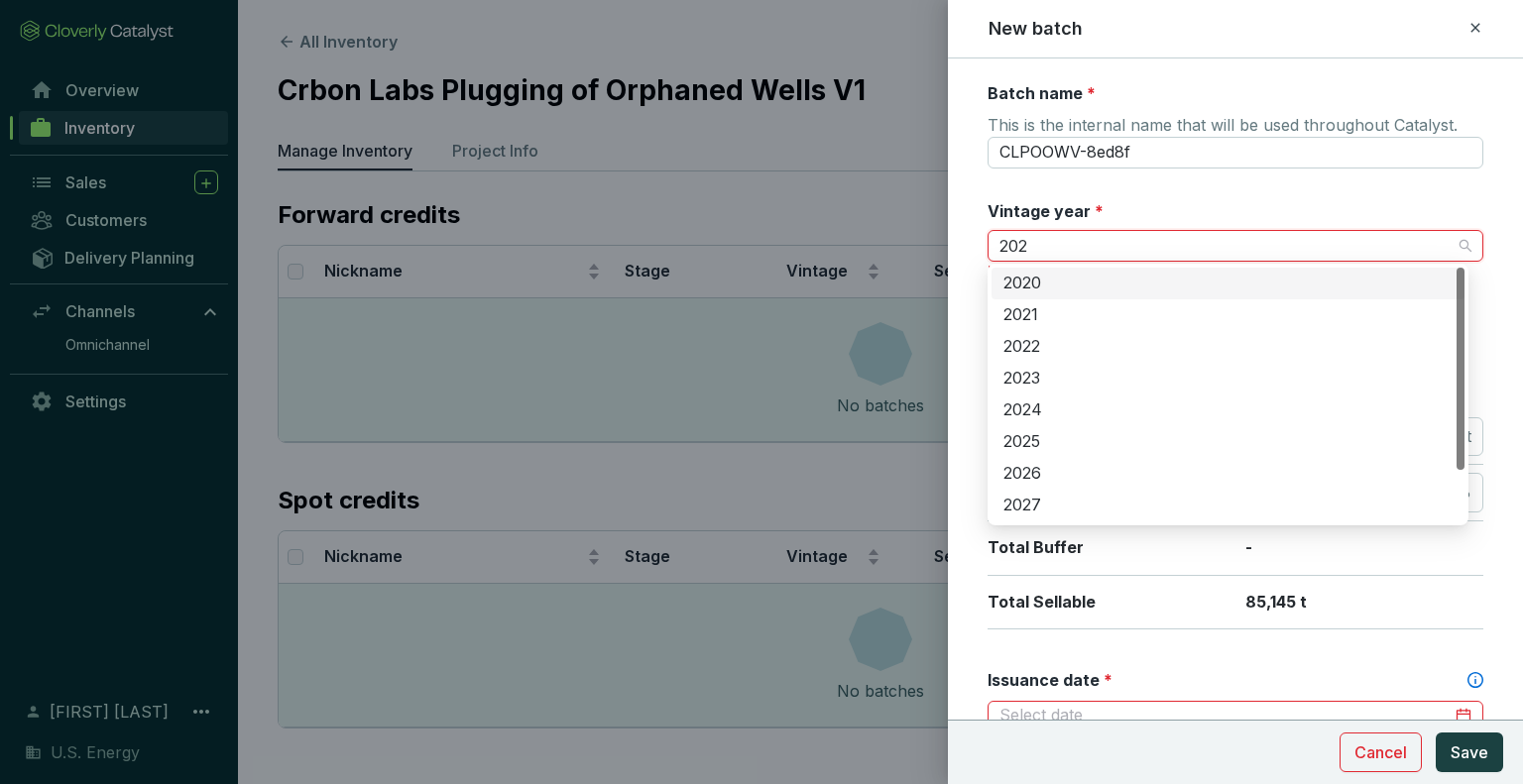 type on "2024" 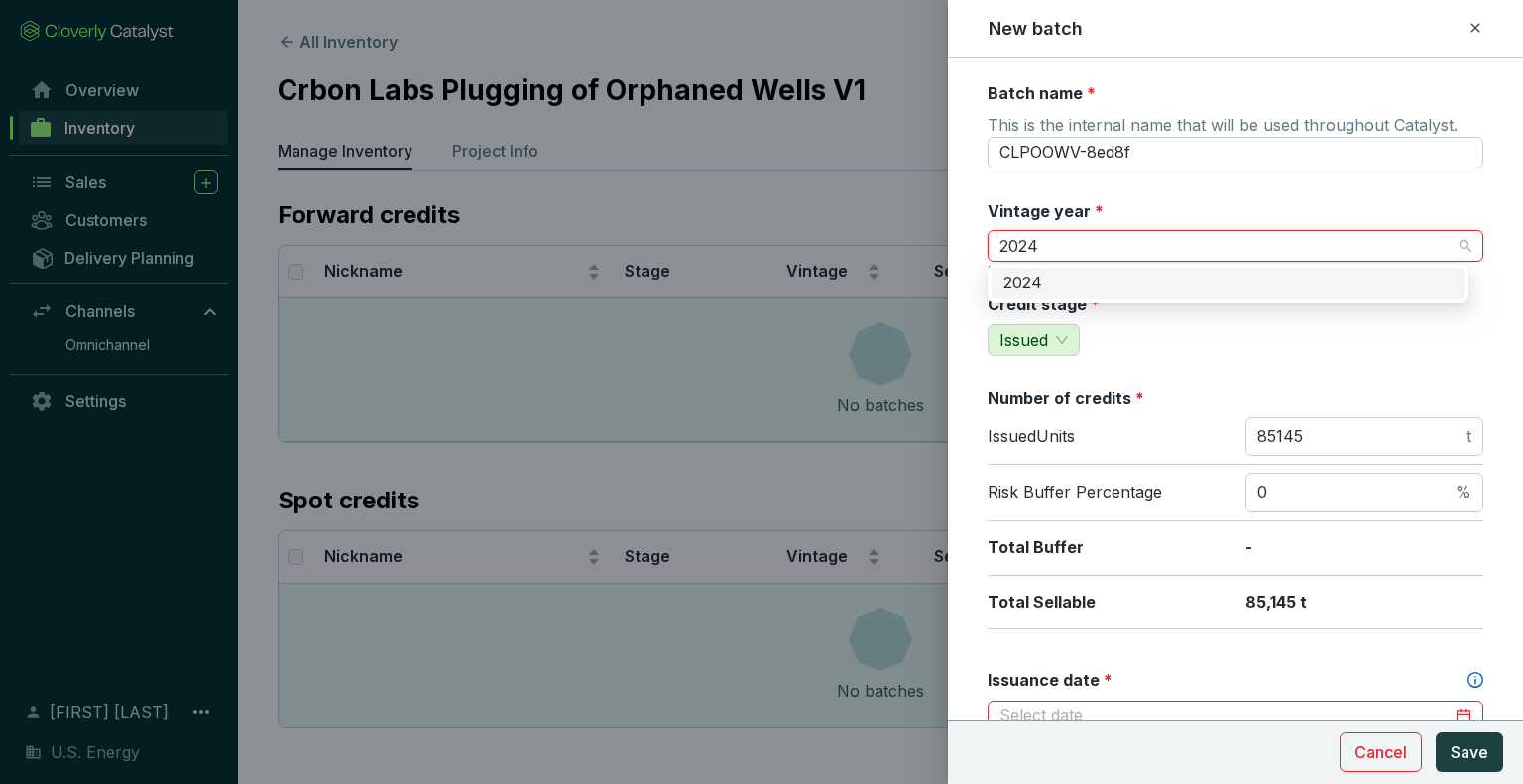 type 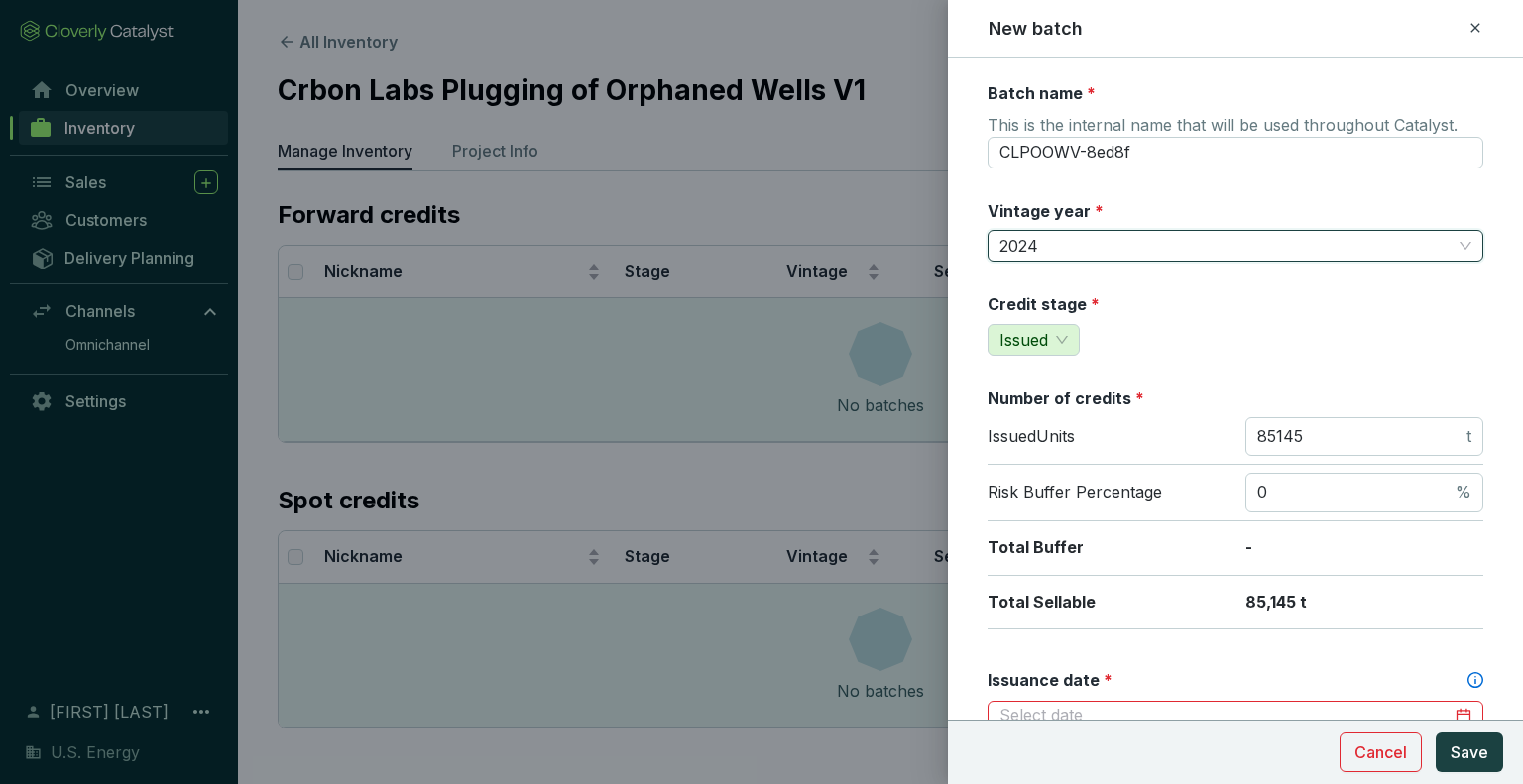 click on "Batch name   * This is the internal name that will be used throughout Catalyst. CLPOOWV-8ed8f Vintage year   * 2024 2024 Credit stage   * Issued Number of credits   * Issued  Units 85145 t Risk Buffer Percentage 0 % Total Buffer -  Total Sellable 85,145 t Issuance date   * Issuance date is required to determine whether this batch of credits are spot or forward credits. Crediting period   Start date End date Registry serial number range   Unit cost (USD)   This cost per unit will be used to help calculate gross margins. $0.00 Price per credit (USD)   * This will be used as the default sale price for this batch. MARGIN - Price is required Add volume discount Tags   Tags are used to analyze your inventory across projects and batches.   Tags Notes" at bounding box center (1235, 855) 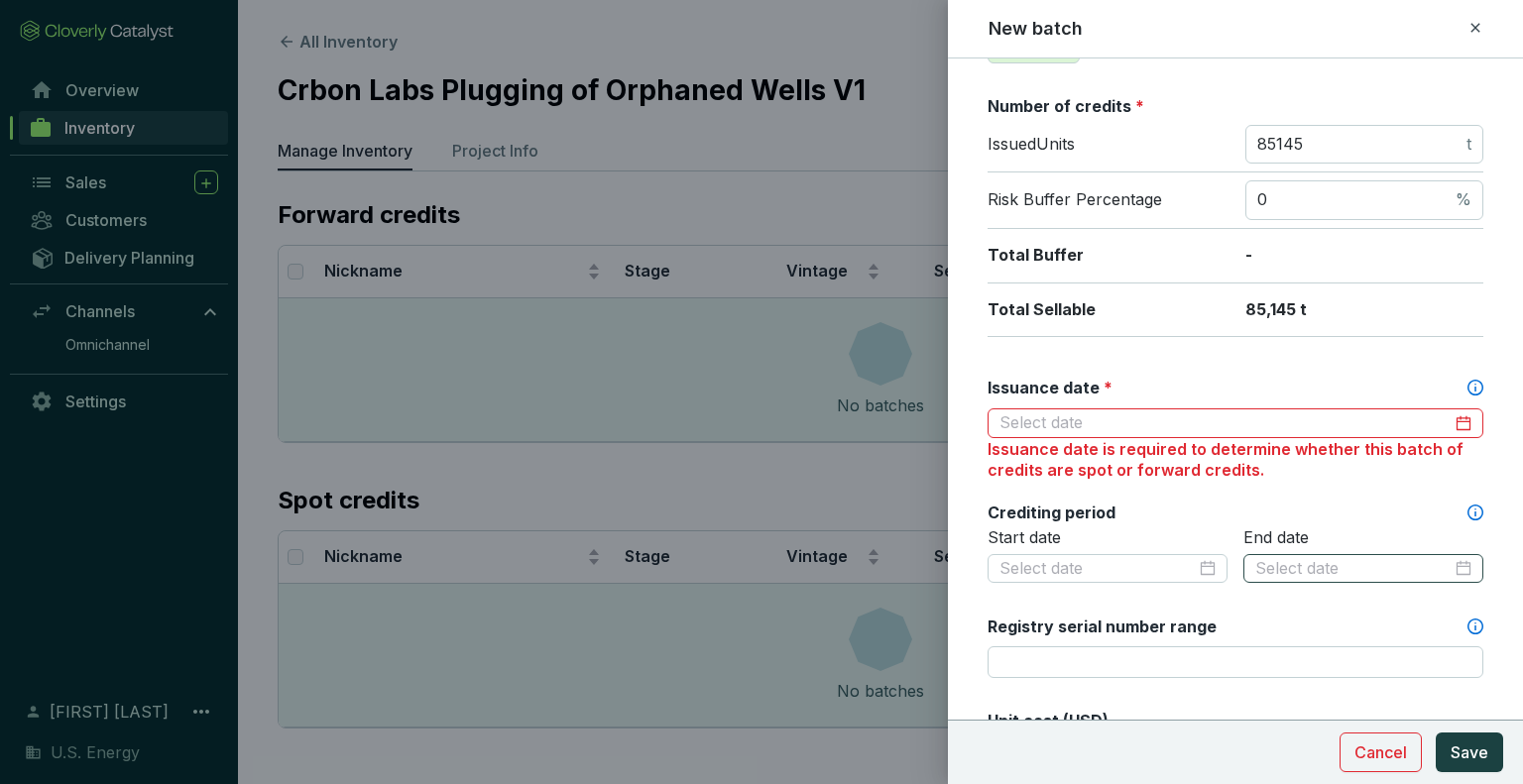 scroll, scrollTop: 297, scrollLeft: 0, axis: vertical 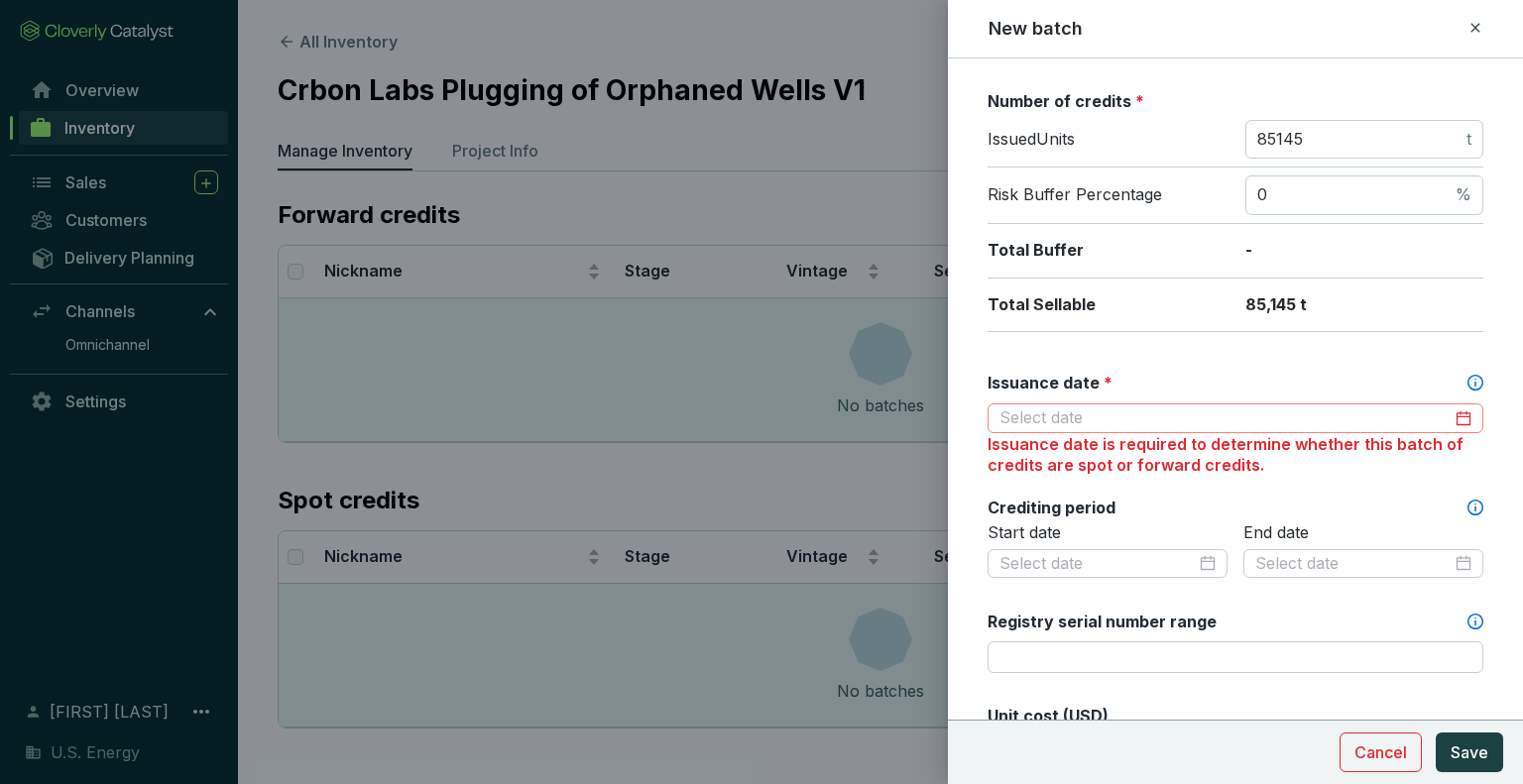 click at bounding box center [1235, 418] 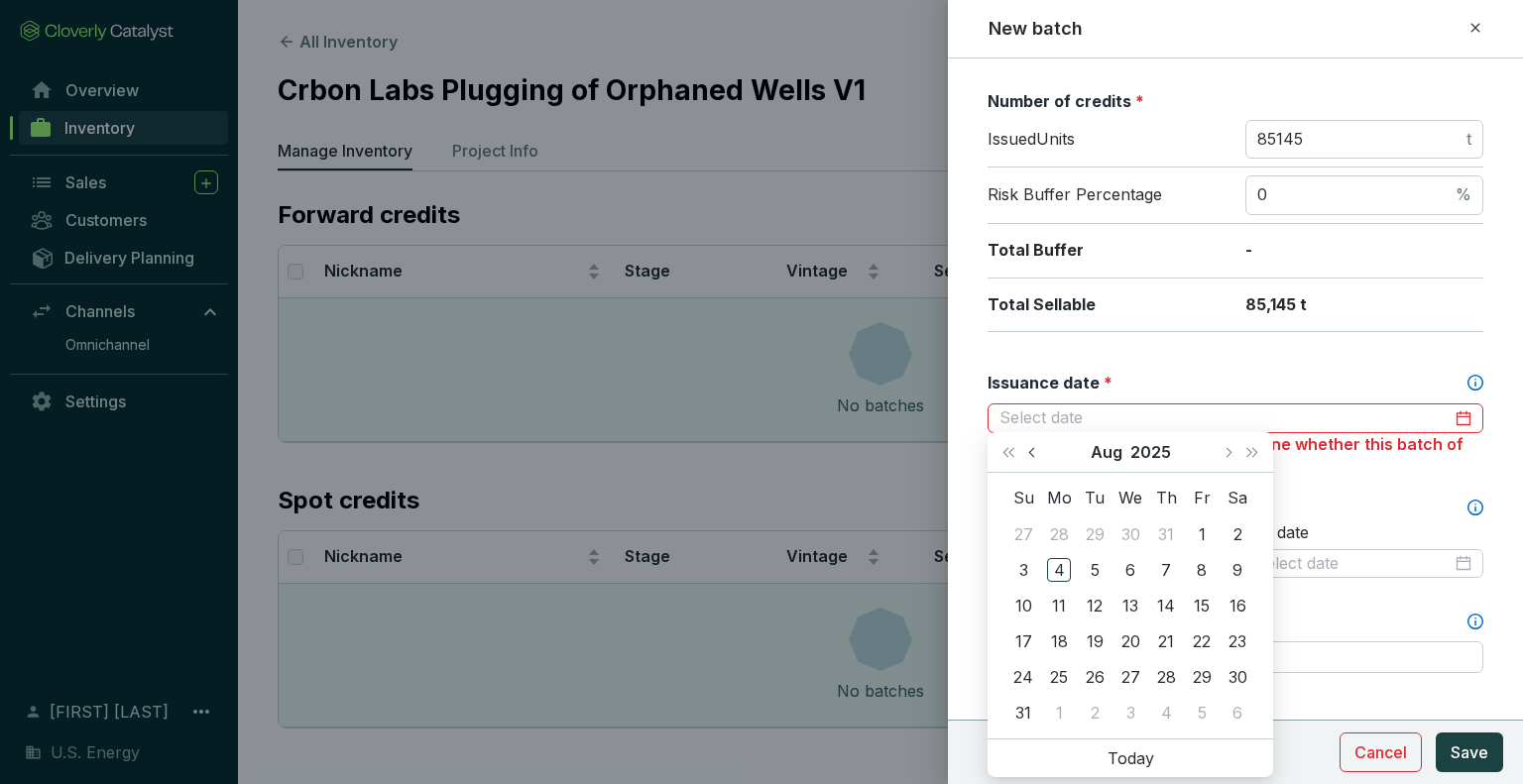 click at bounding box center [1034, 452] 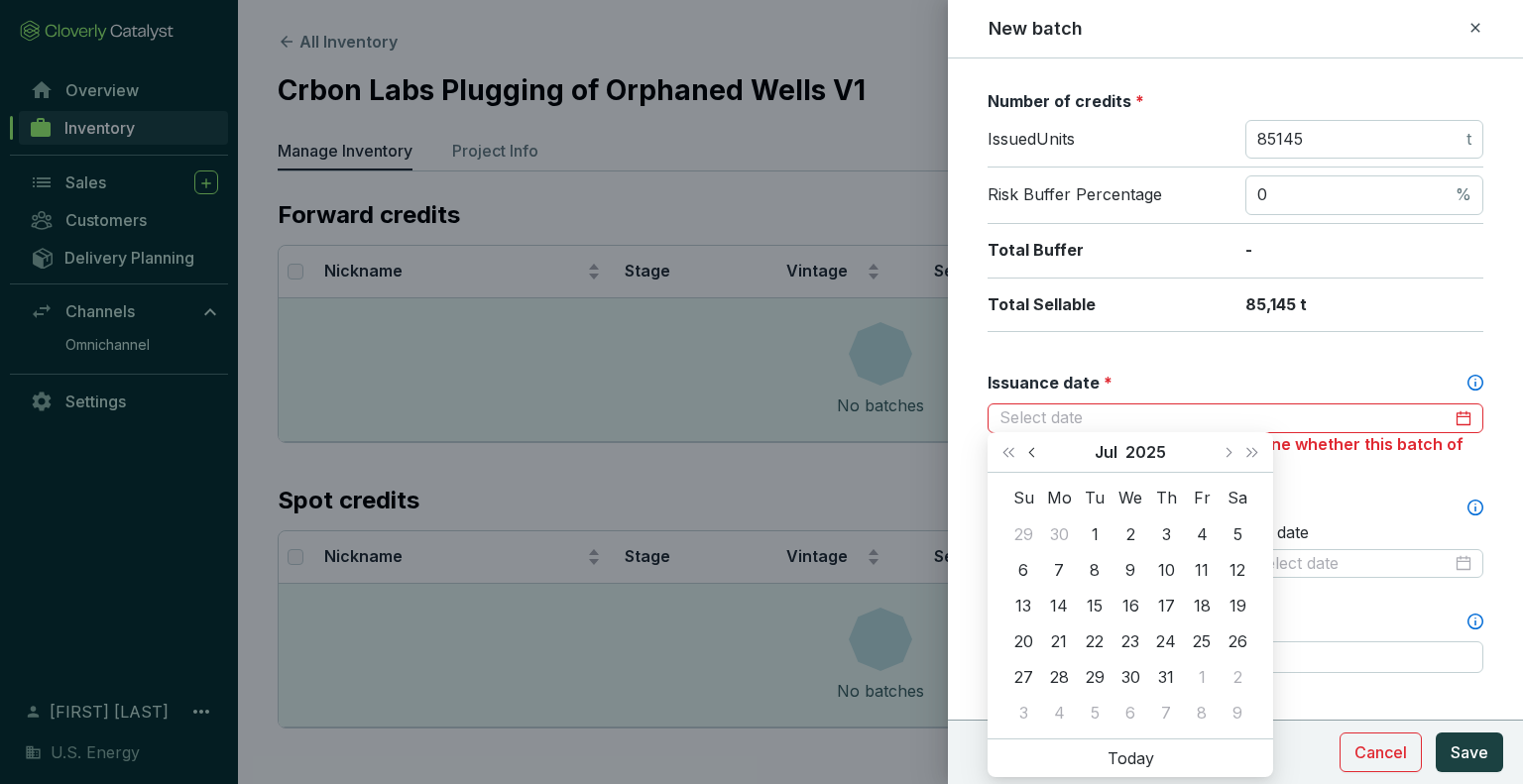 click at bounding box center [1034, 452] 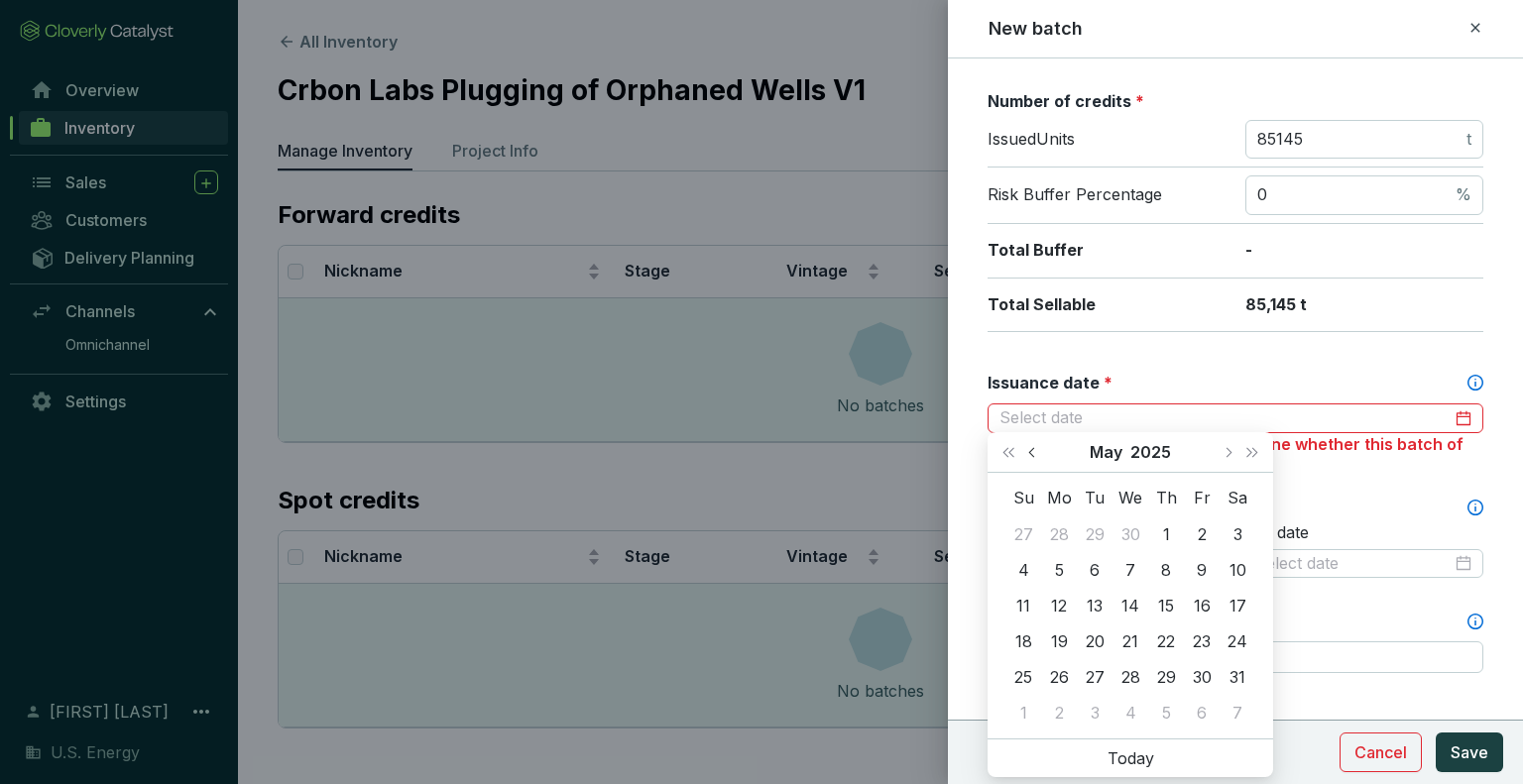 click at bounding box center [1034, 452] 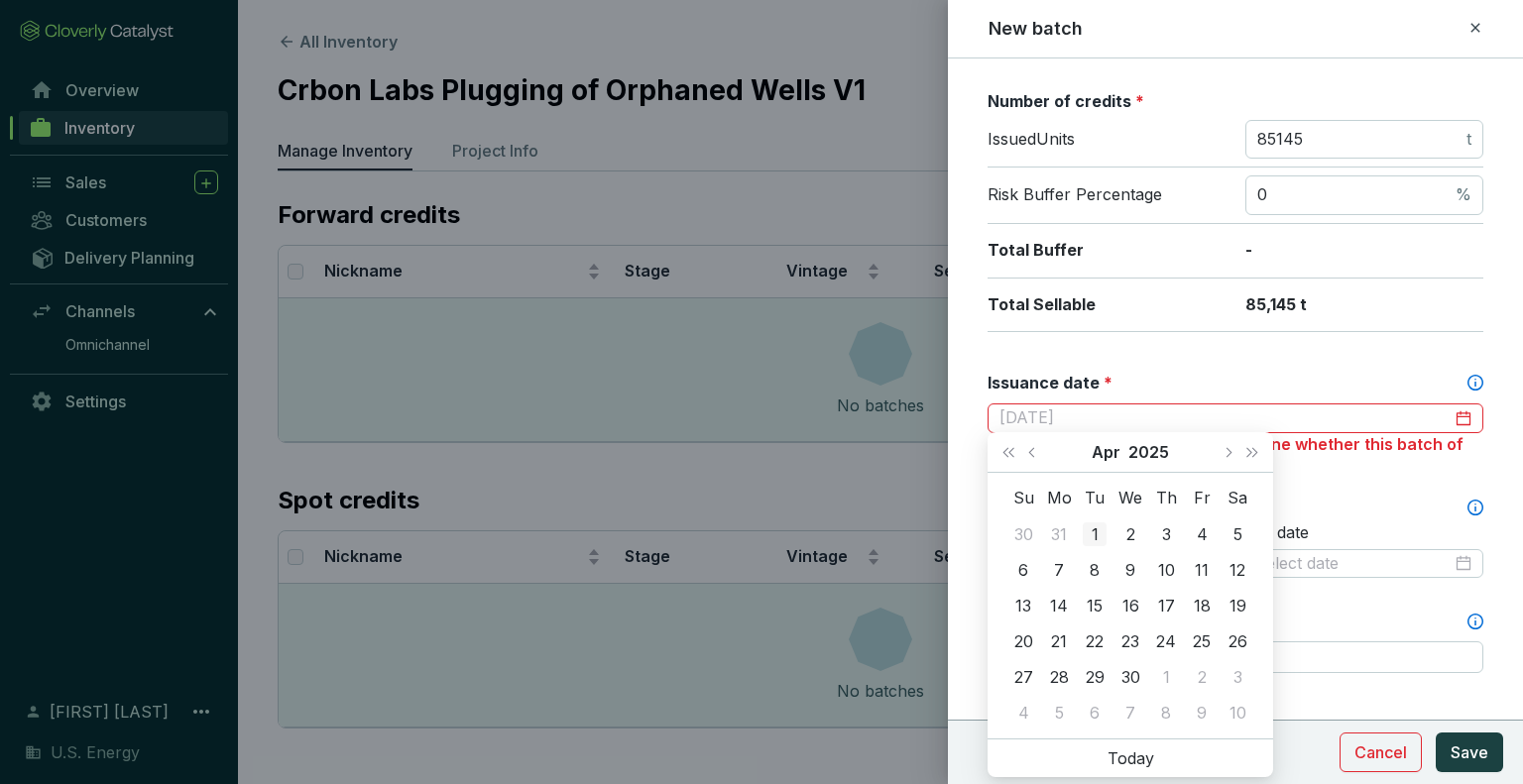 type on "2025-04-01" 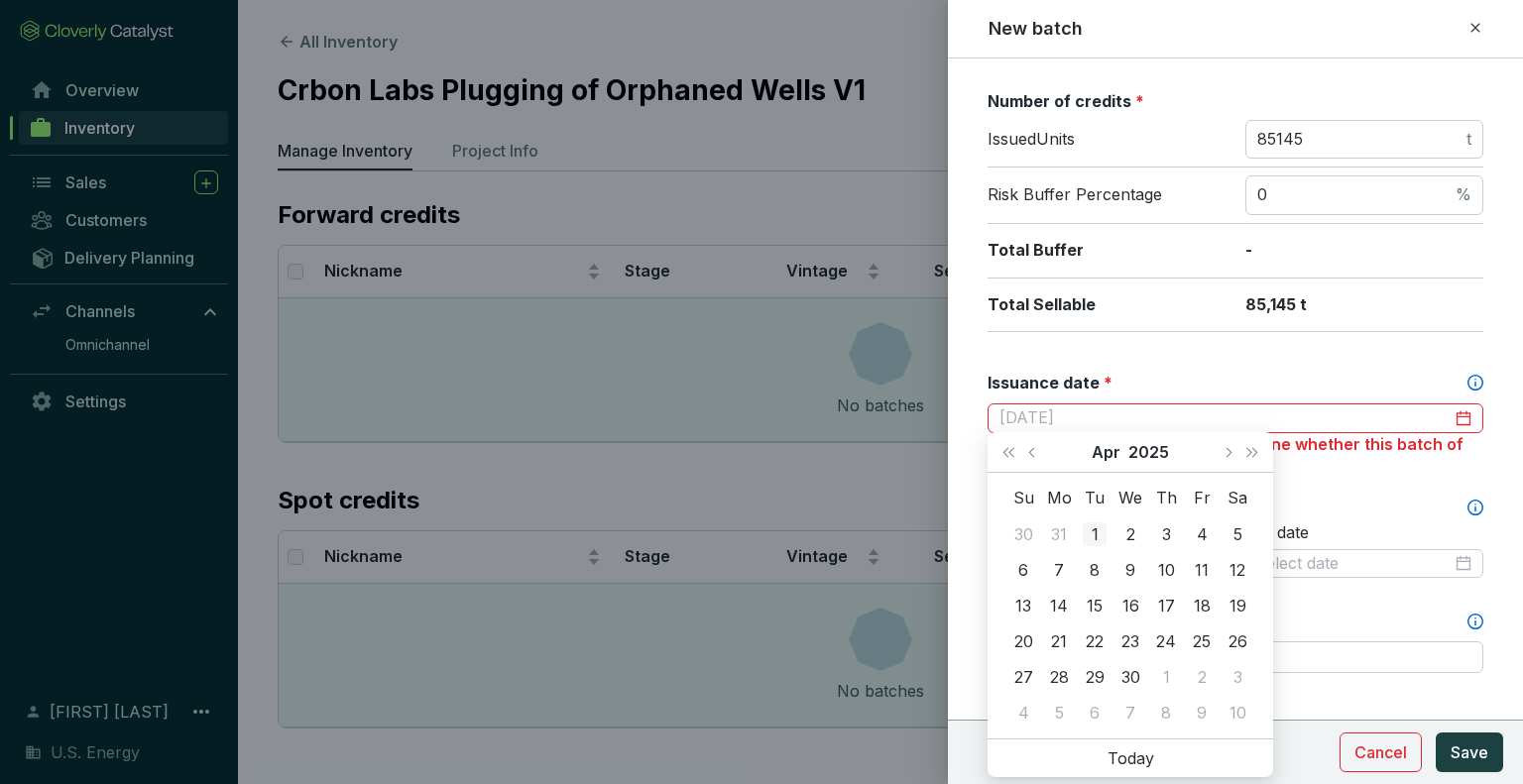click on "1" at bounding box center [1095, 534] 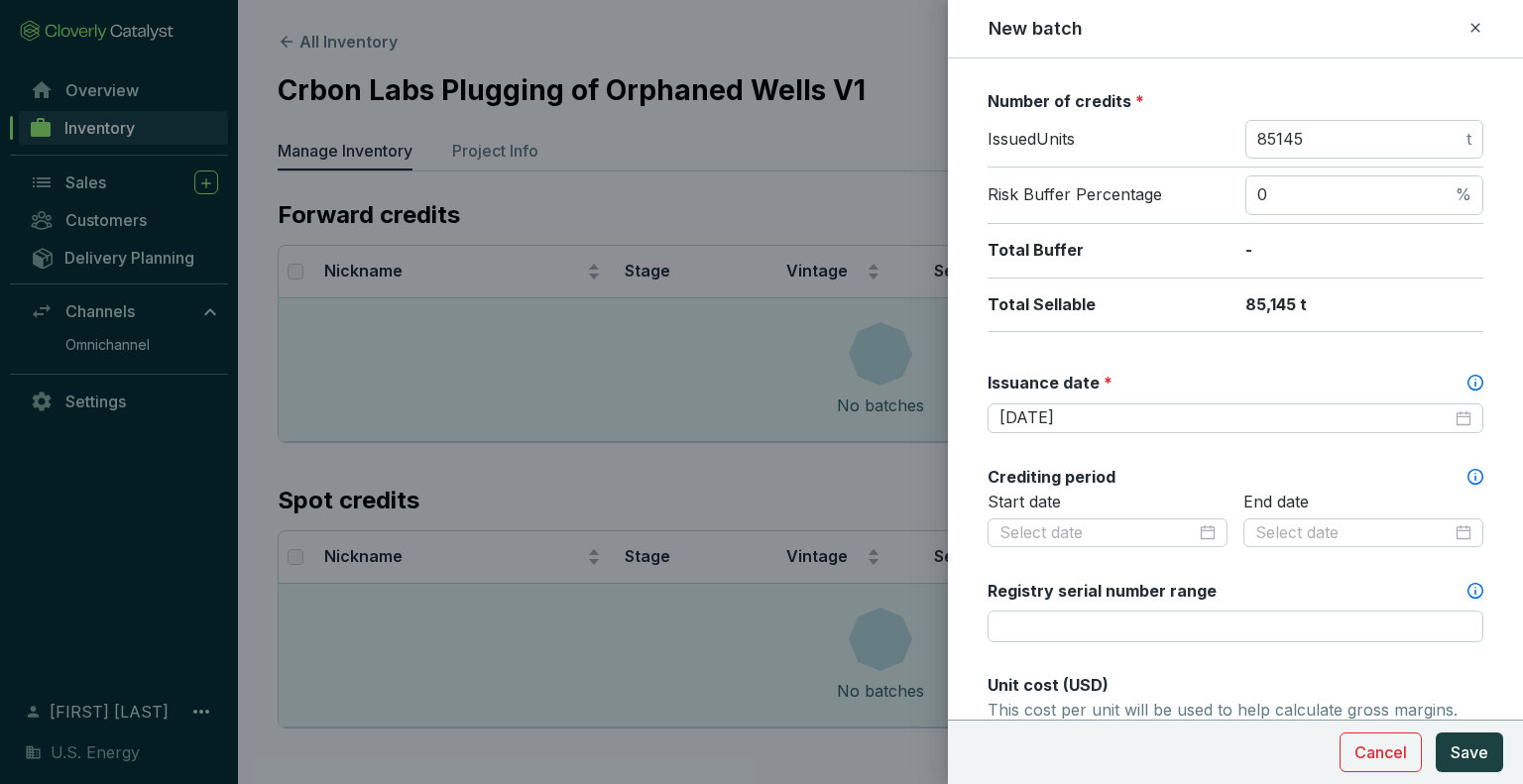 click on "Crediting period" at bounding box center [1235, 477] 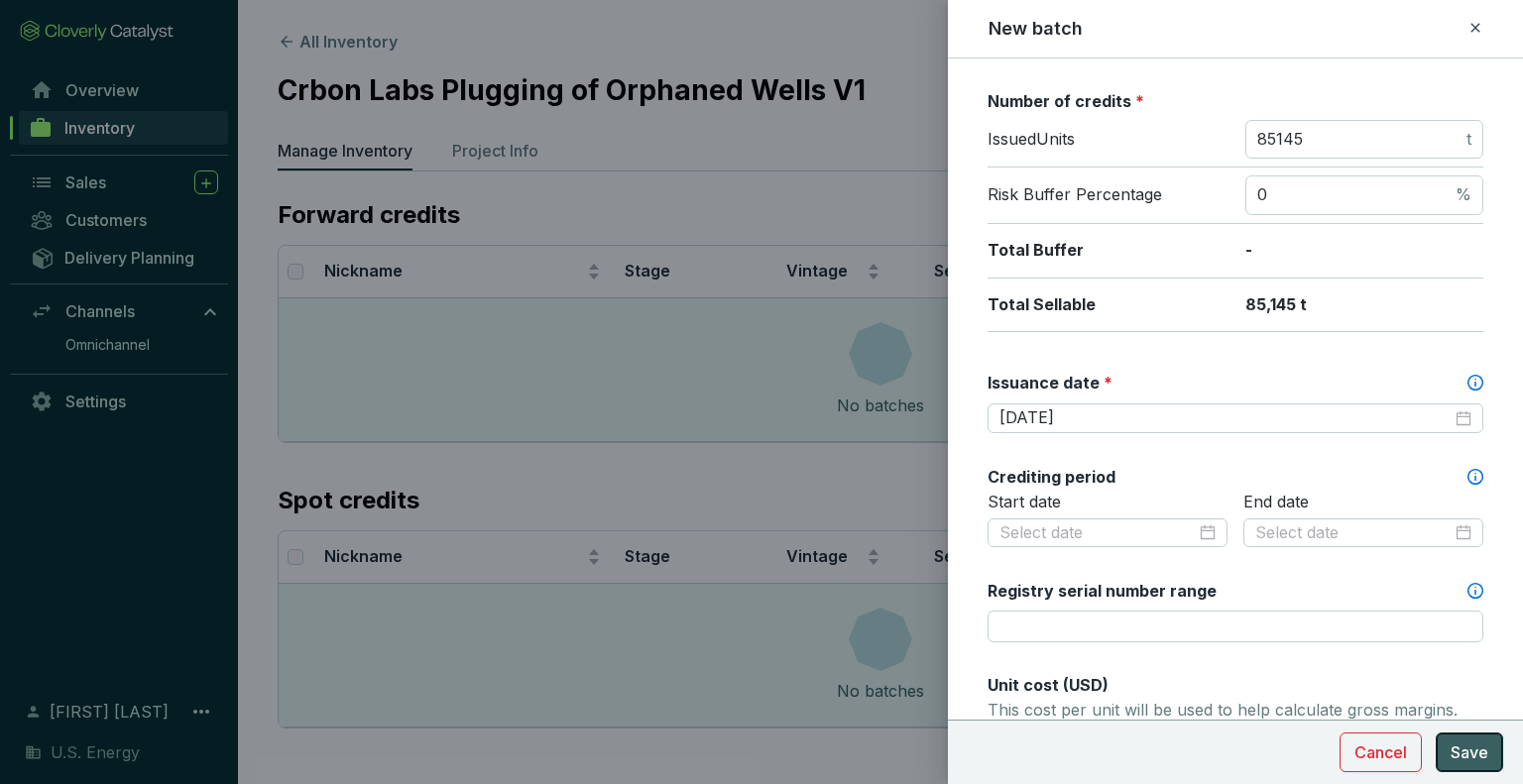 click on "Save" at bounding box center (1469, 752) 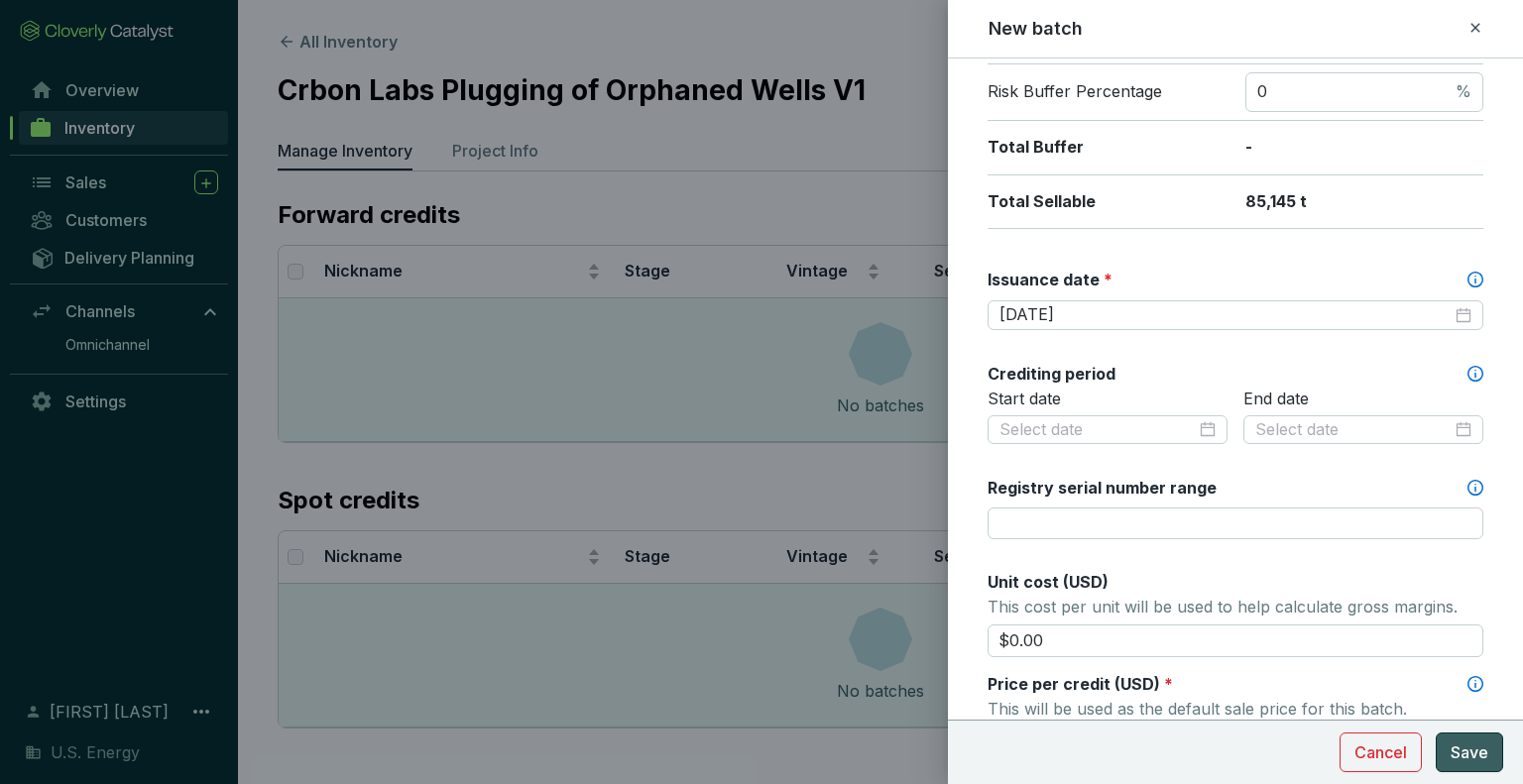 scroll, scrollTop: 496, scrollLeft: 0, axis: vertical 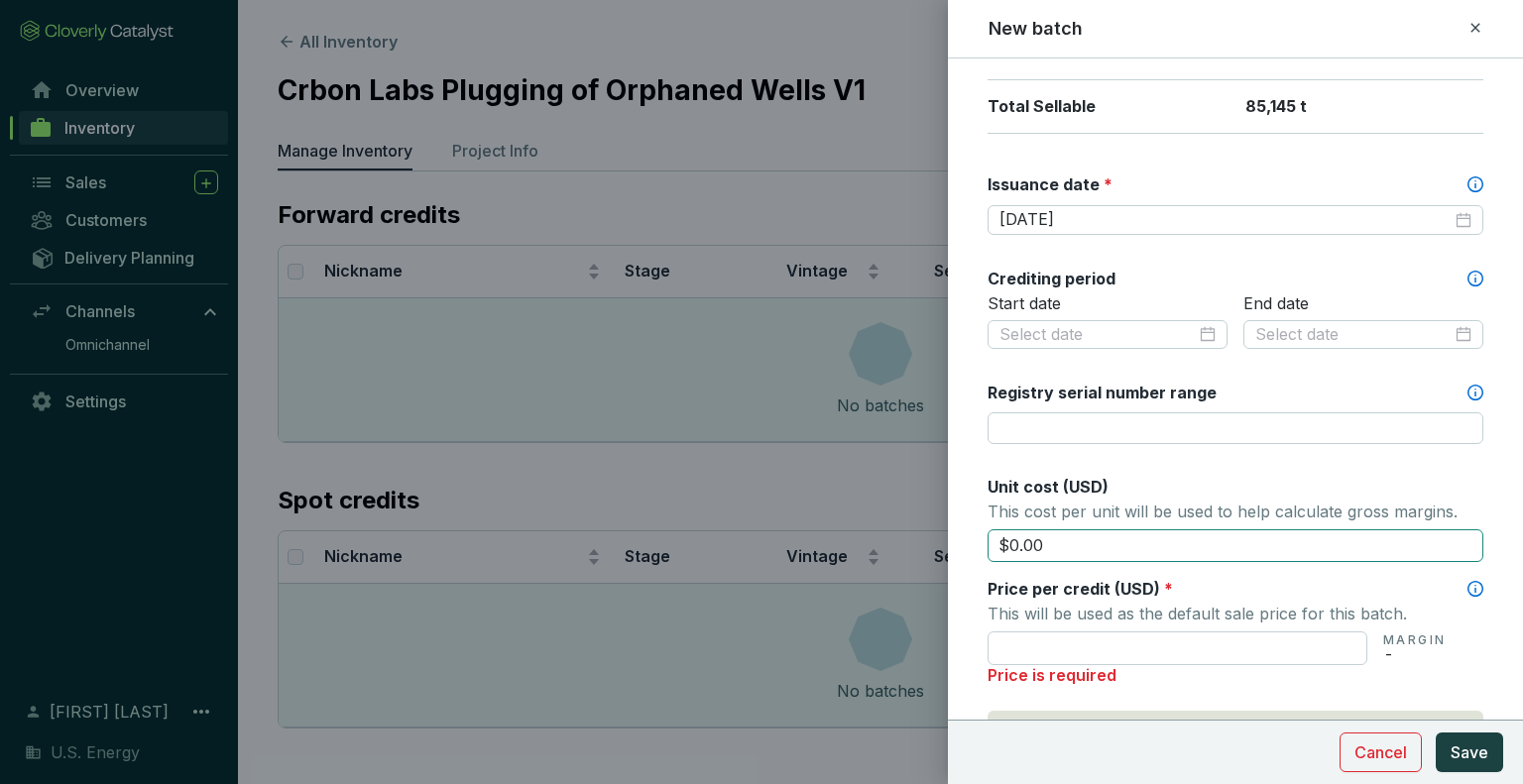 click on "$0.00" at bounding box center [1235, 546] 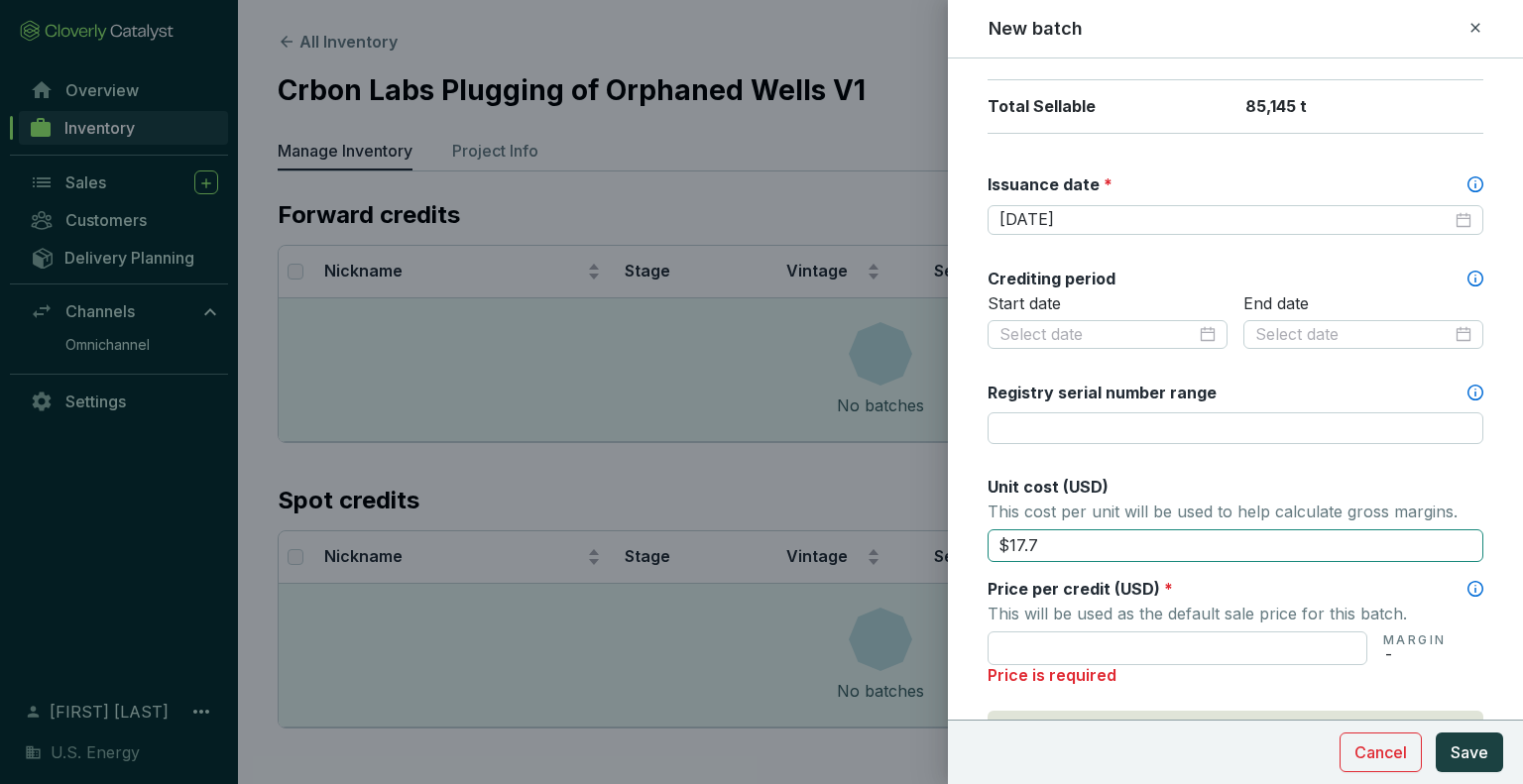 type on "$17.75" 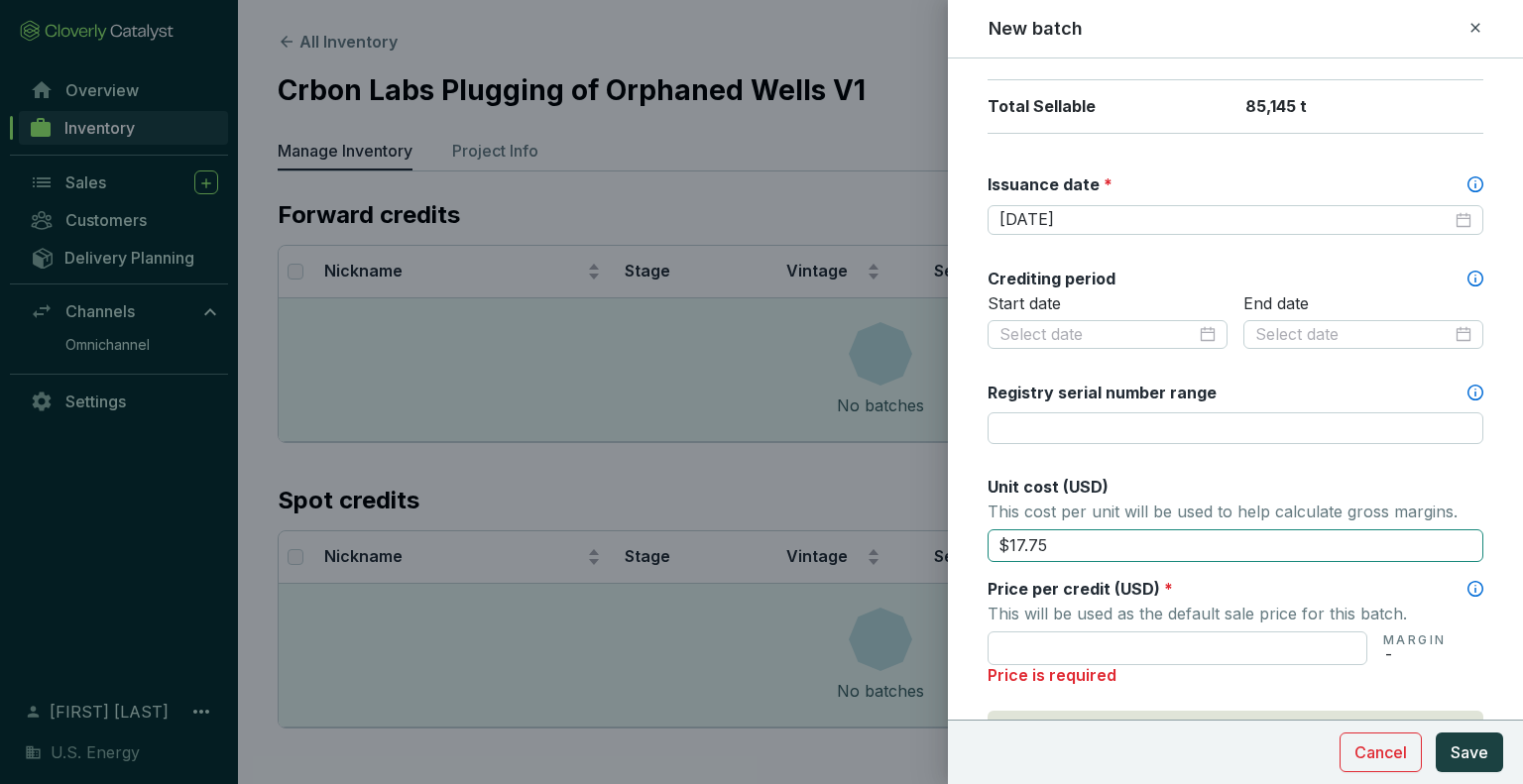 click on "$17.75" at bounding box center (1235, 546) 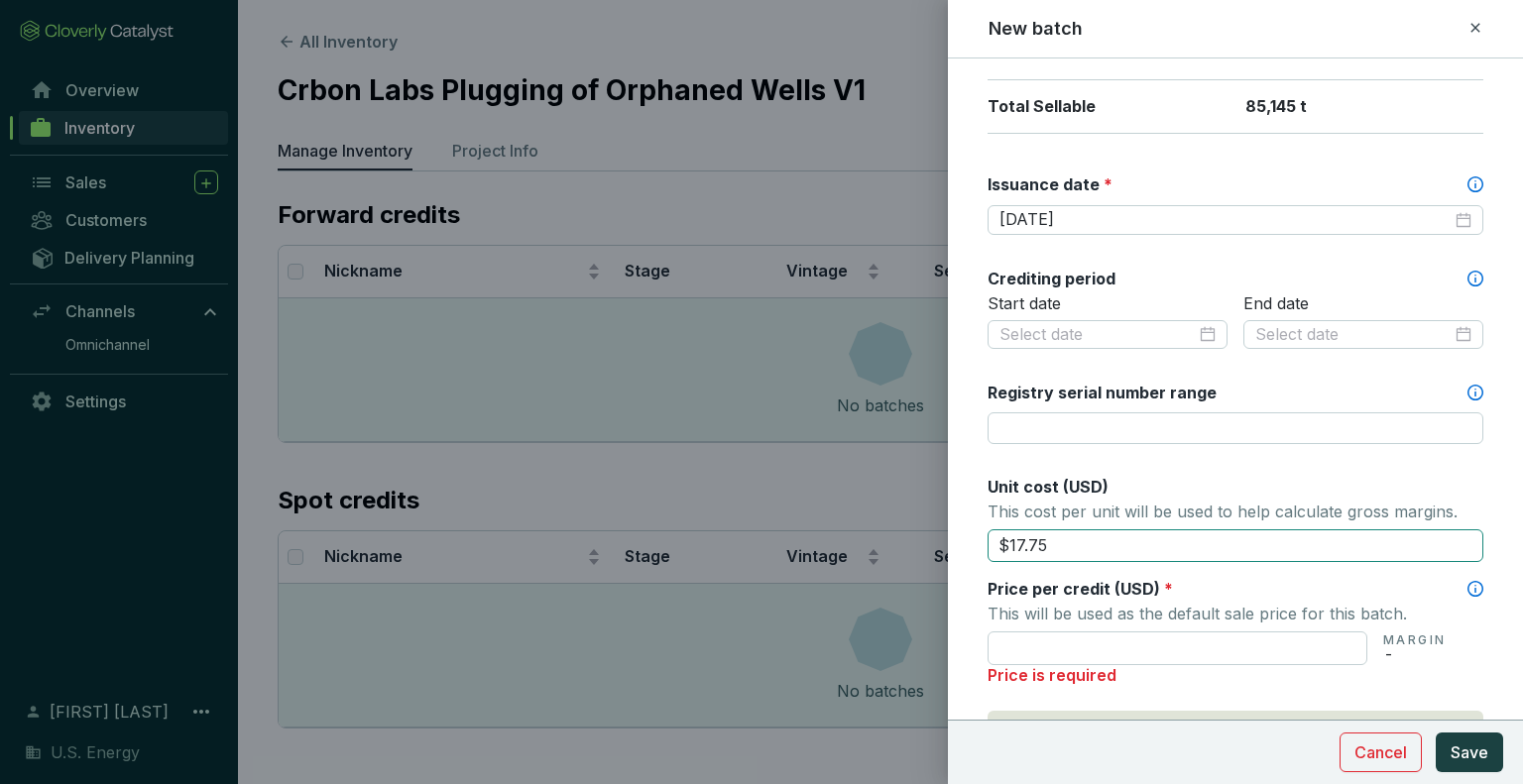 click on "$17.75" at bounding box center [1235, 546] 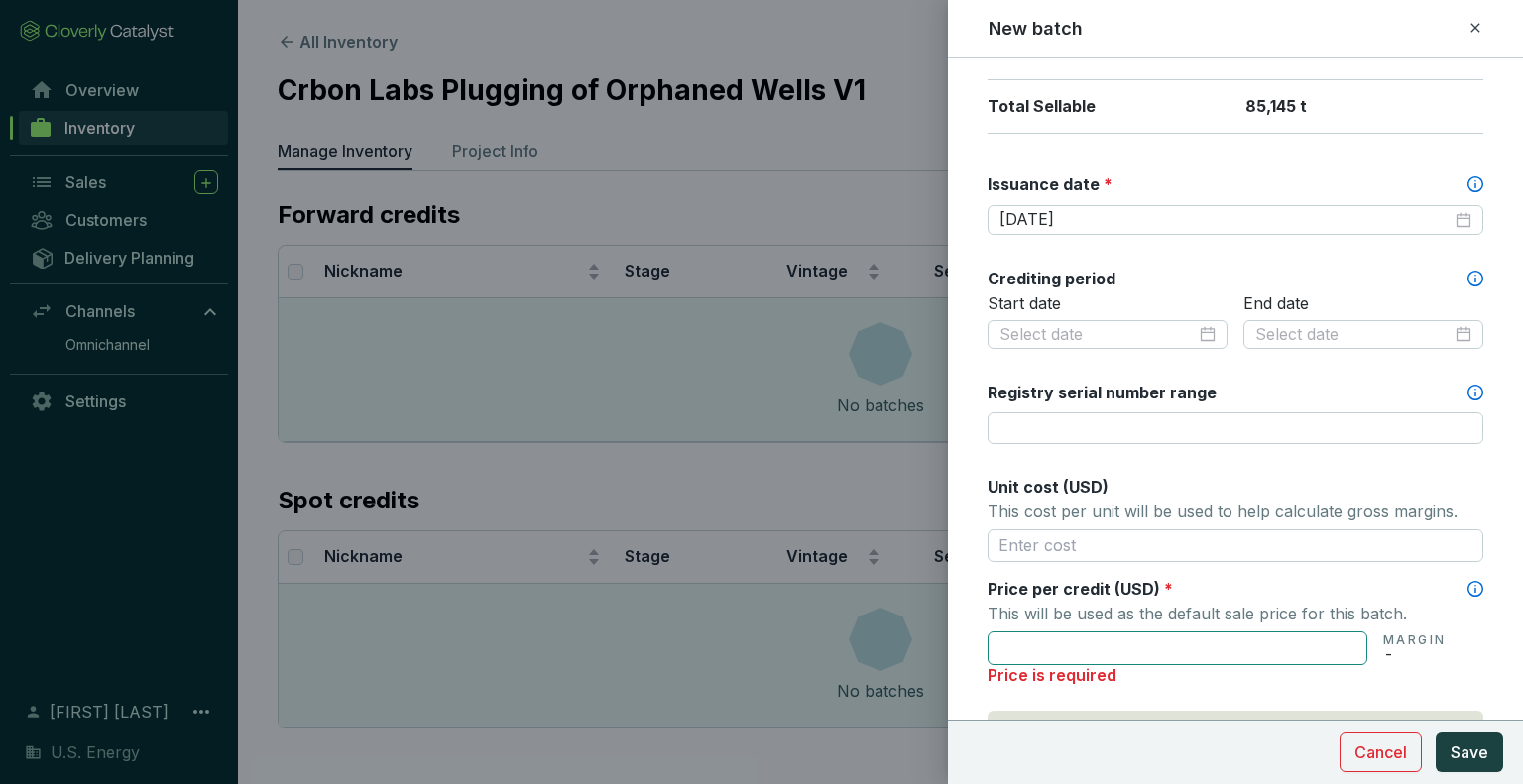 type 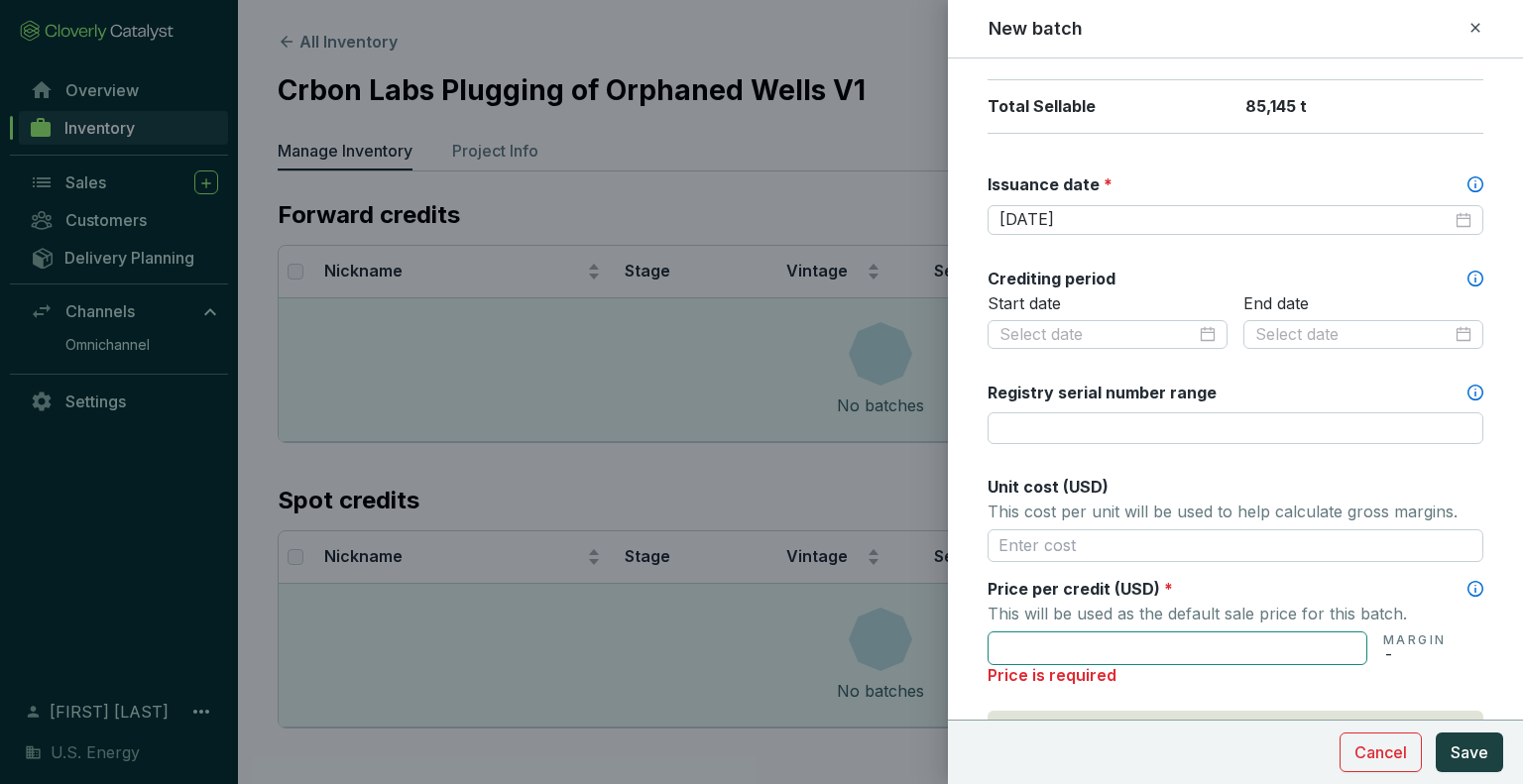click at bounding box center (1177, 648) 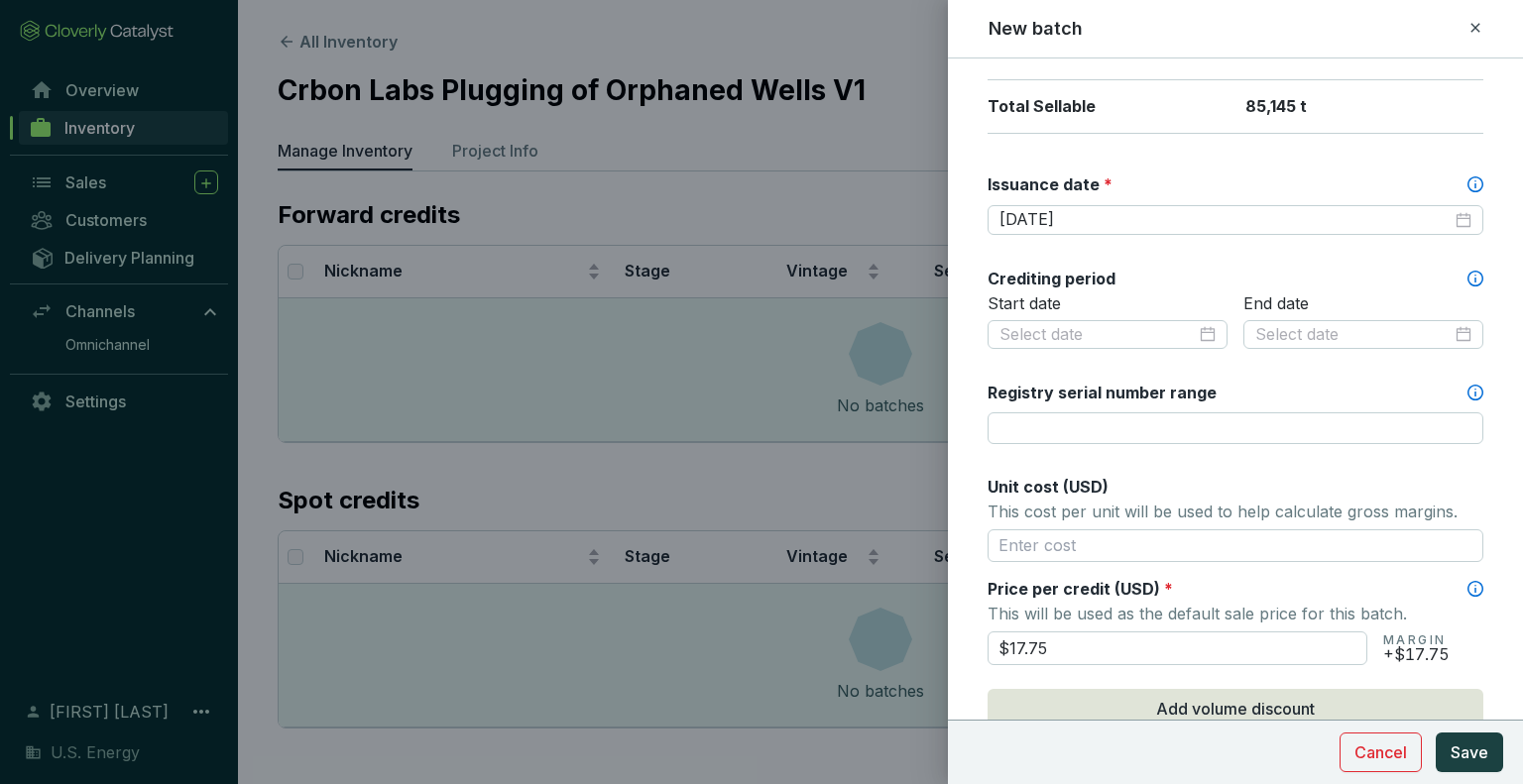 type on "$17.75" 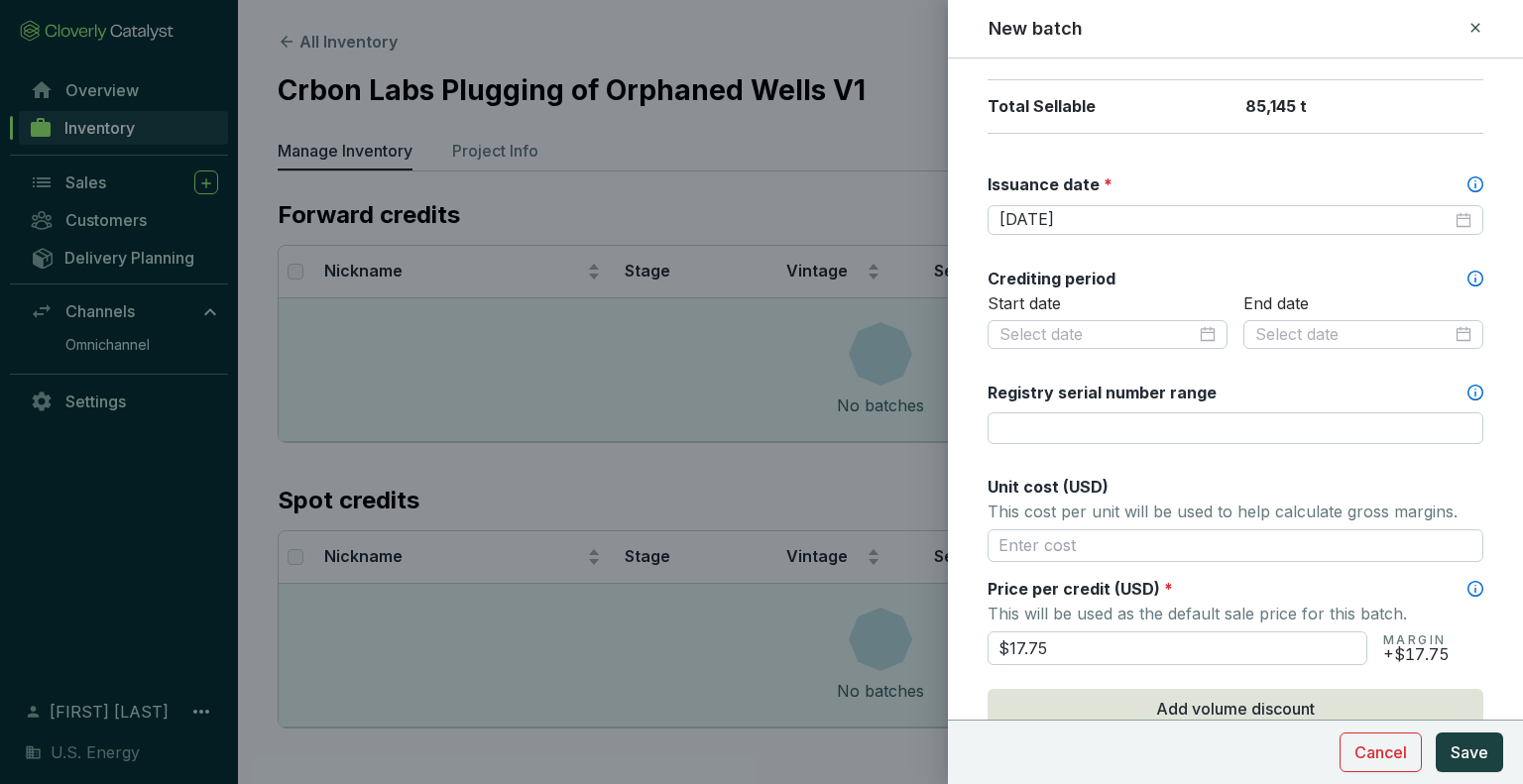 click on "Price per credit (USD)   *" at bounding box center [1235, 589] 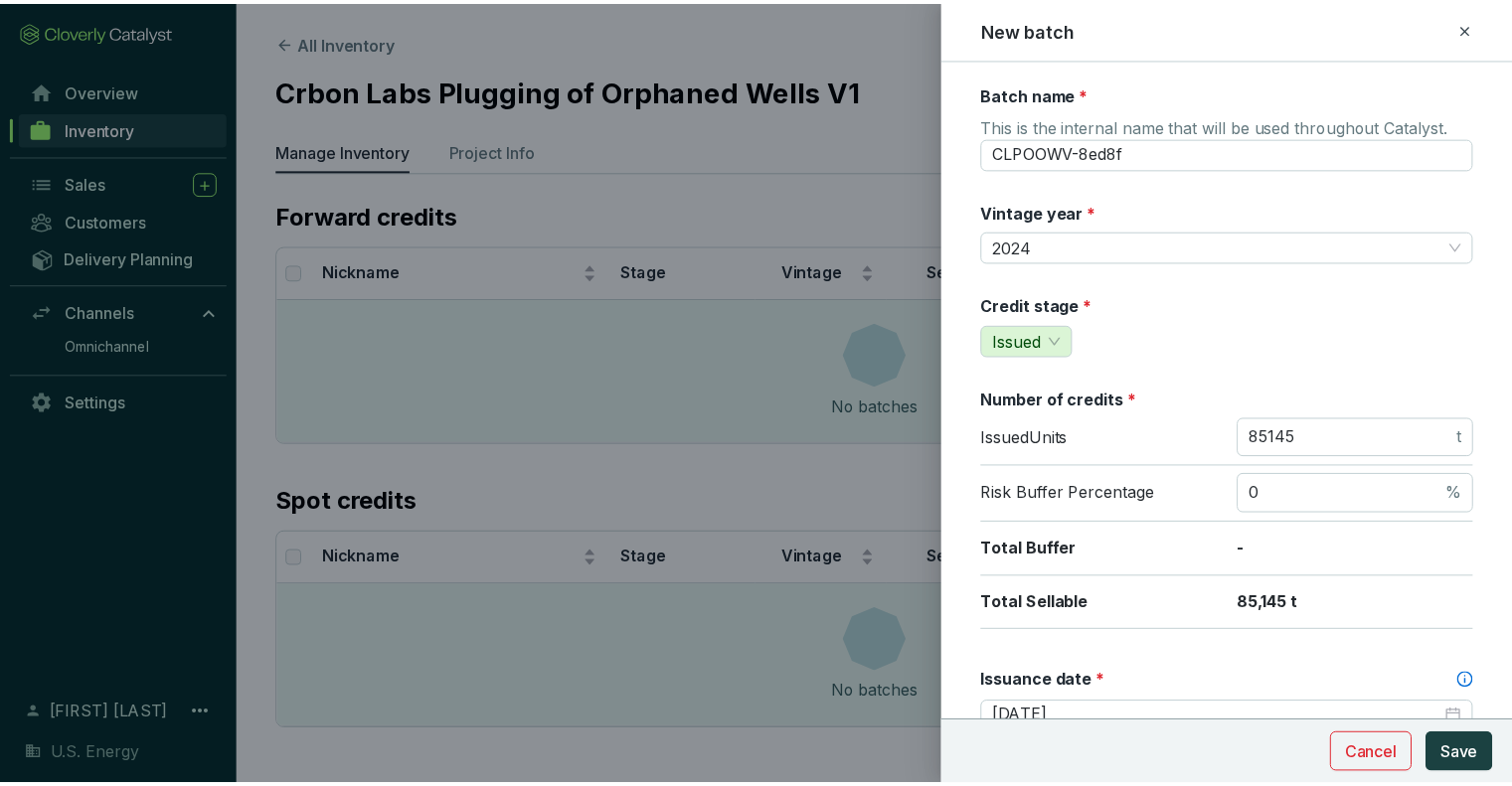 scroll, scrollTop: 0, scrollLeft: 0, axis: both 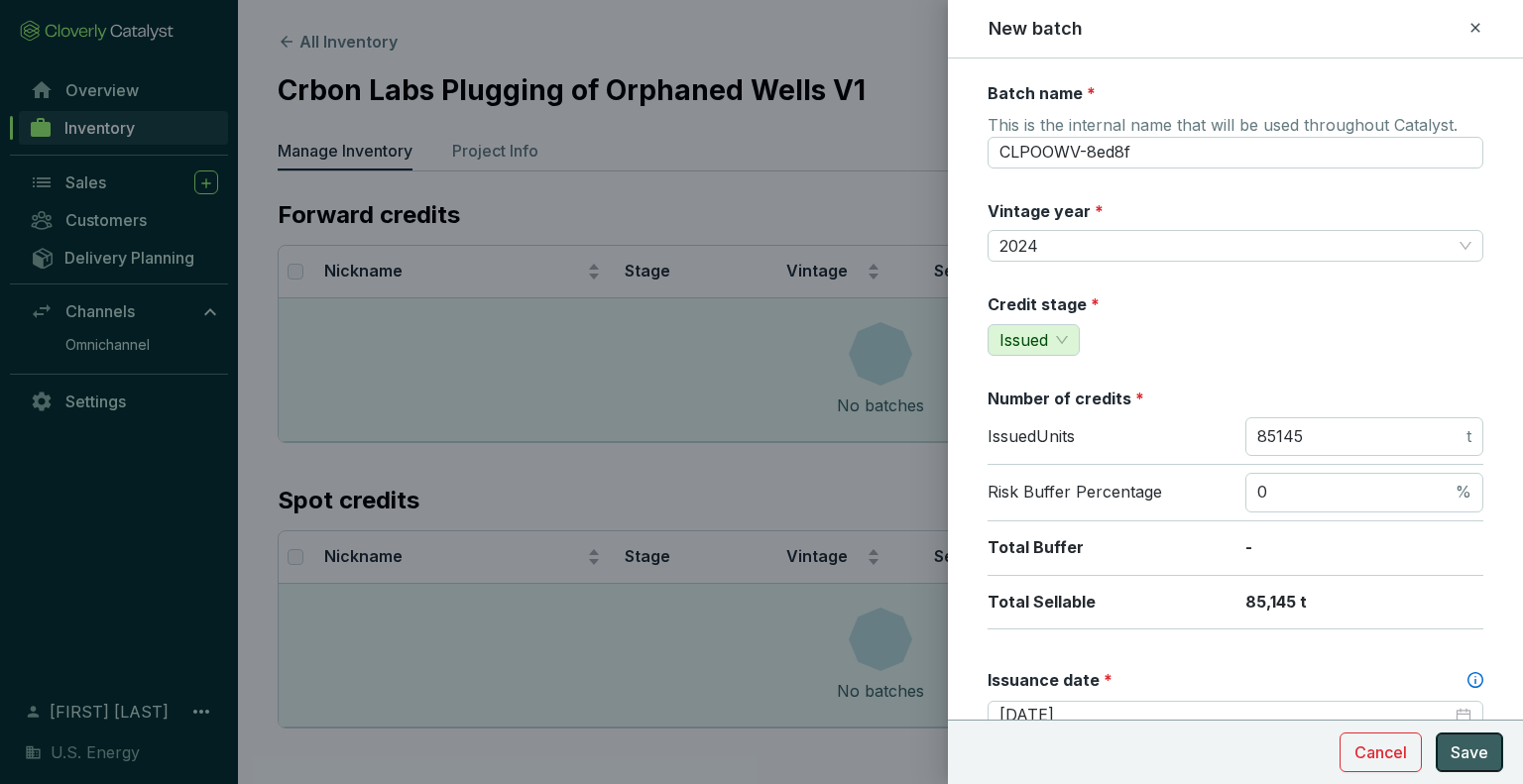 click on "Save" at bounding box center (1469, 752) 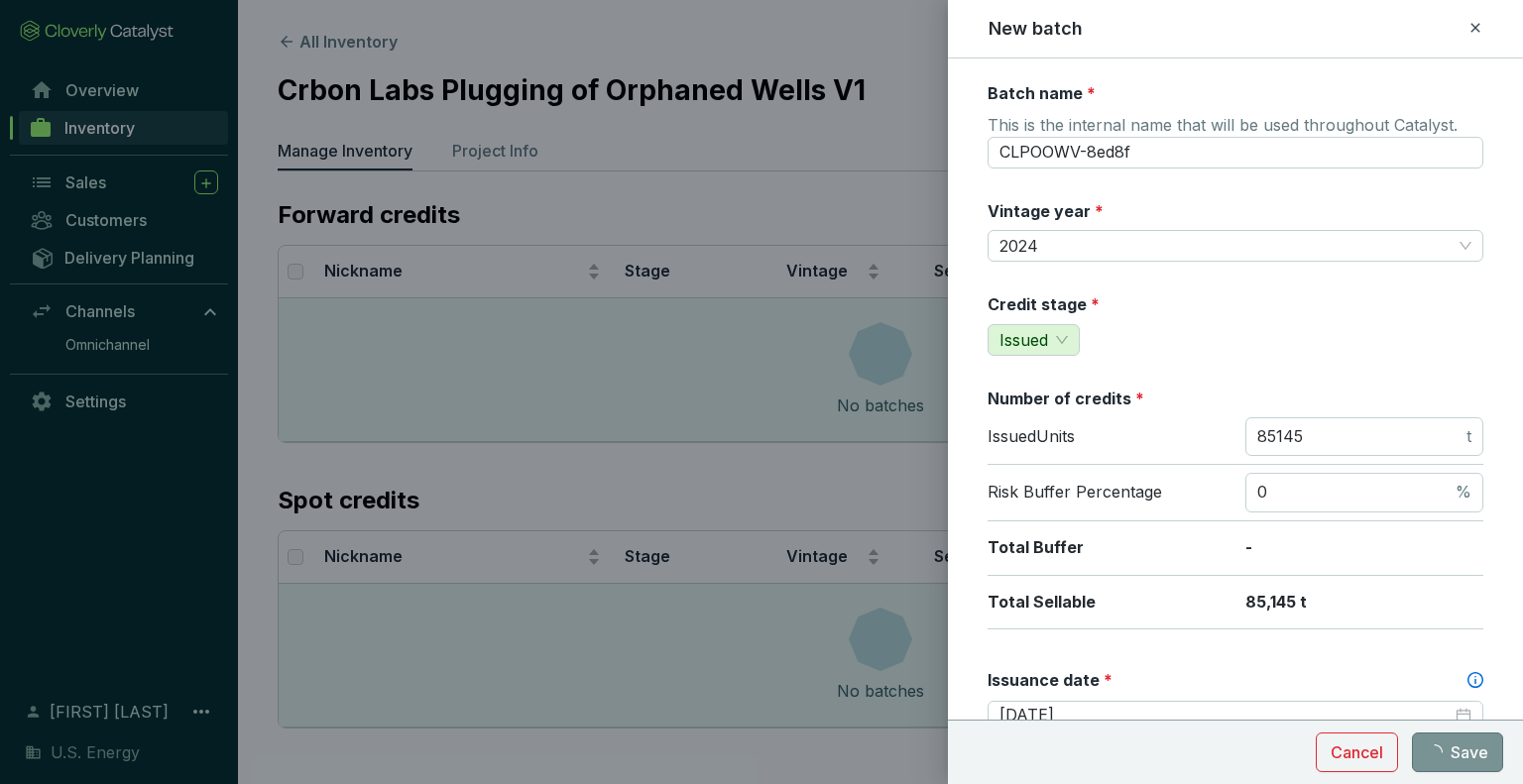 type 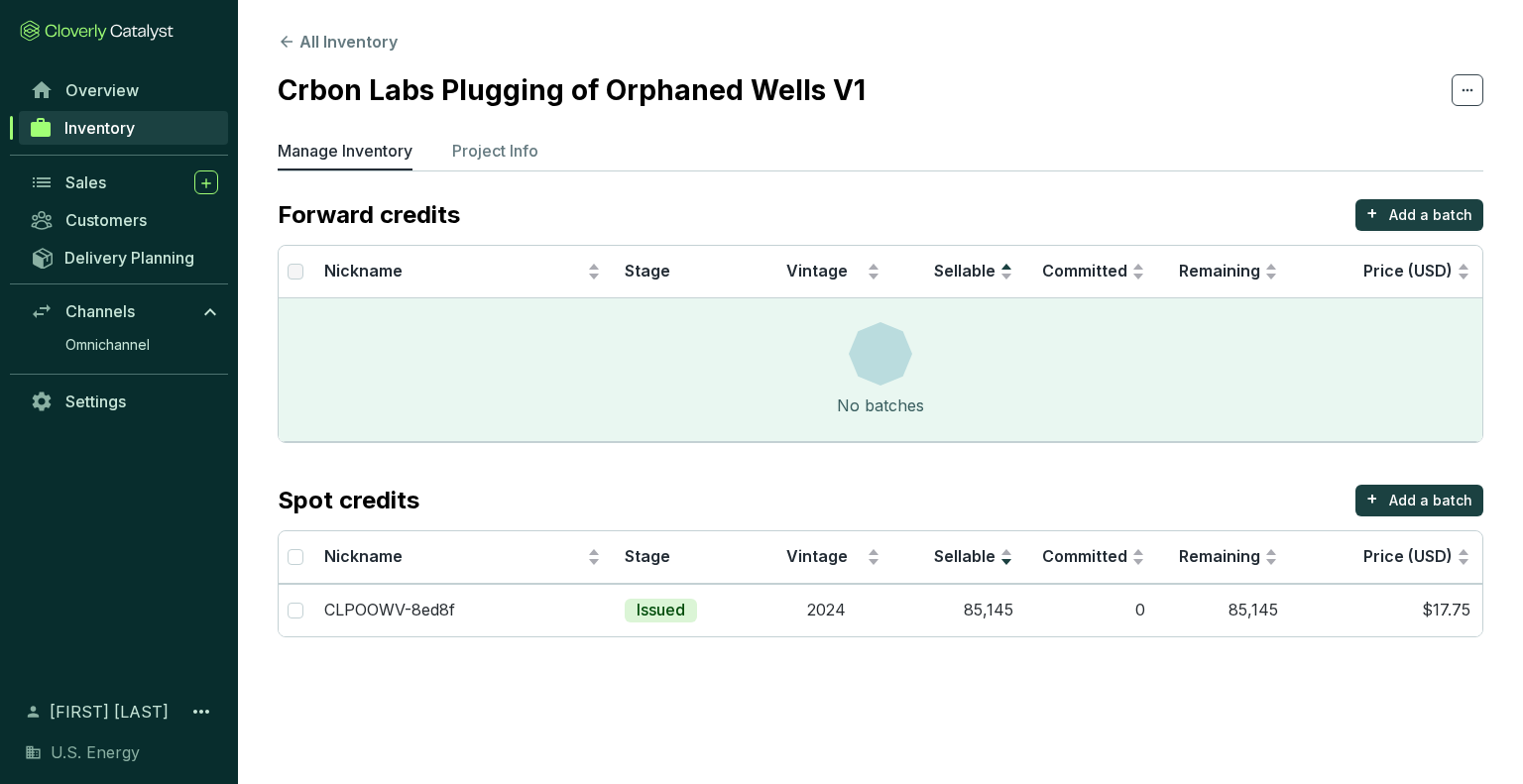 click on "Inventory" at bounding box center (99, 128) 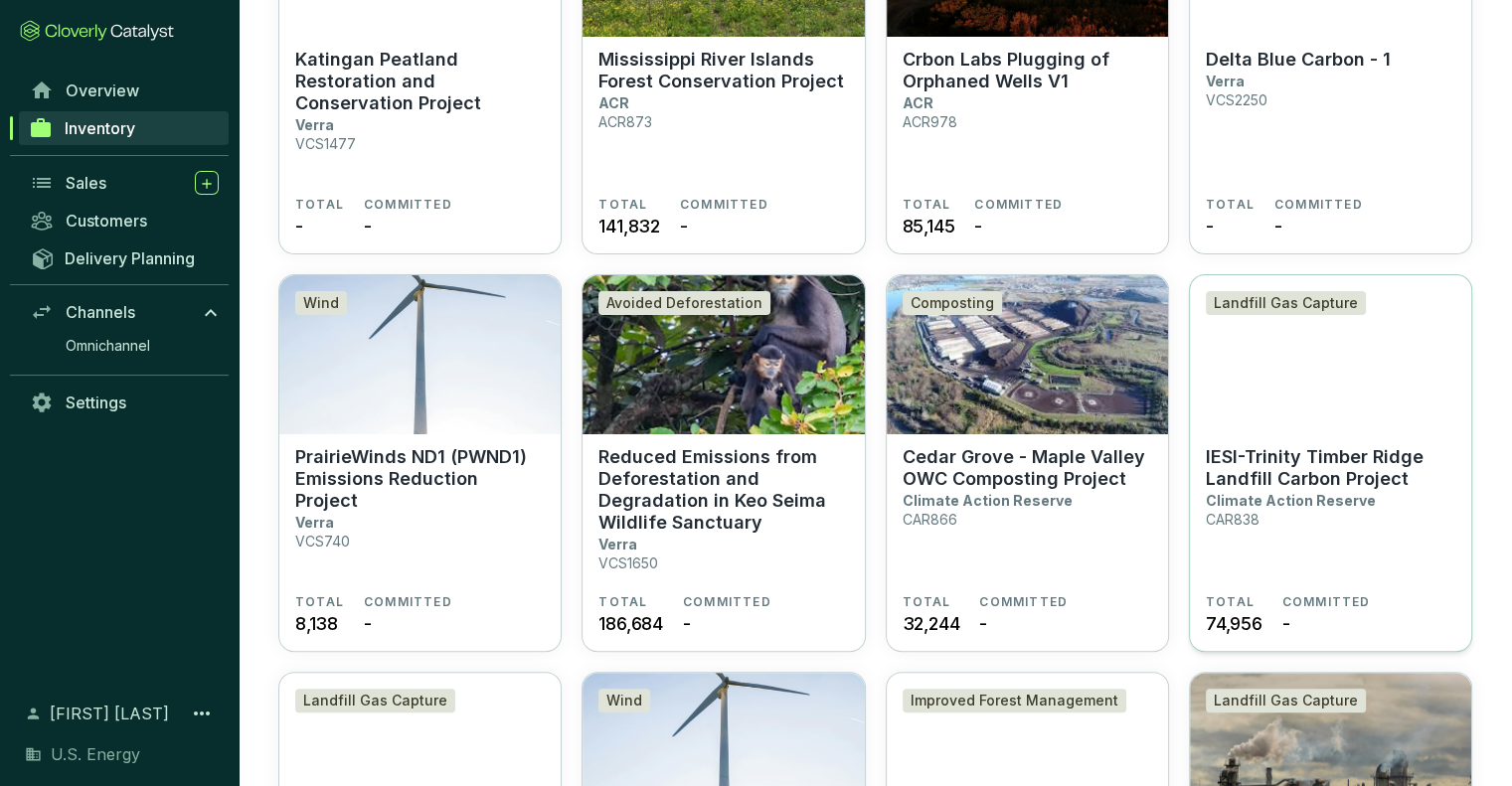 scroll, scrollTop: 397, scrollLeft: 0, axis: vertical 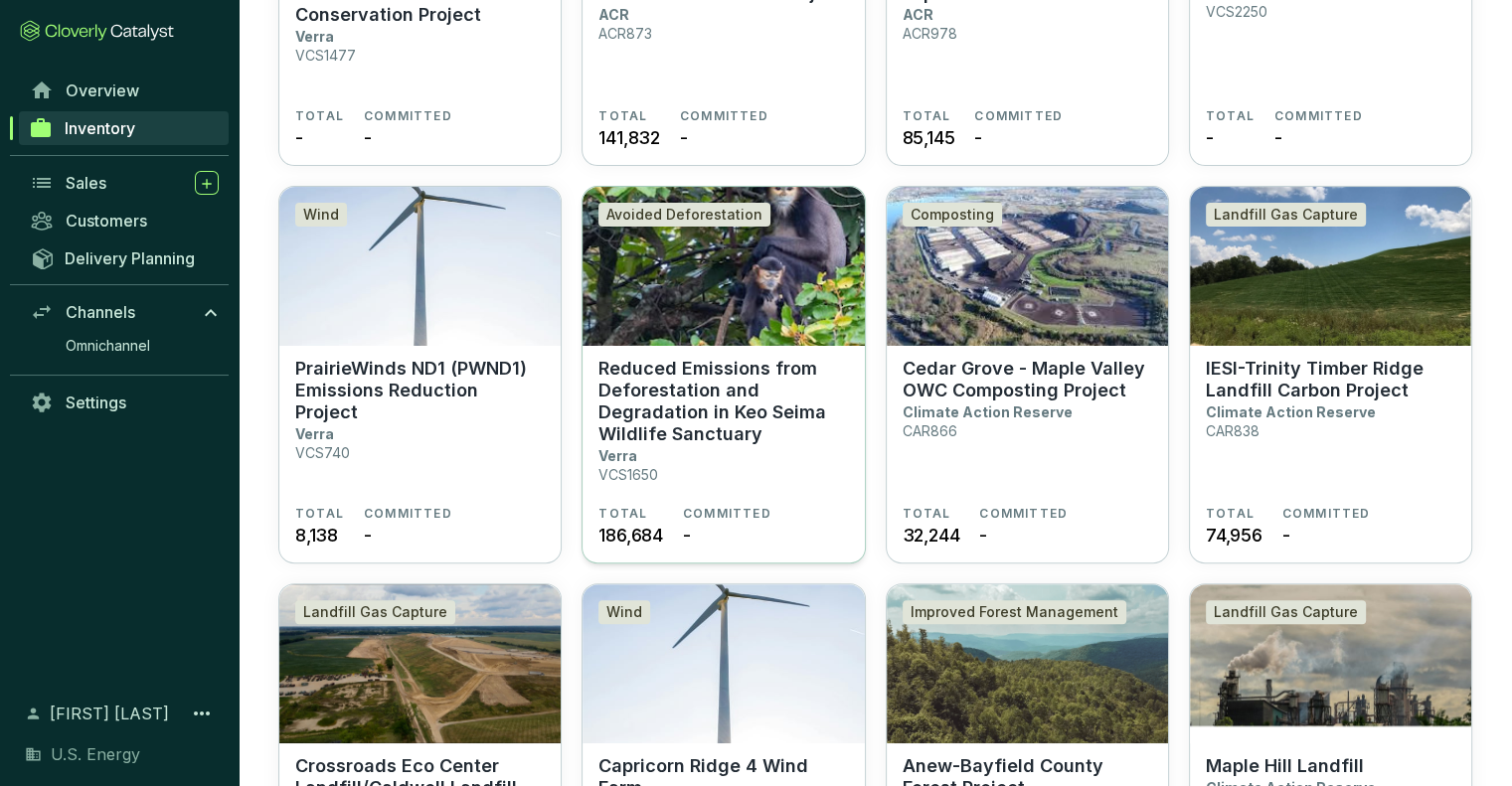 click on "Reduced Emissions from Deforestation and Degradation in Keo Seima Wildlife Sanctuary" at bounding box center [723, 401] 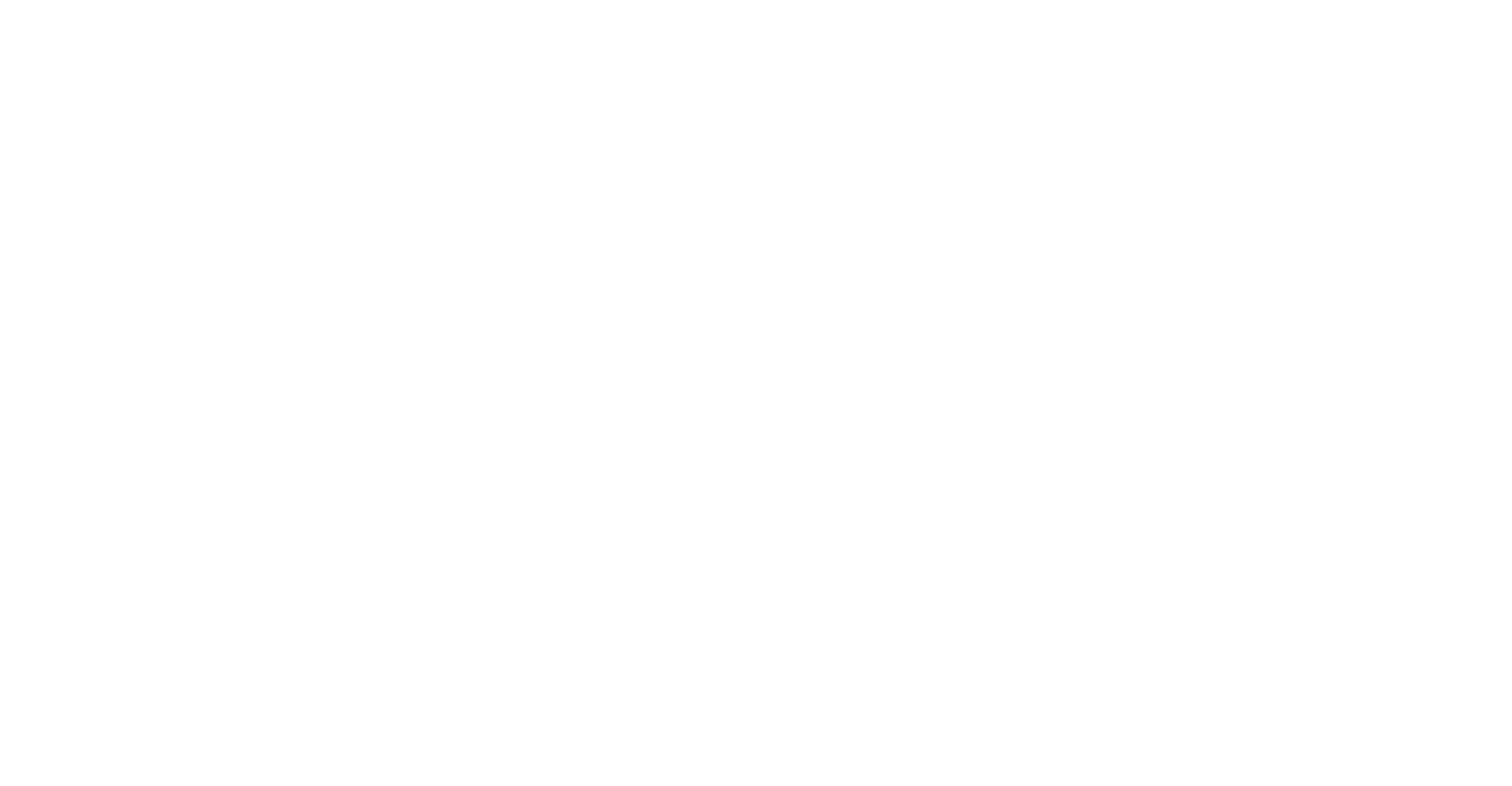 scroll, scrollTop: 0, scrollLeft: 0, axis: both 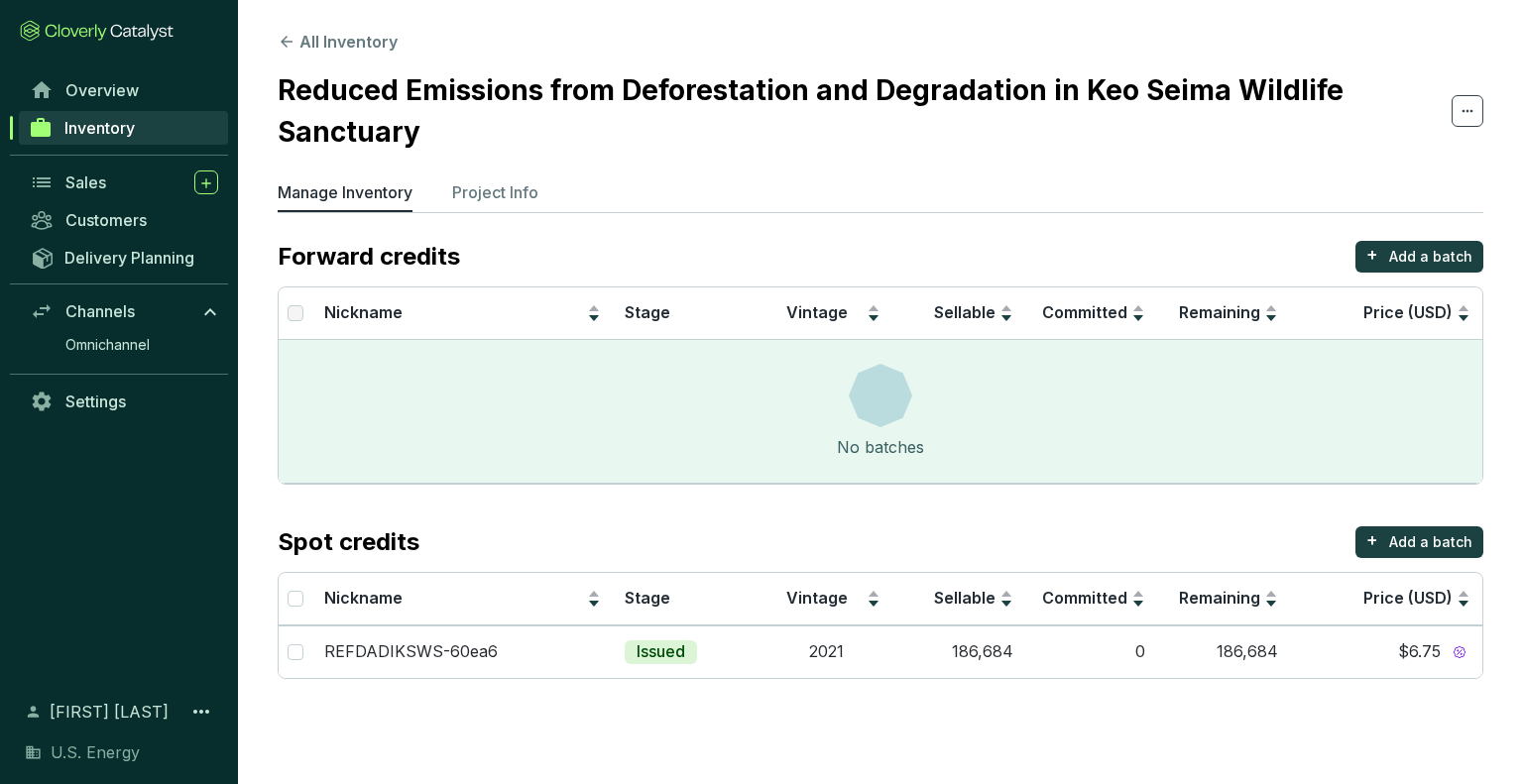 click on "Inventory" at bounding box center (99, 128) 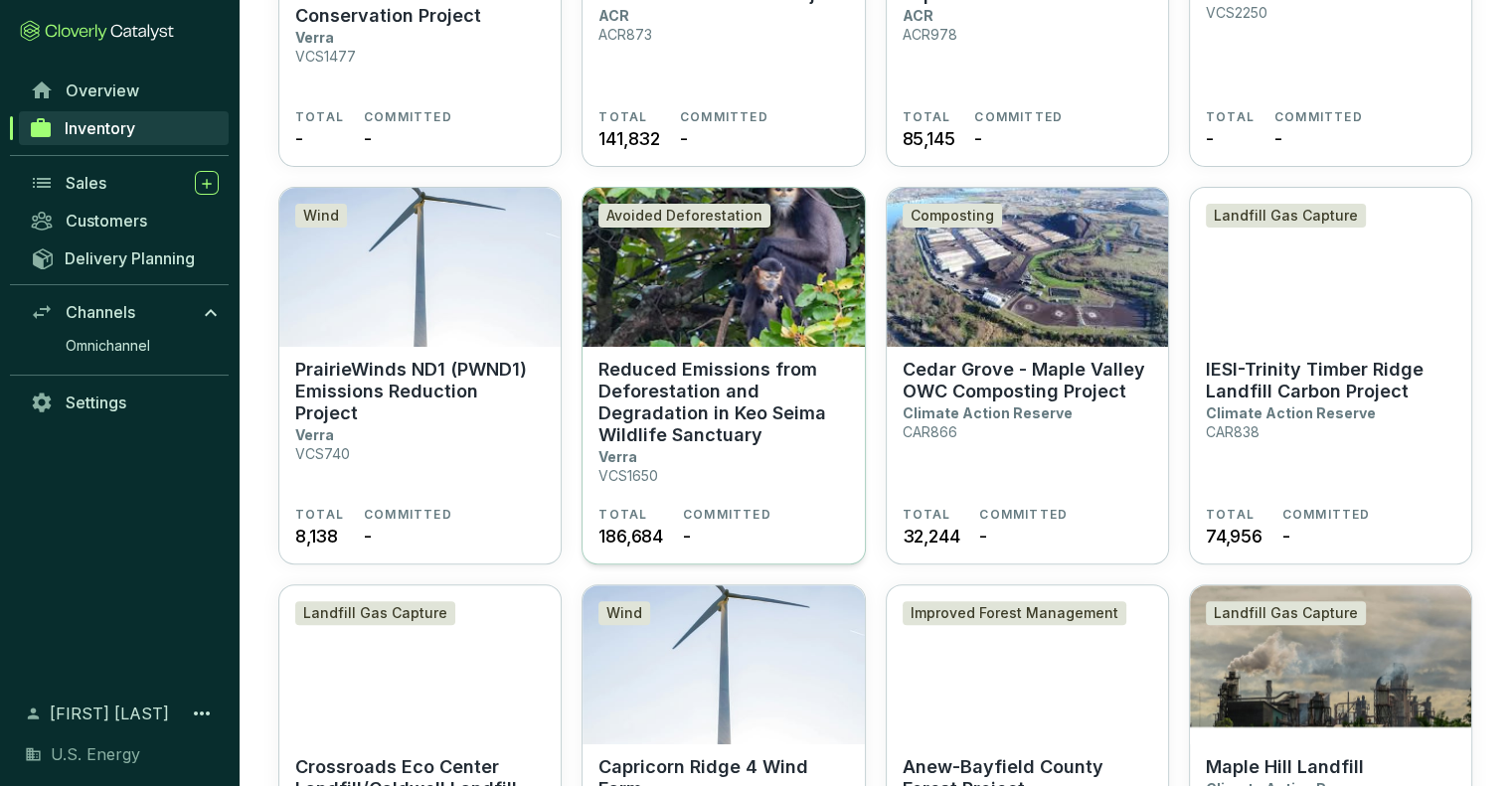 scroll, scrollTop: 397, scrollLeft: 0, axis: vertical 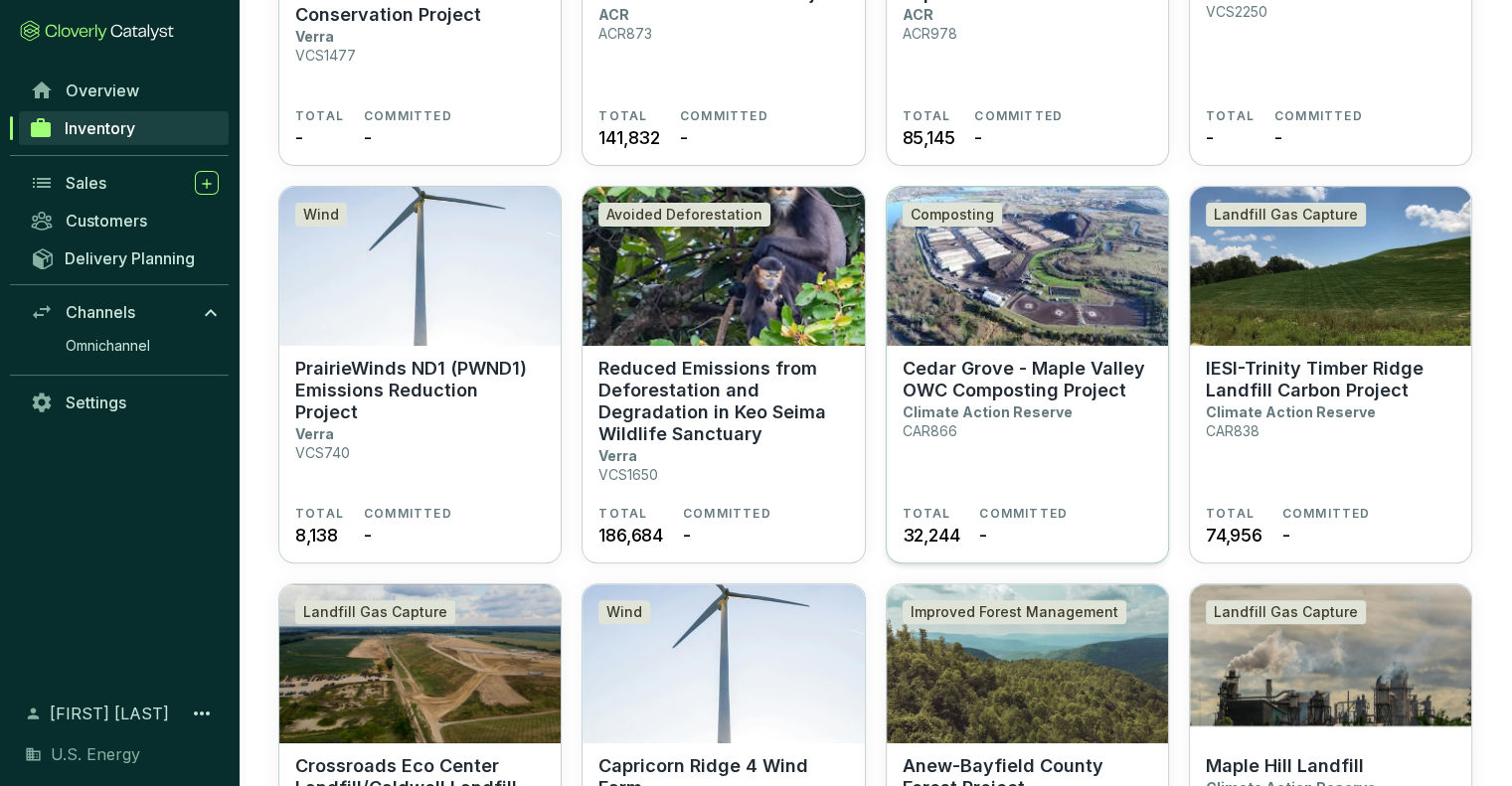 click on "Cedar Grove - Maple Valley OWC Composting Project" at bounding box center [1027, 380] 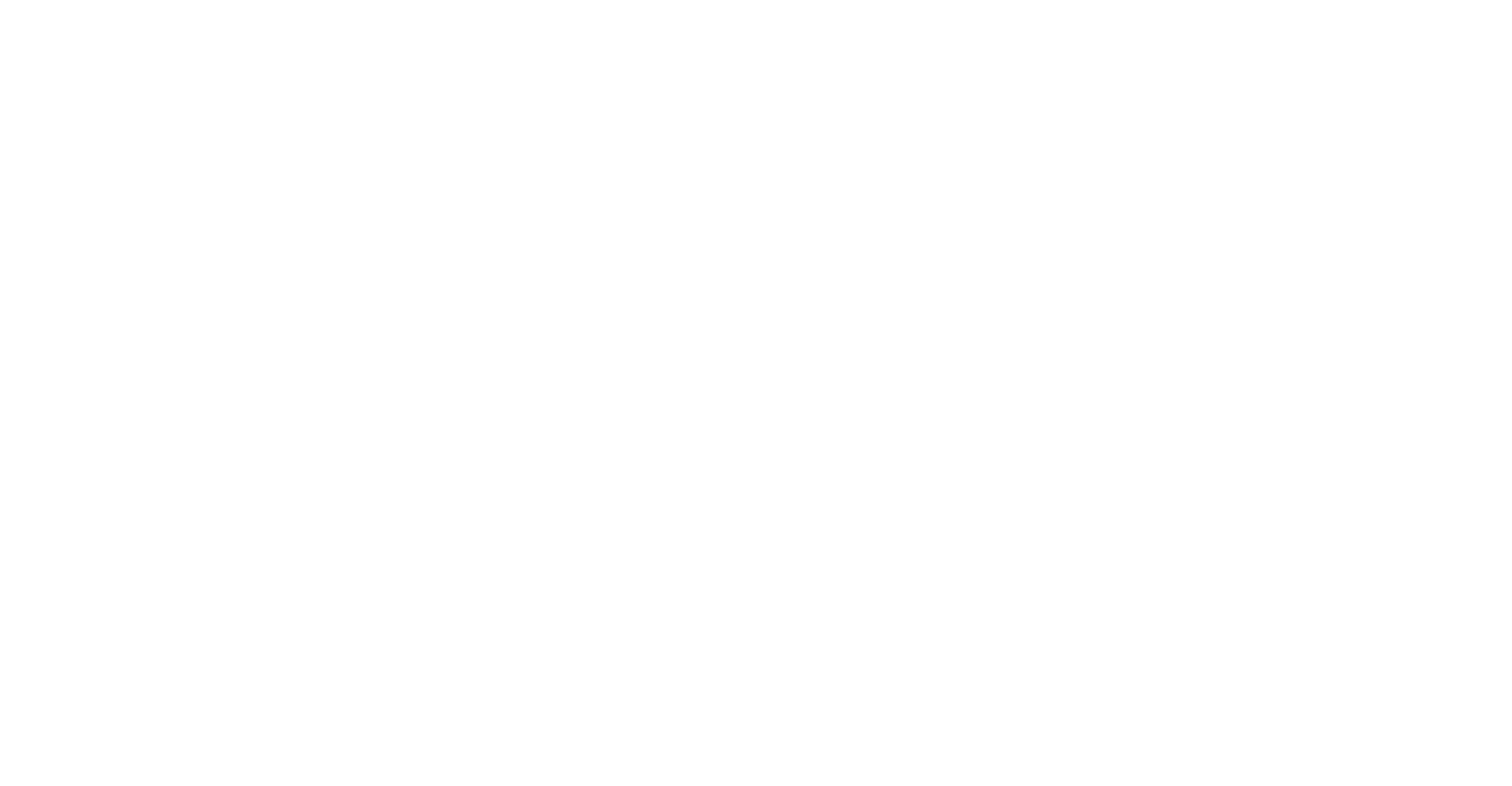 scroll, scrollTop: 0, scrollLeft: 0, axis: both 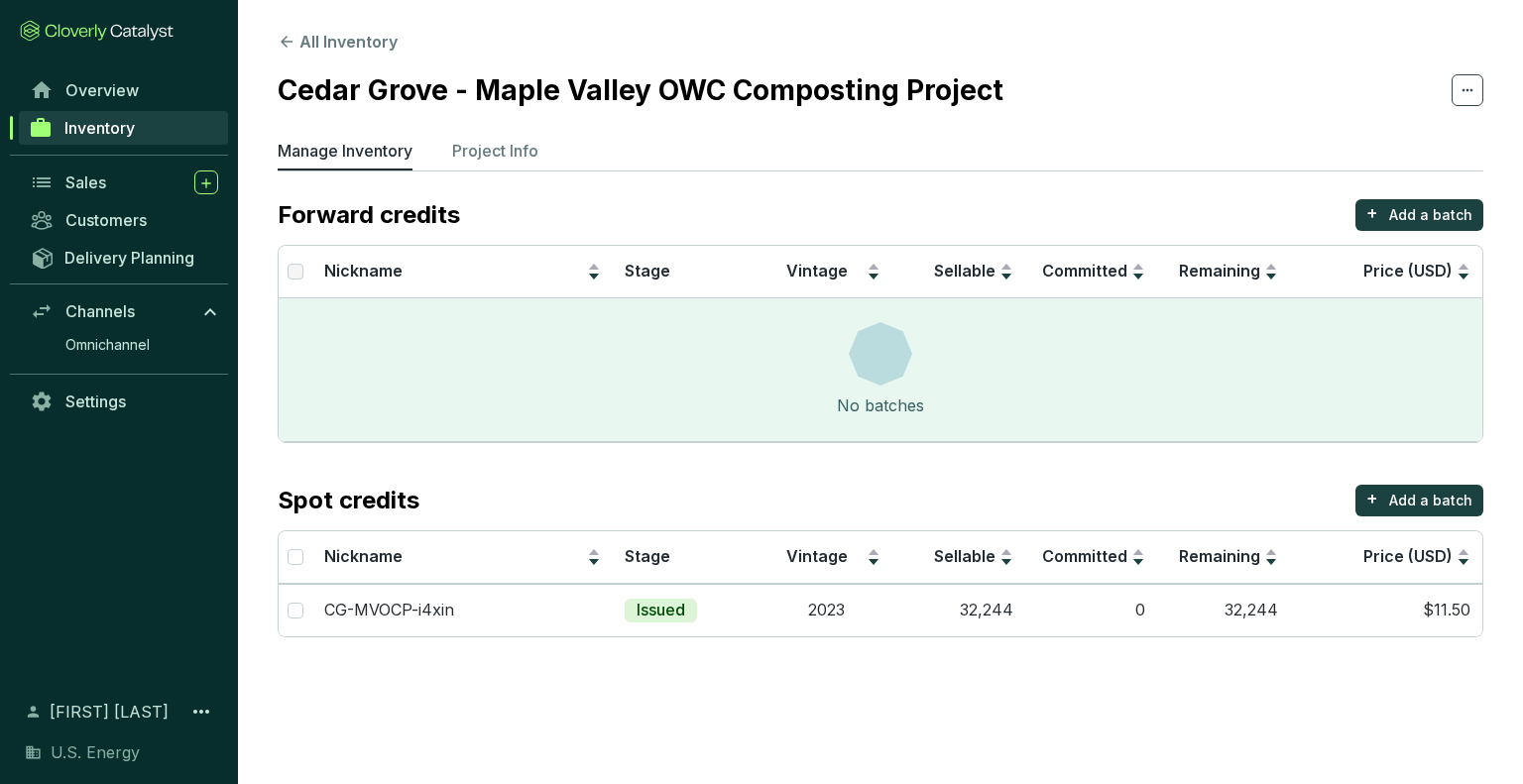 click on "Manage Inventory" at bounding box center [345, 151] 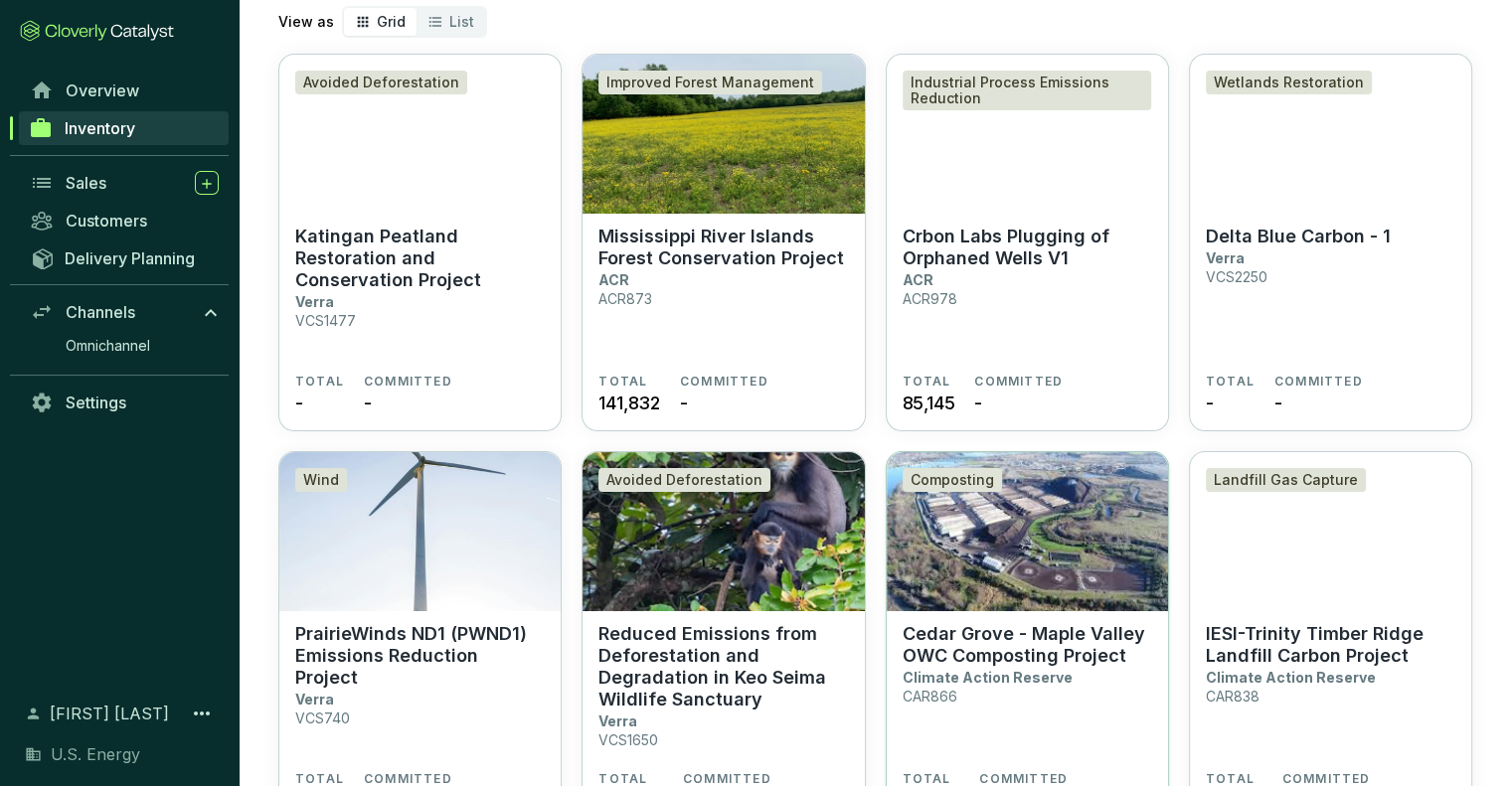 scroll, scrollTop: 298, scrollLeft: 0, axis: vertical 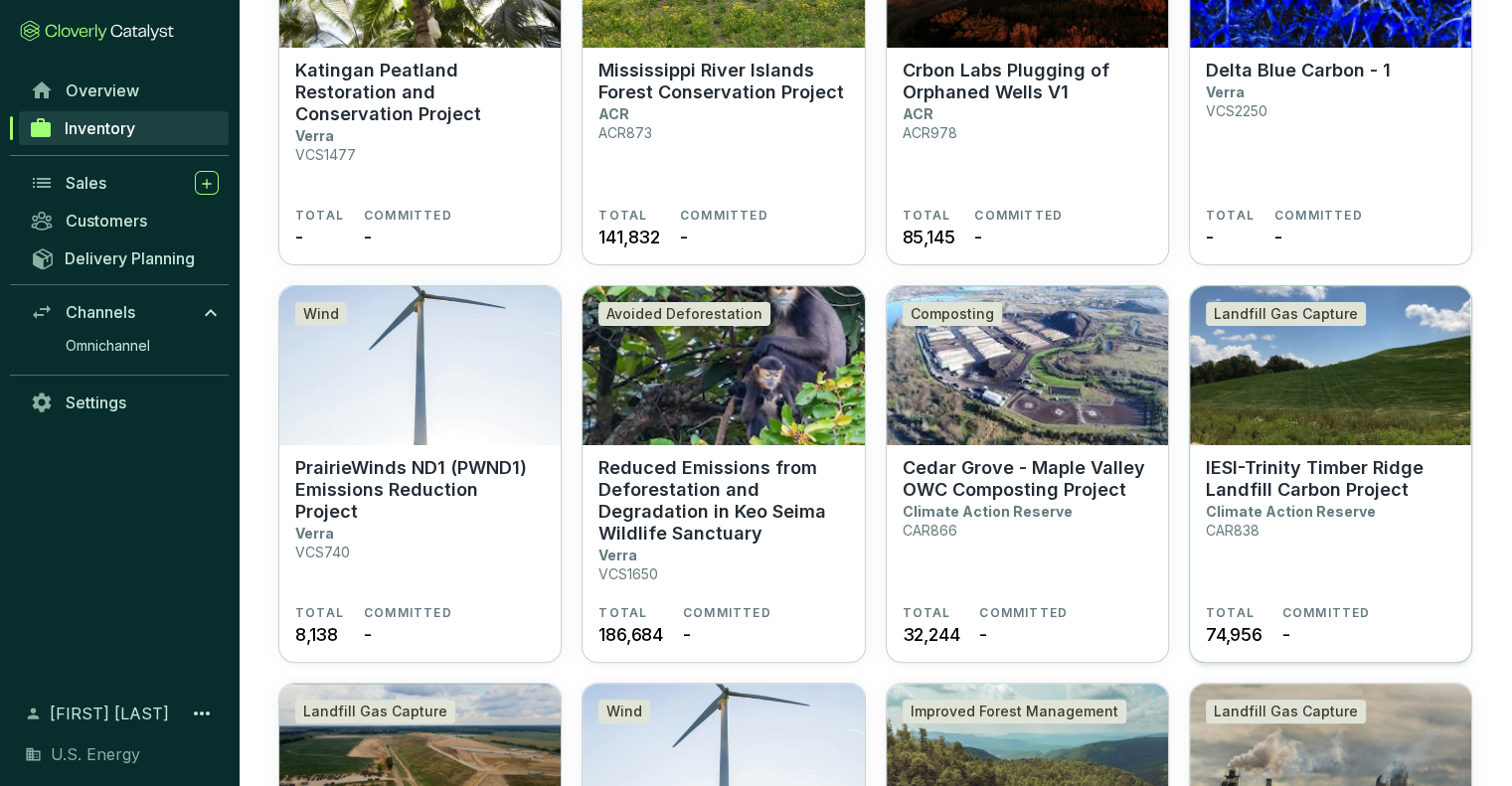 click on "IESI-Trinity Timber Ridge Landfill Carbon Project" at bounding box center [1330, 479] 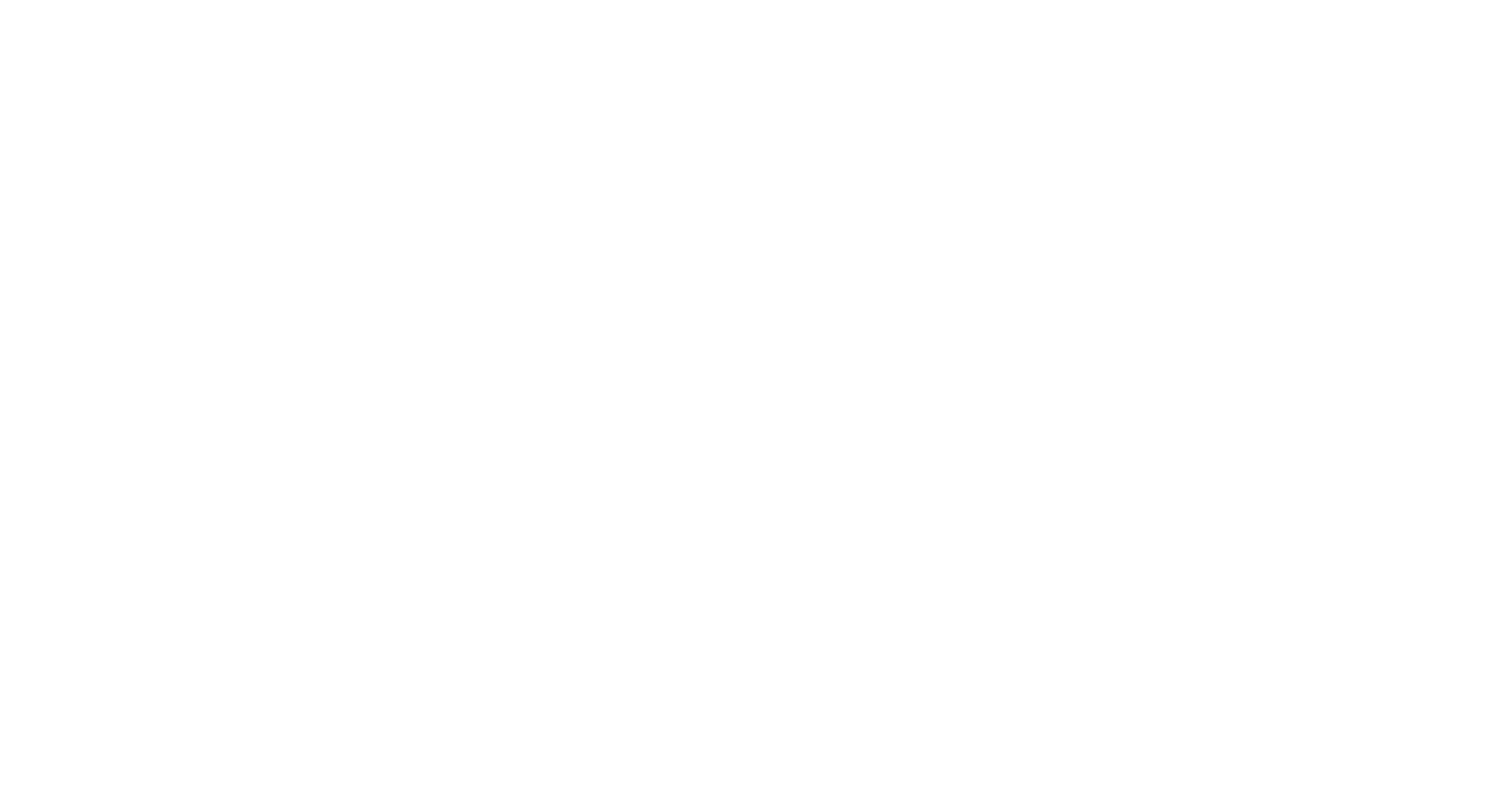 scroll, scrollTop: 0, scrollLeft: 0, axis: both 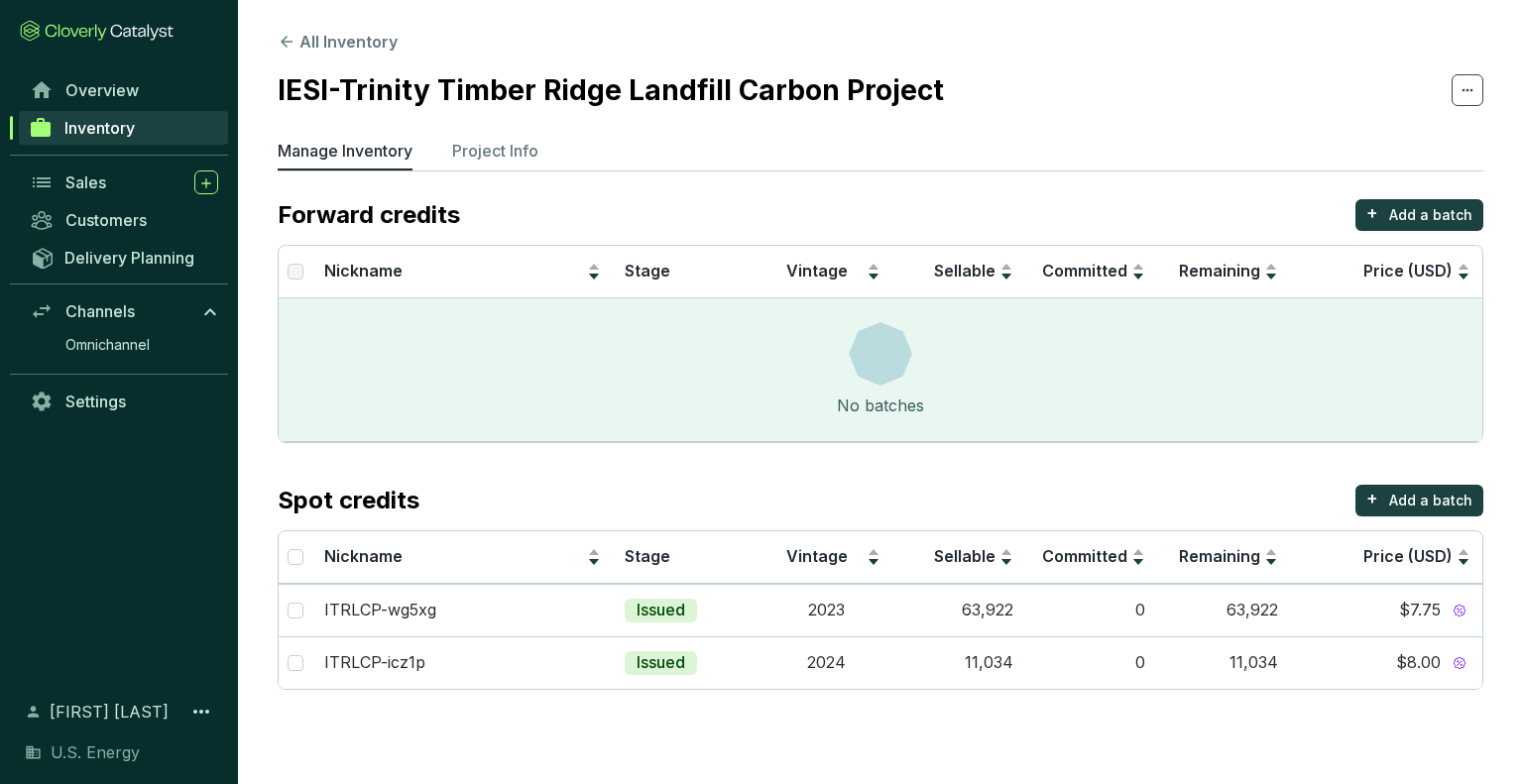 click on "Inventory" at bounding box center (99, 128) 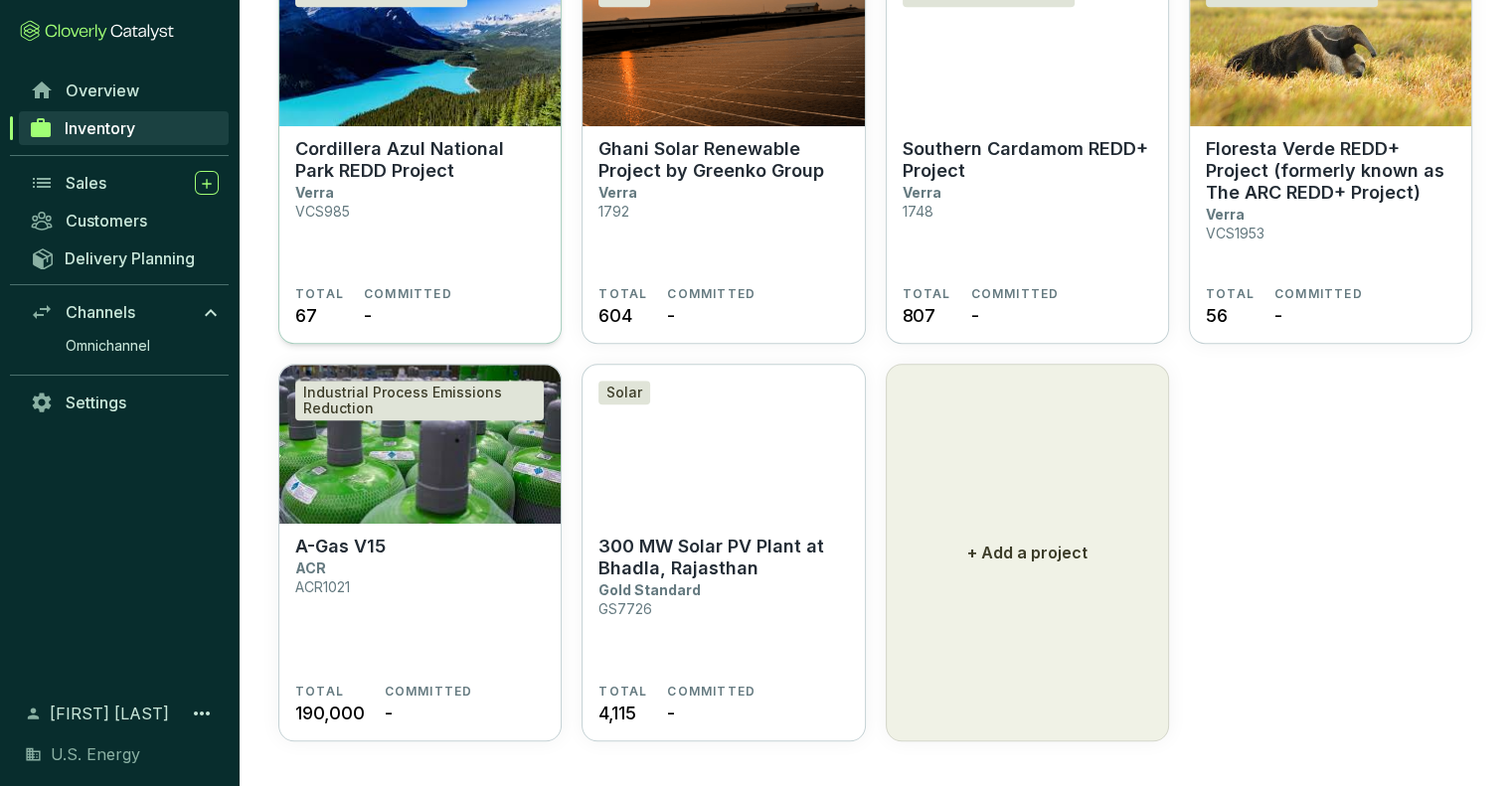 scroll, scrollTop: 1419, scrollLeft: 0, axis: vertical 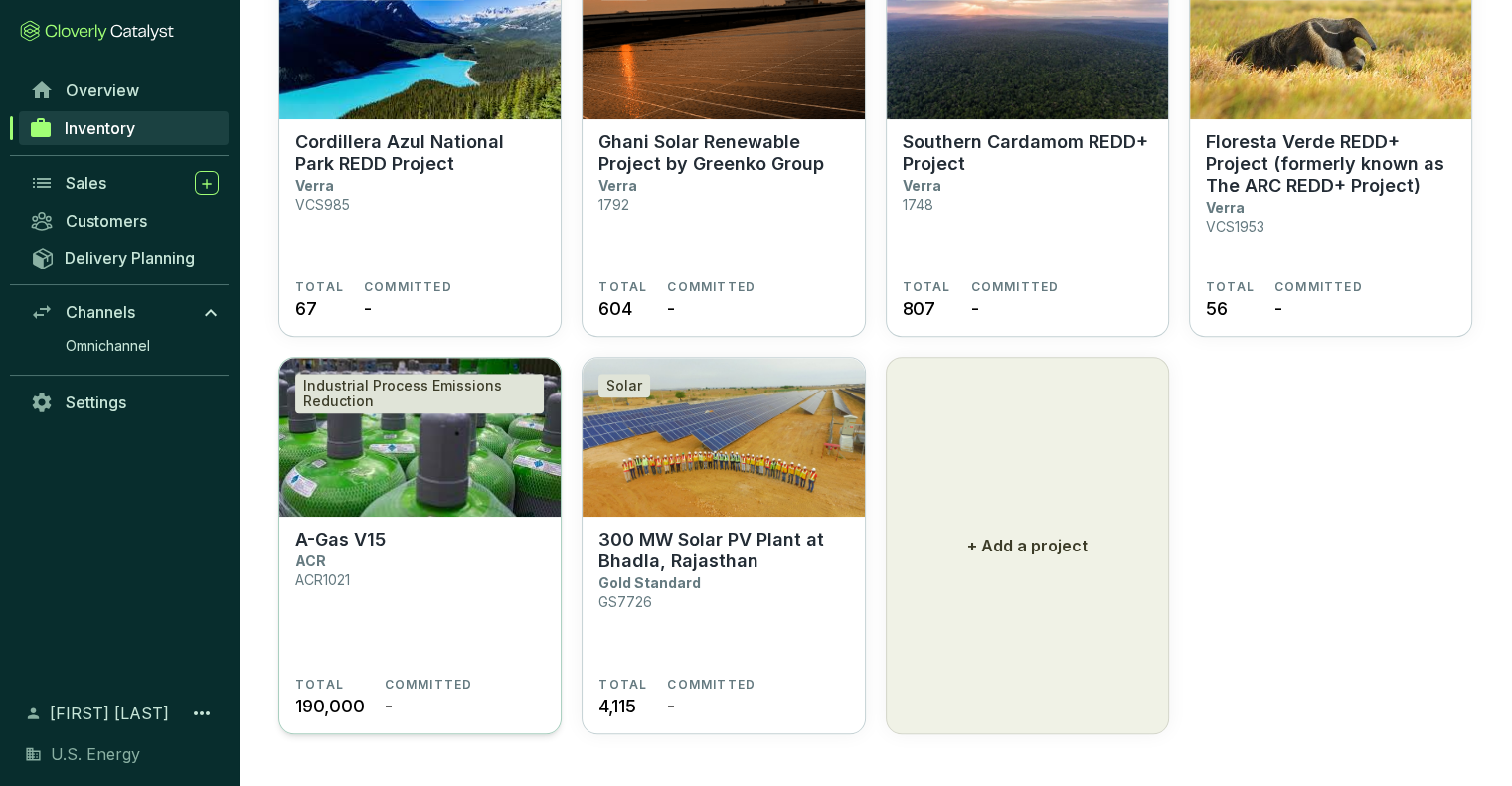 click on "A-Gas V15 ACR ACR1021" at bounding box center (420, 602) 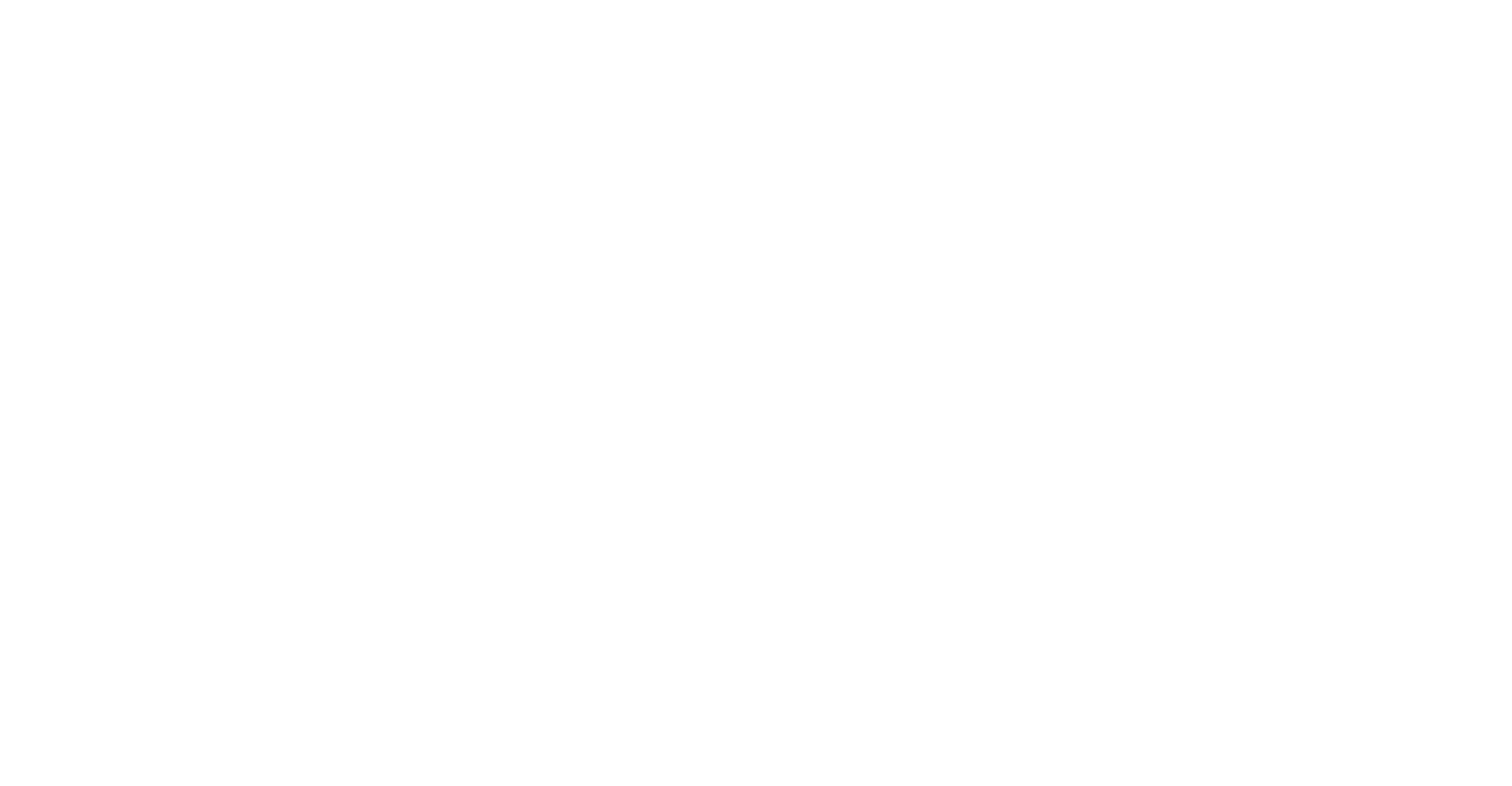 scroll, scrollTop: 0, scrollLeft: 0, axis: both 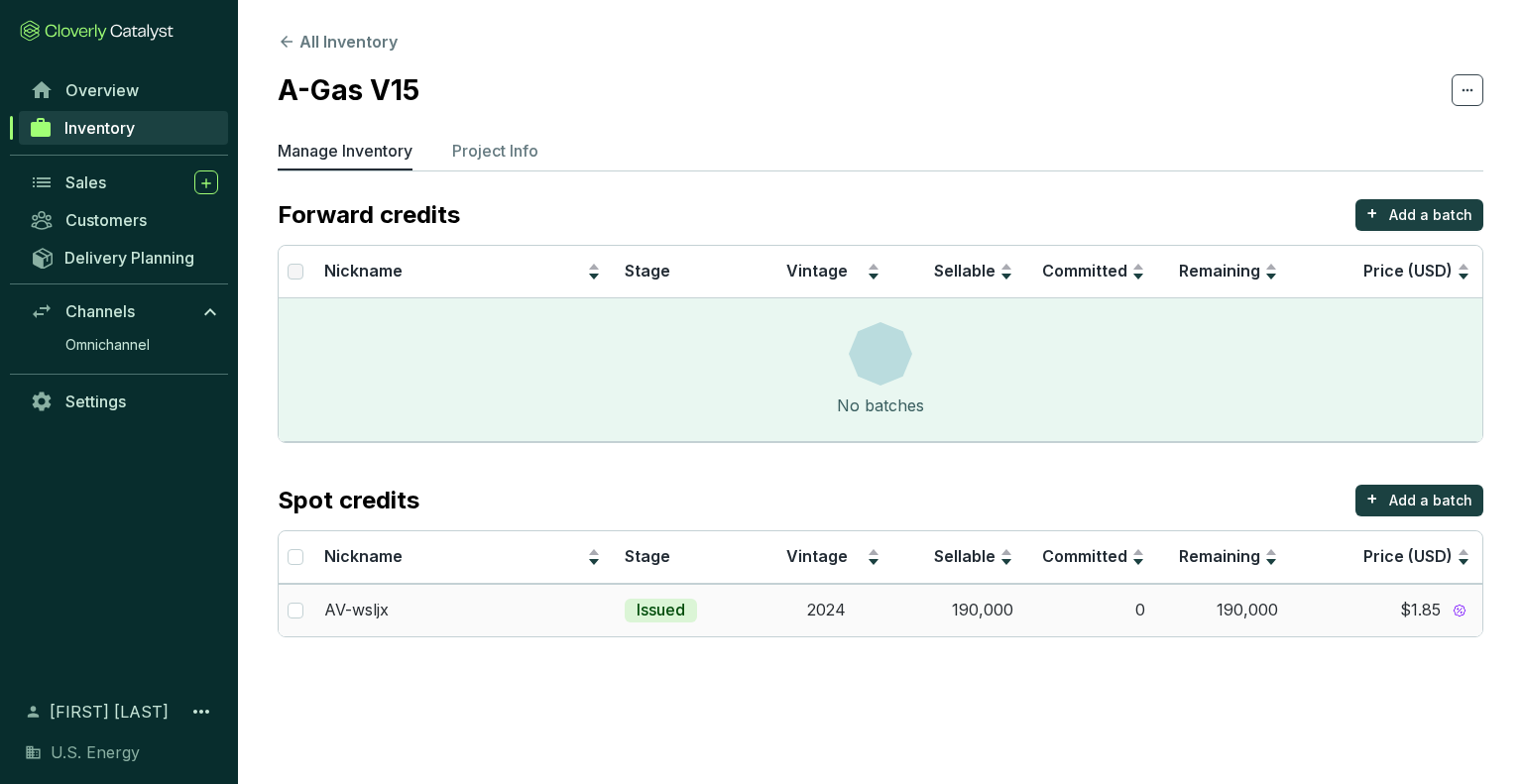 click on "$1.85" at bounding box center (1420, 611) 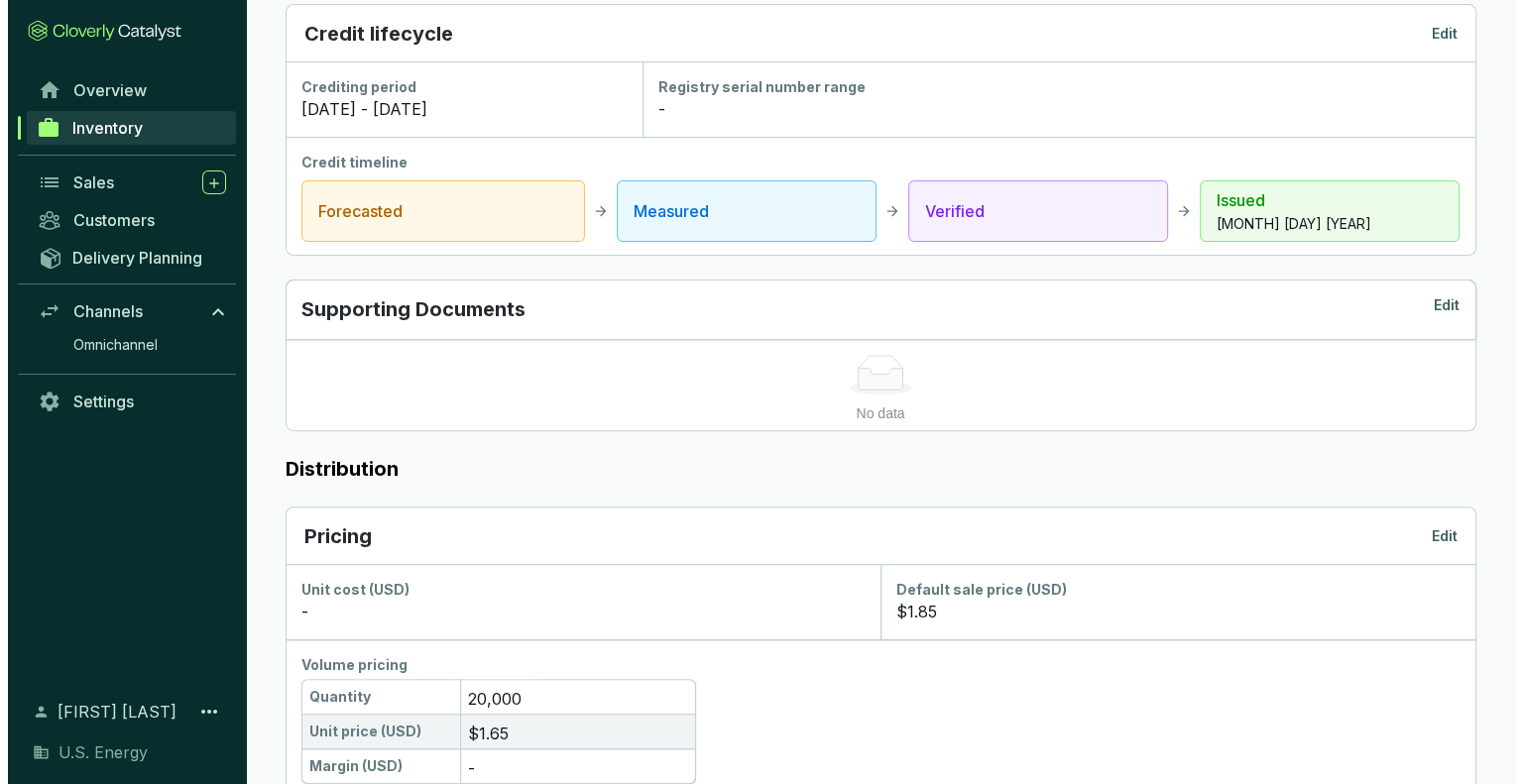 scroll, scrollTop: 793, scrollLeft: 0, axis: vertical 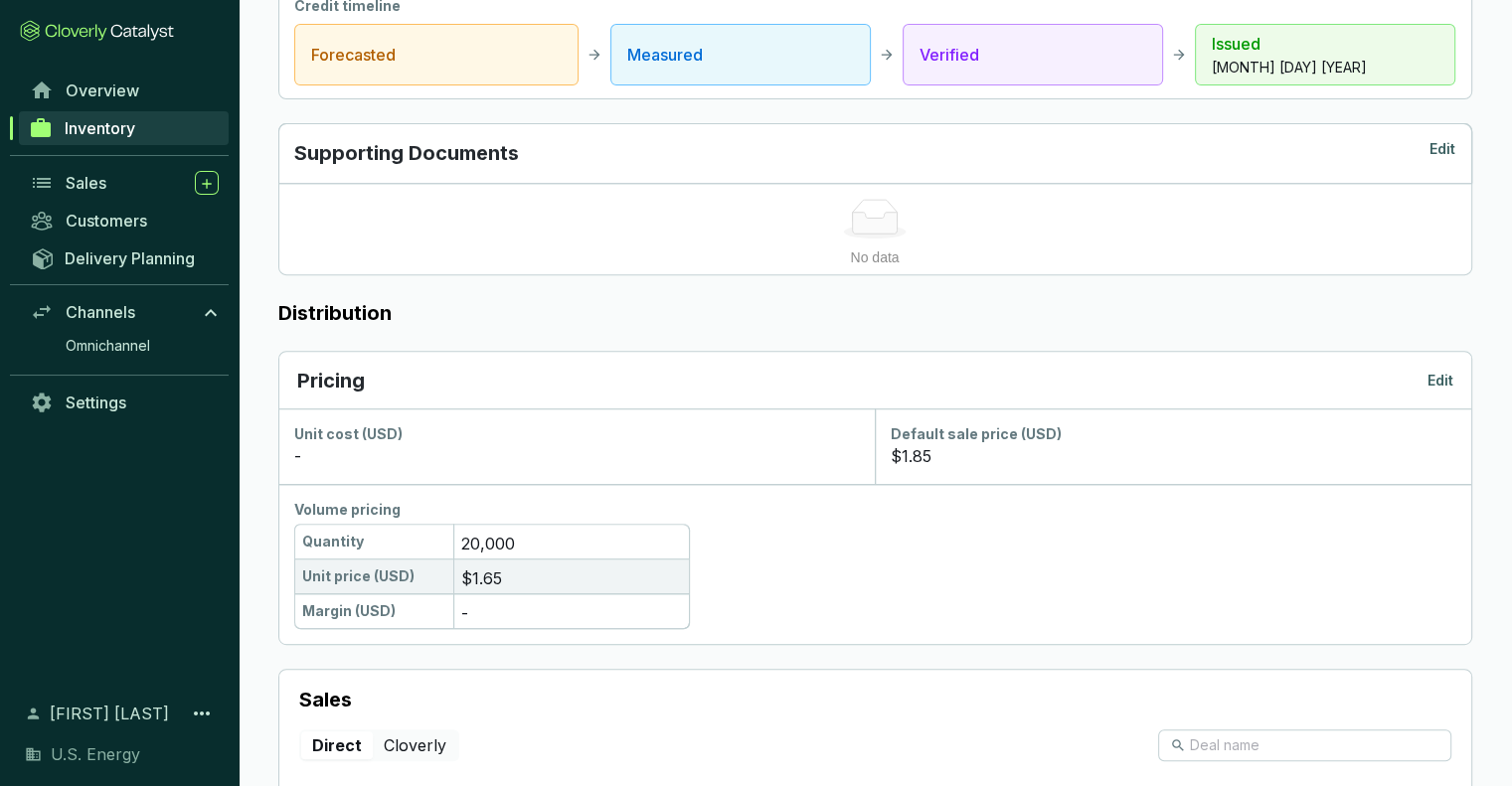 click on "$1.85" at bounding box center [1173, 456] 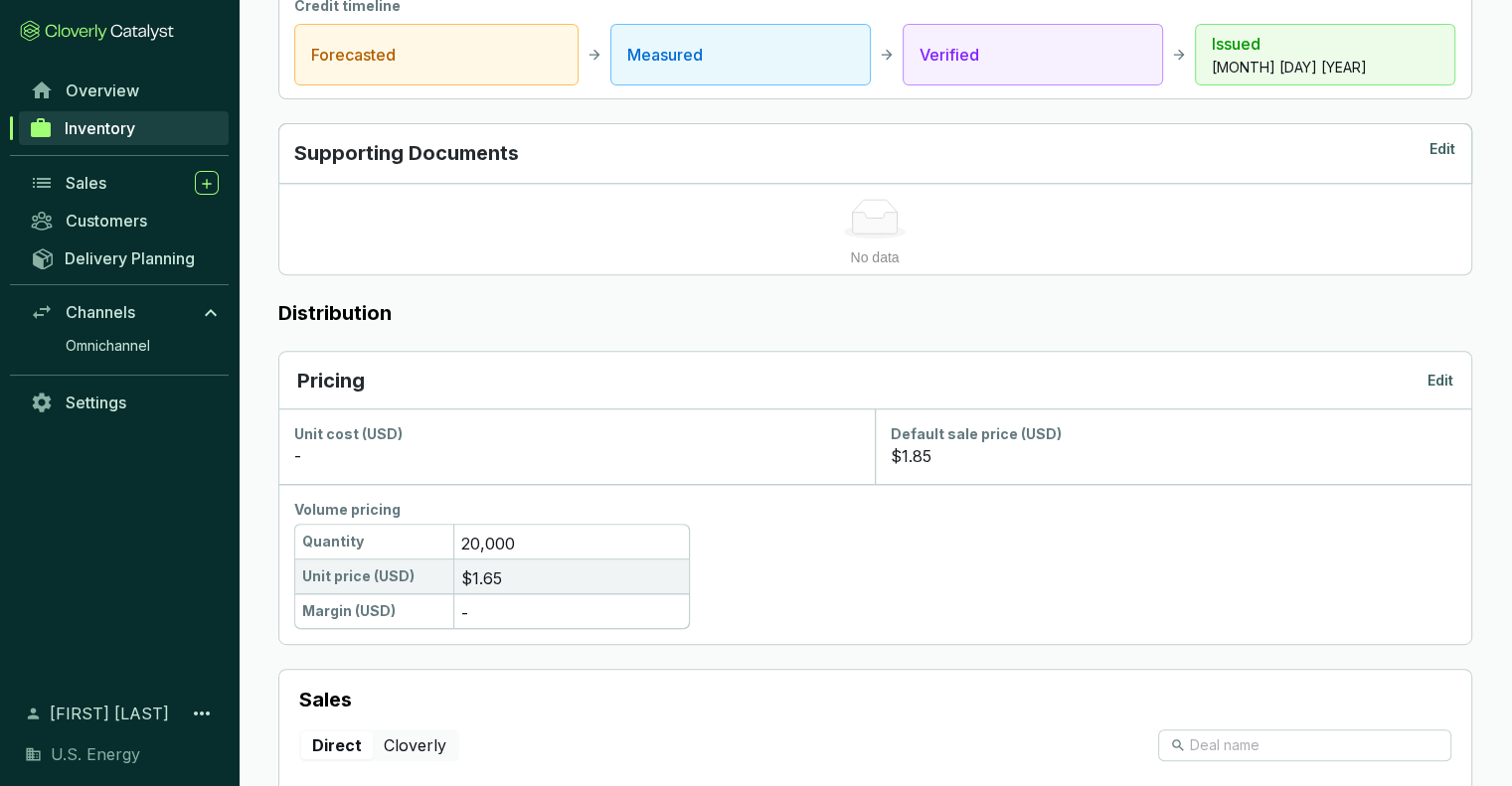 click on "$1.85" at bounding box center (911, 456) 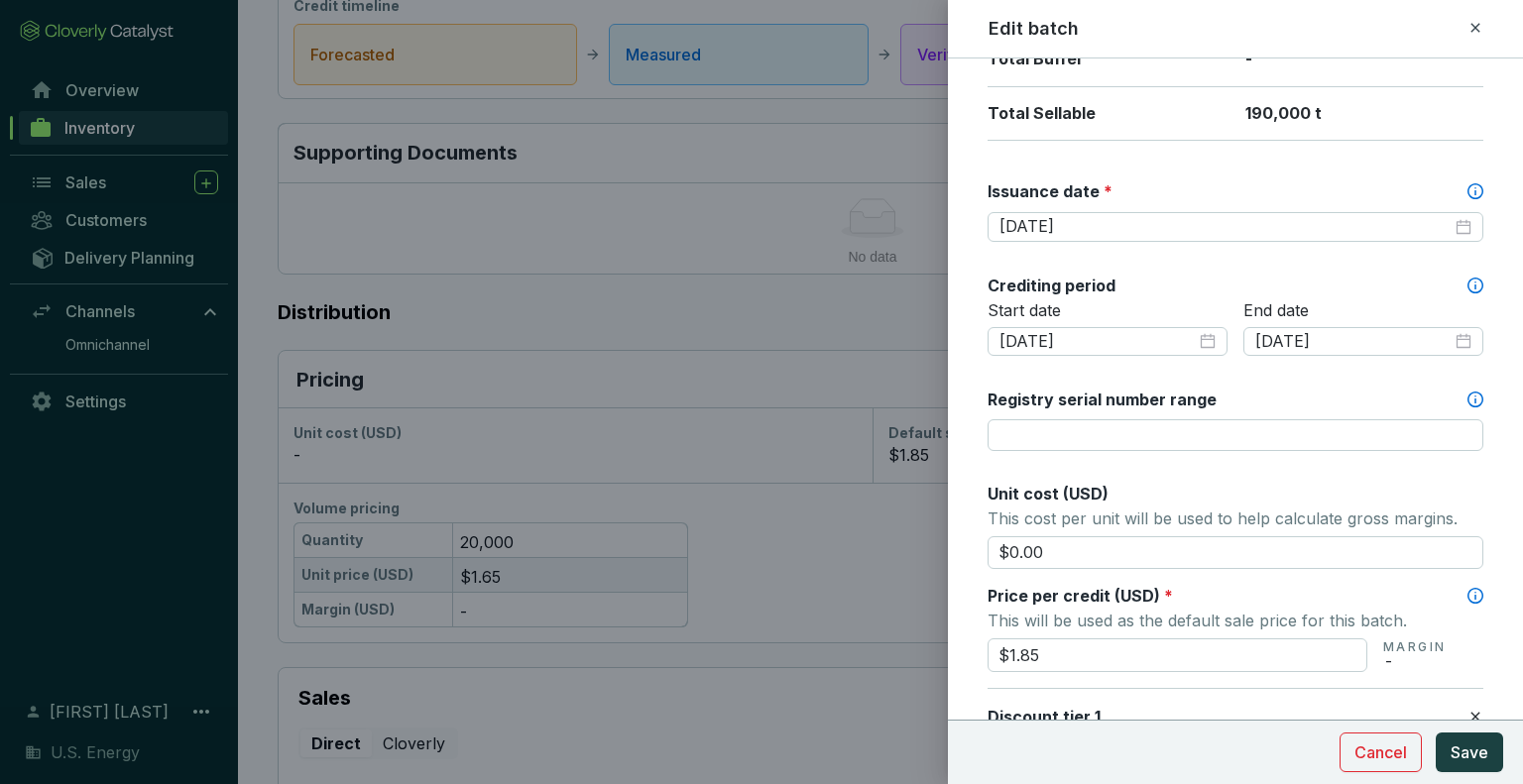 scroll, scrollTop: 496, scrollLeft: 0, axis: vertical 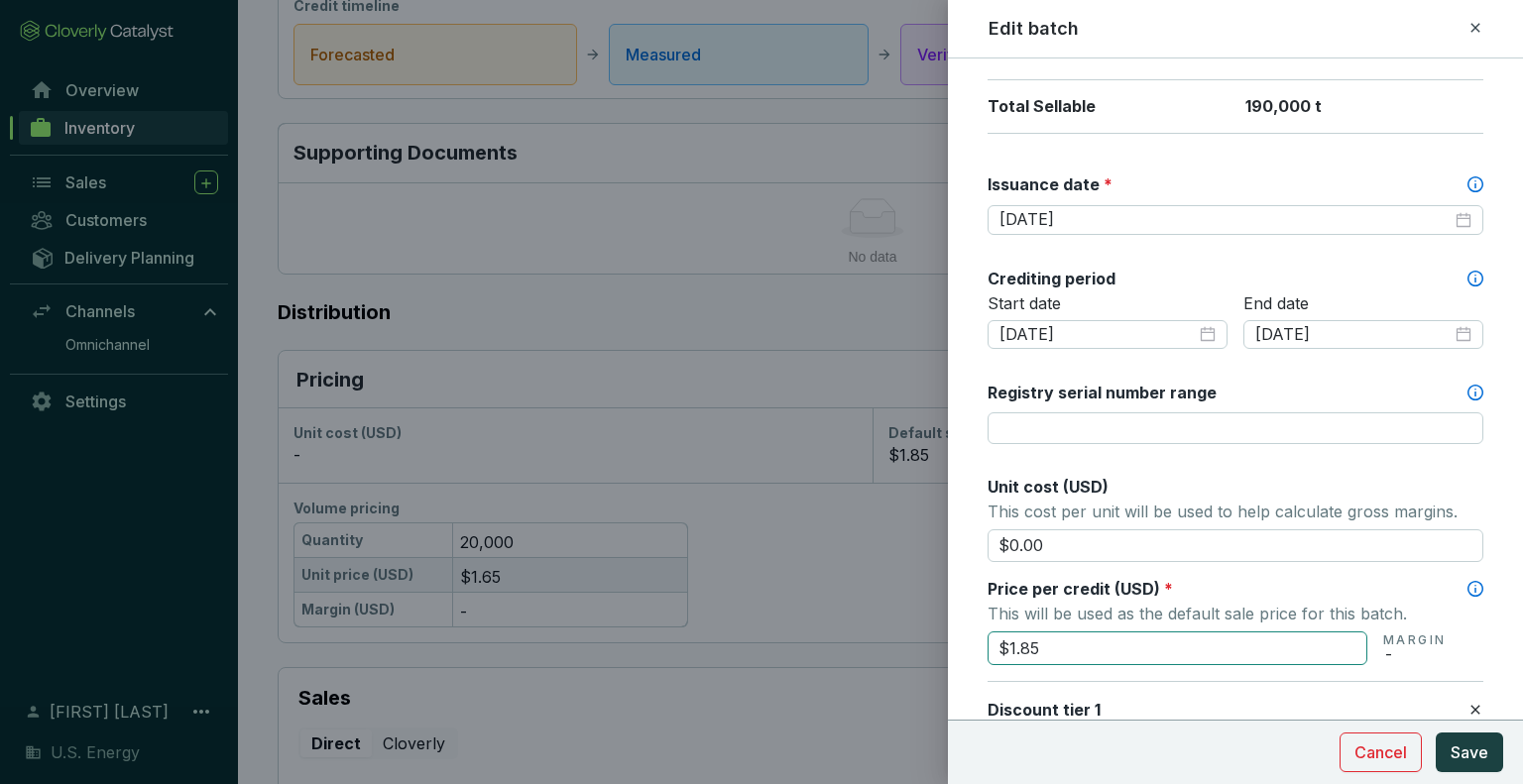 click on "$1.85" at bounding box center [1177, 648] 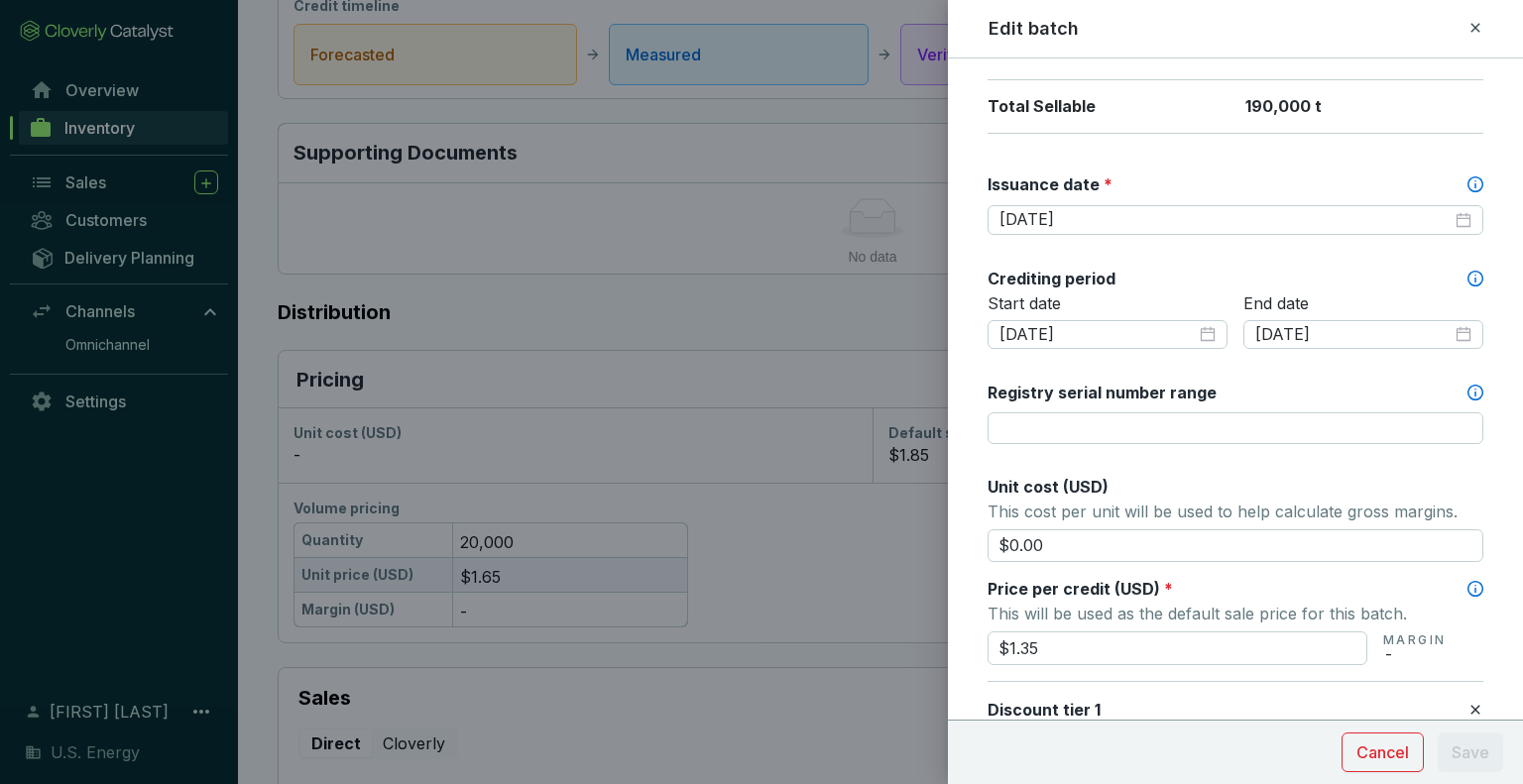type on "$1.35" 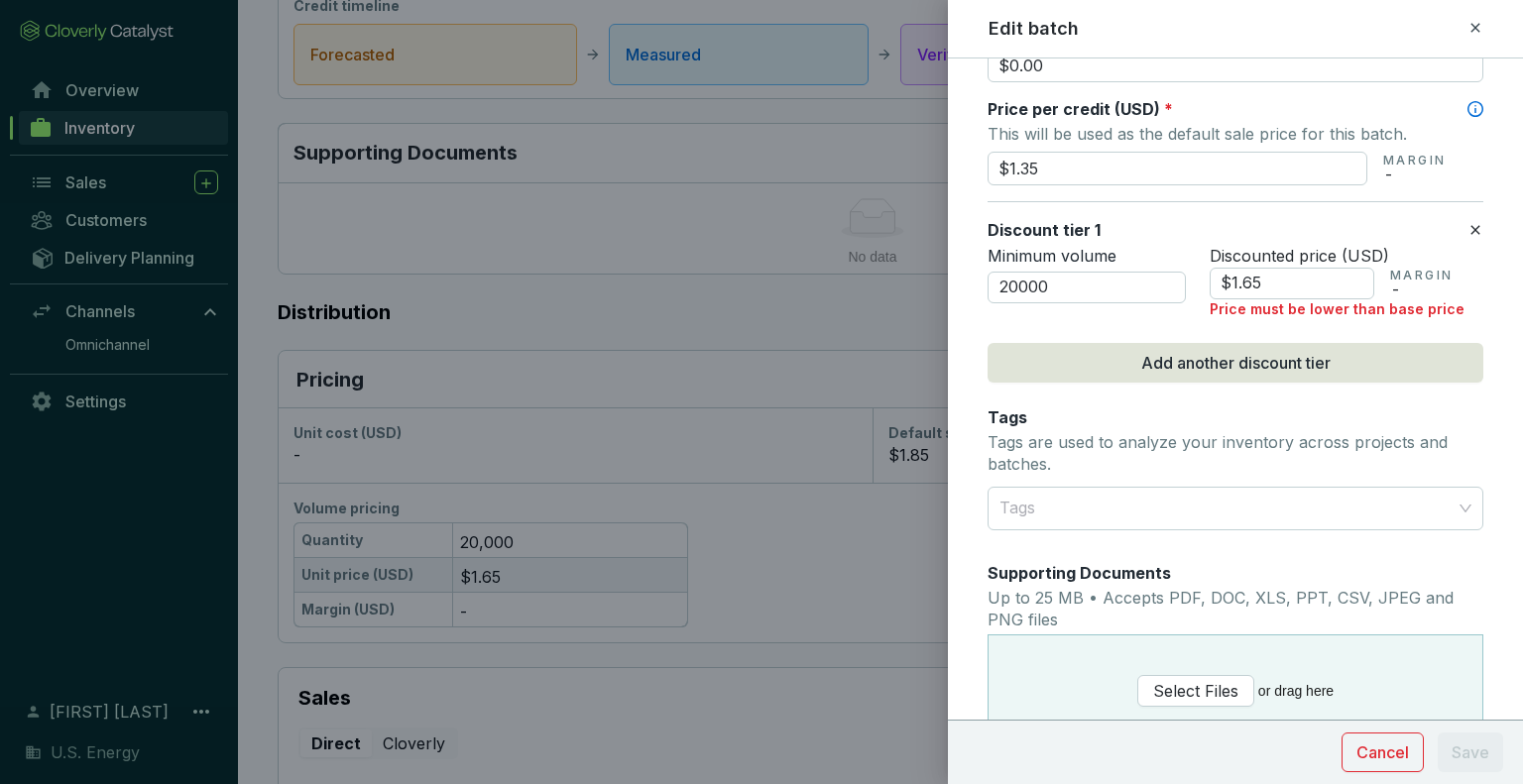 scroll, scrollTop: 1090, scrollLeft: 0, axis: vertical 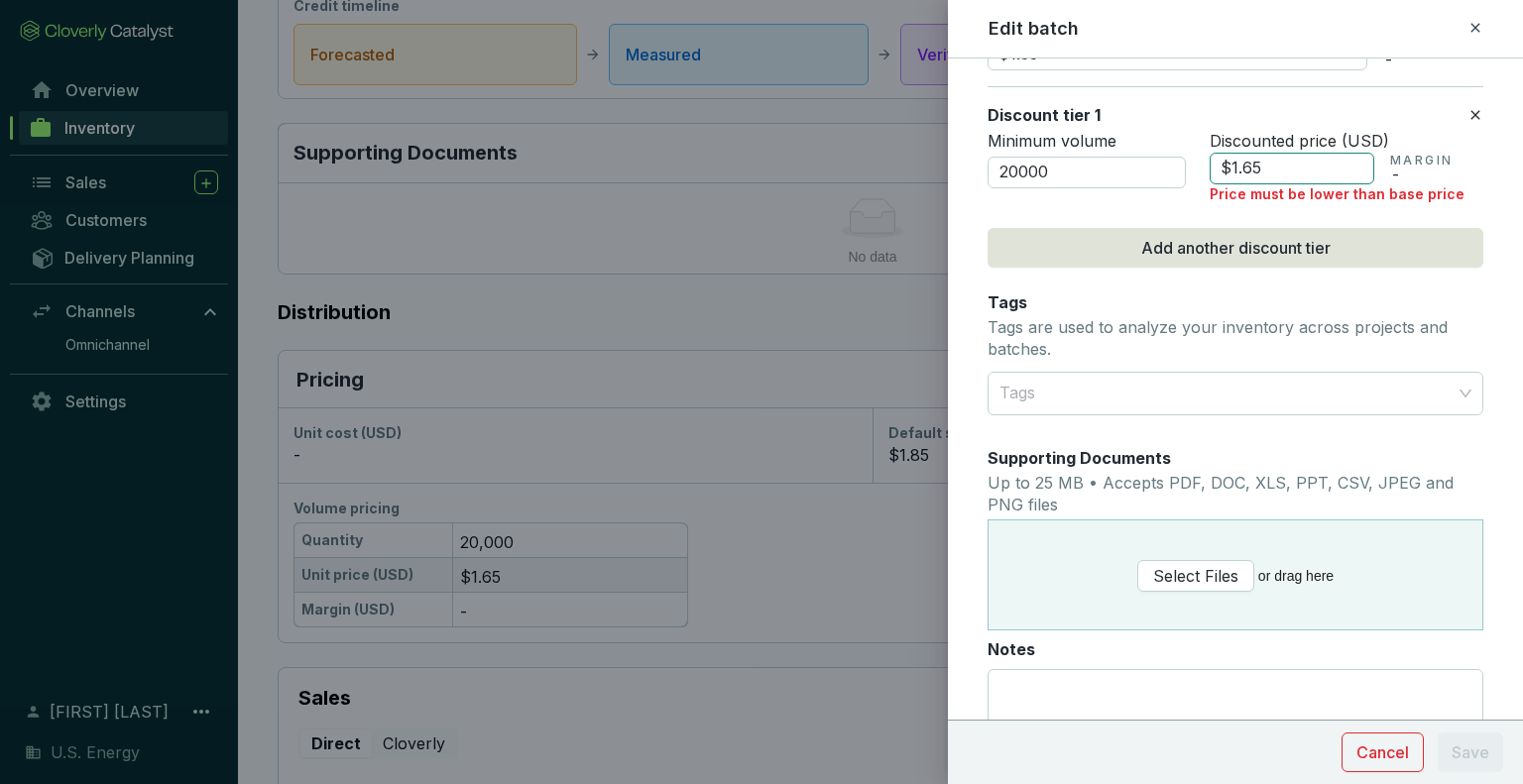 click on "$1.65" at bounding box center (1292, 168) 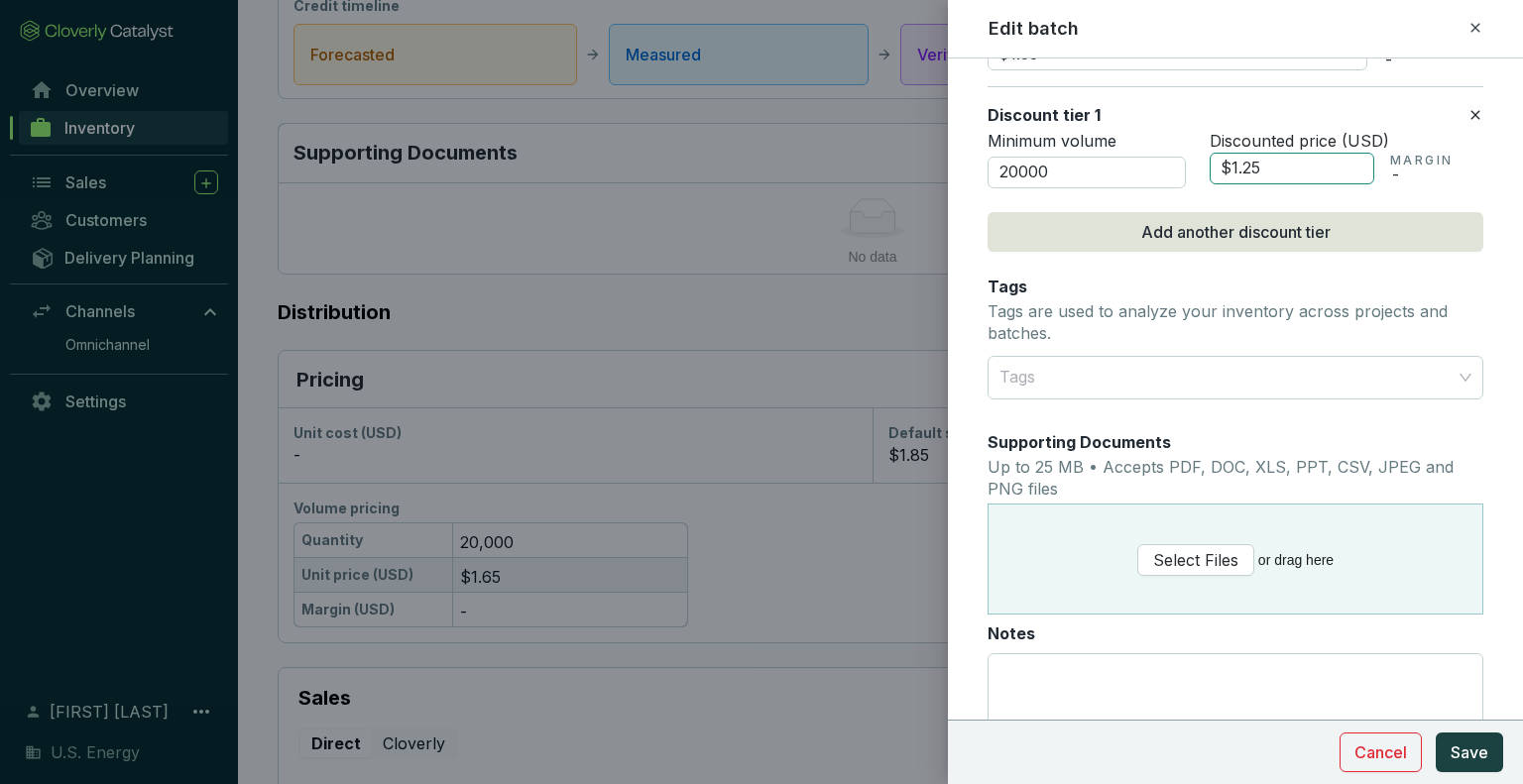 click on "$1.25" at bounding box center [1292, 168] 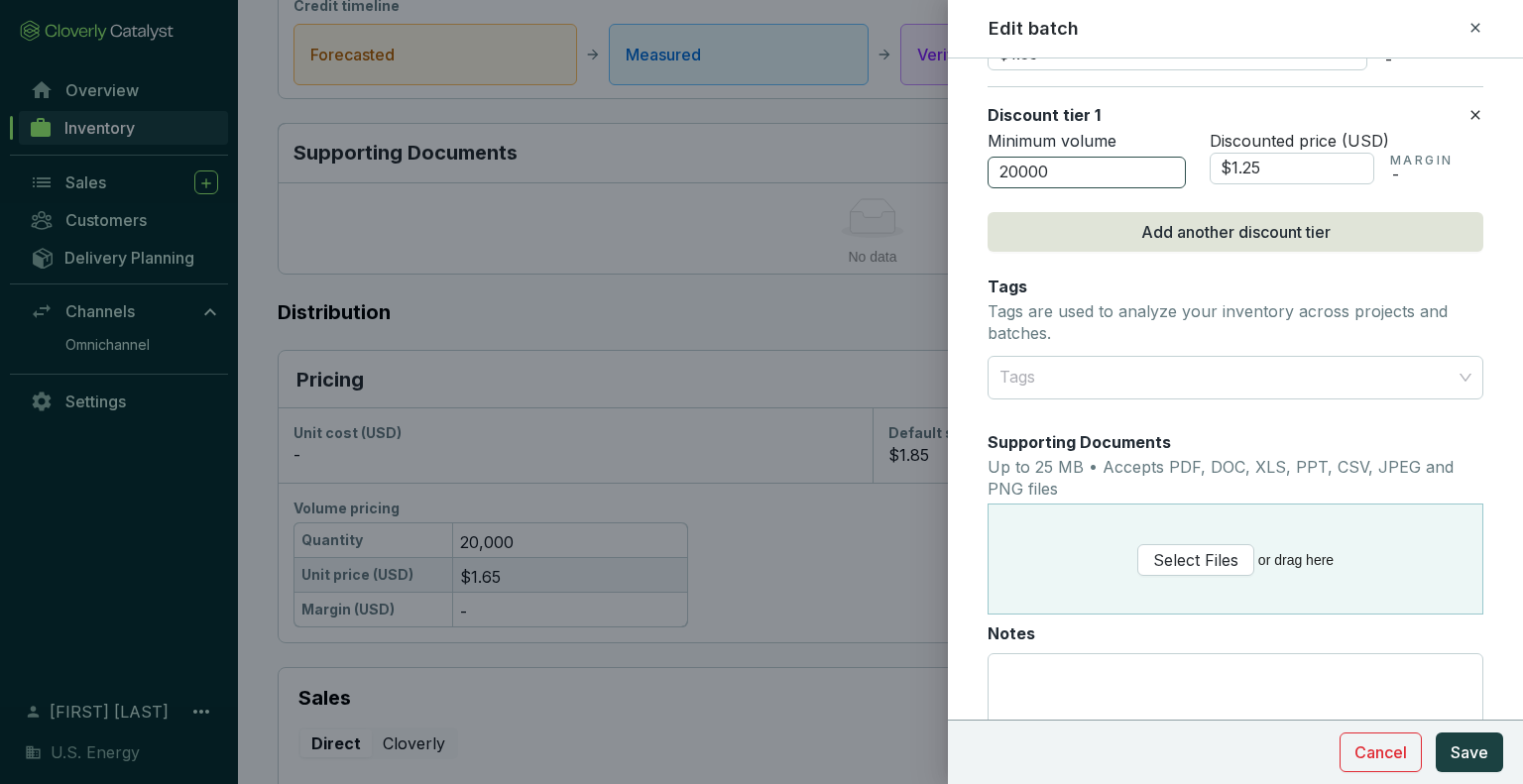 type on "$1.25" 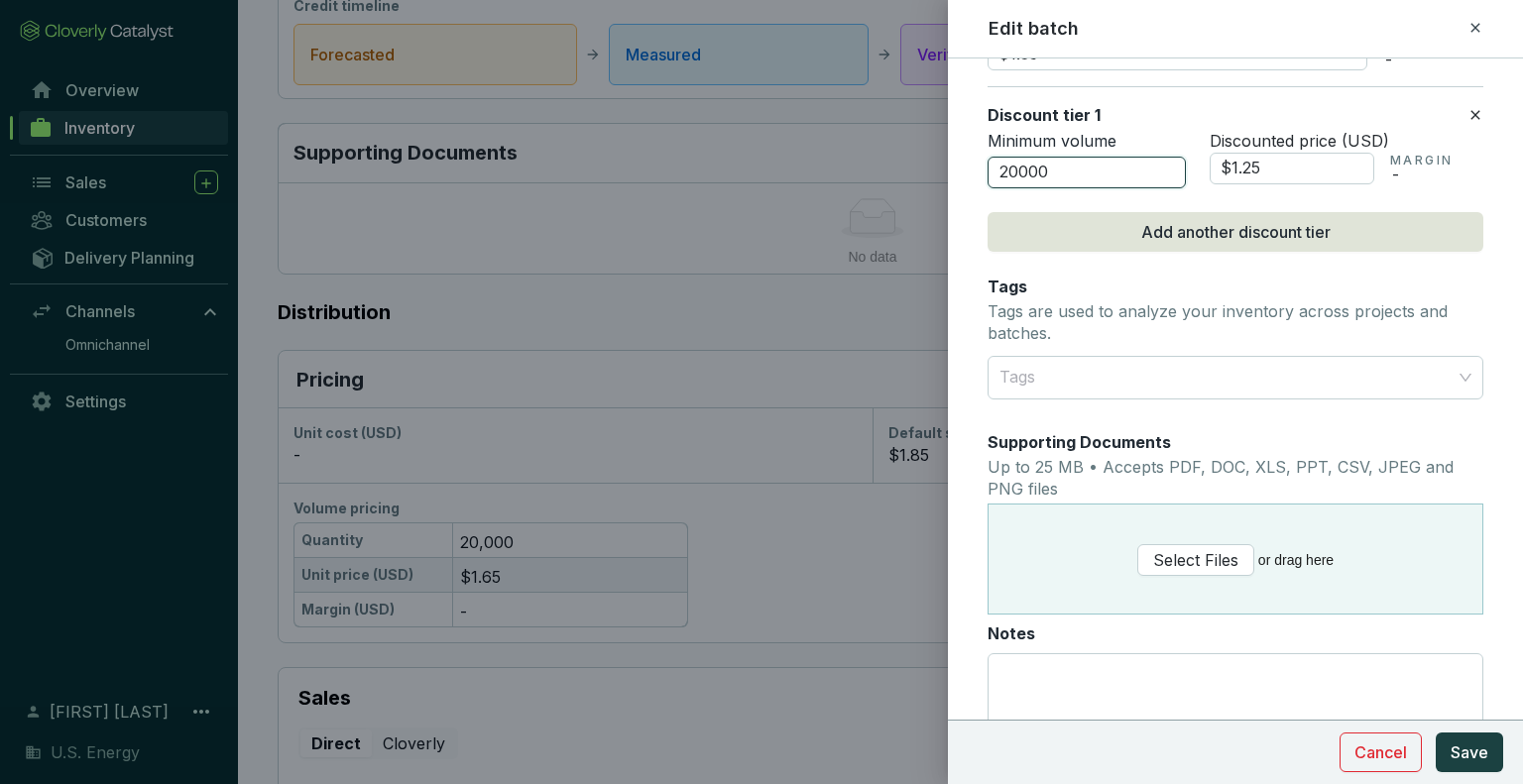 click on "20000" at bounding box center (1087, 172) 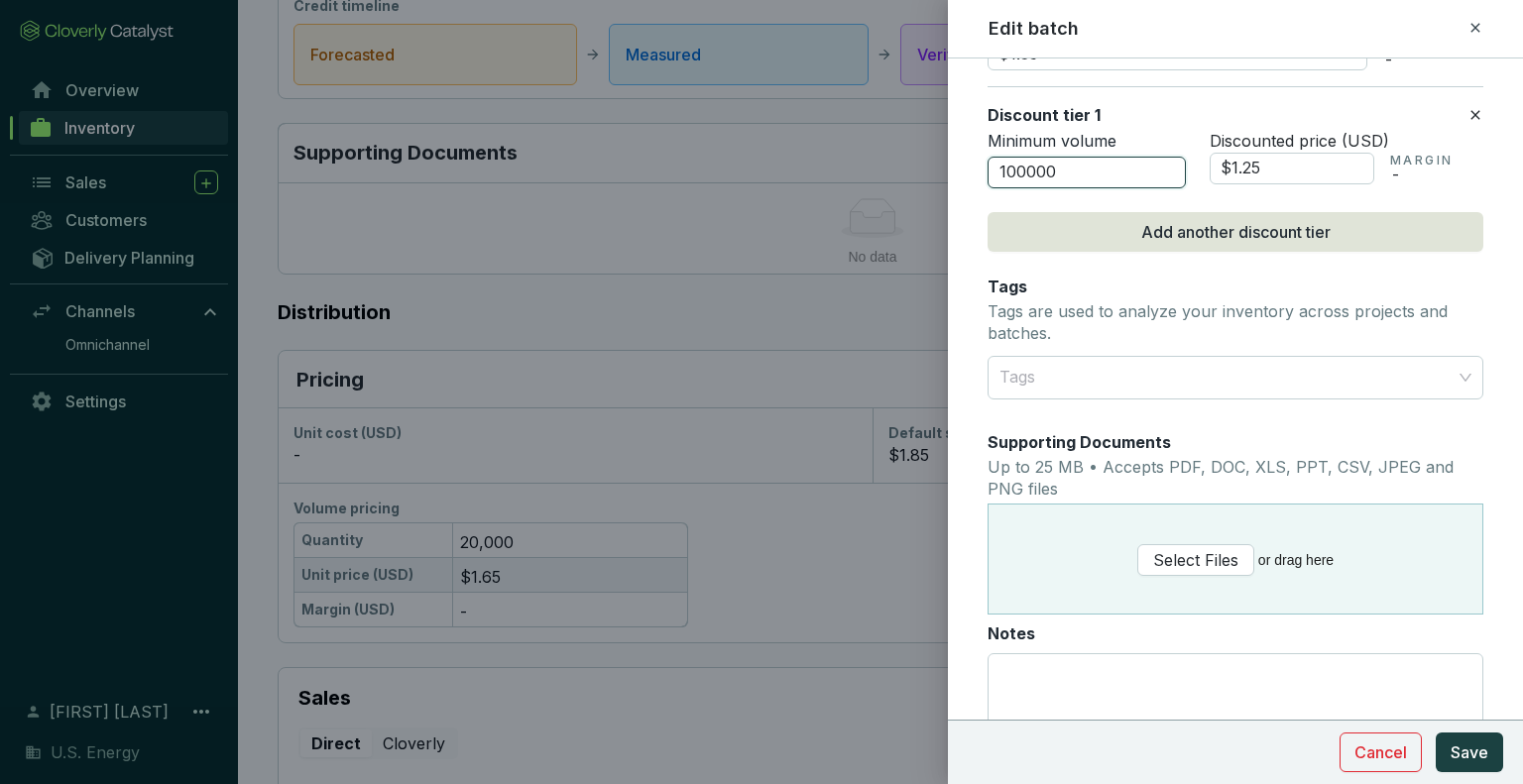 type on "100000" 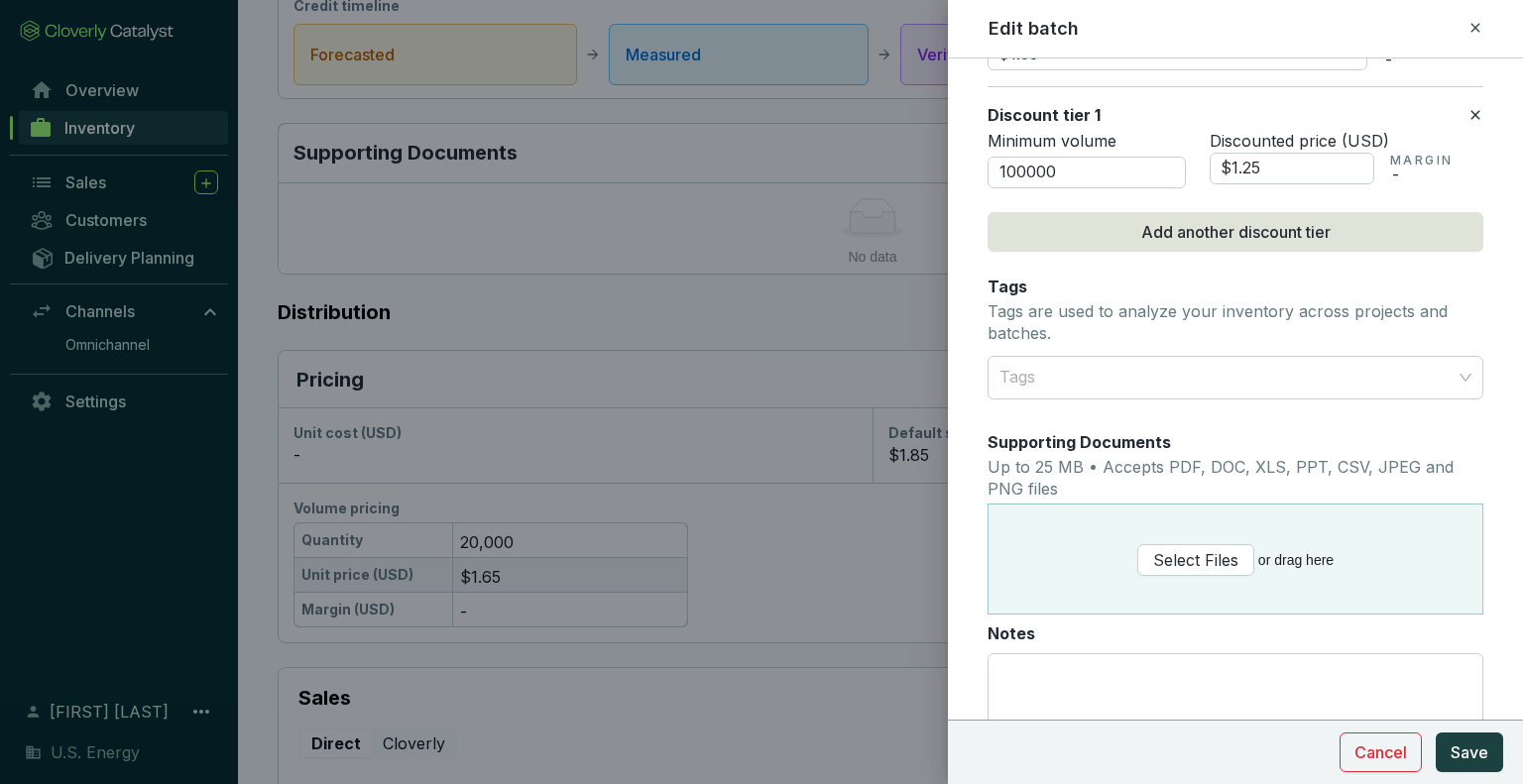 click on "Discount tier 1" at bounding box center [1228, 115] 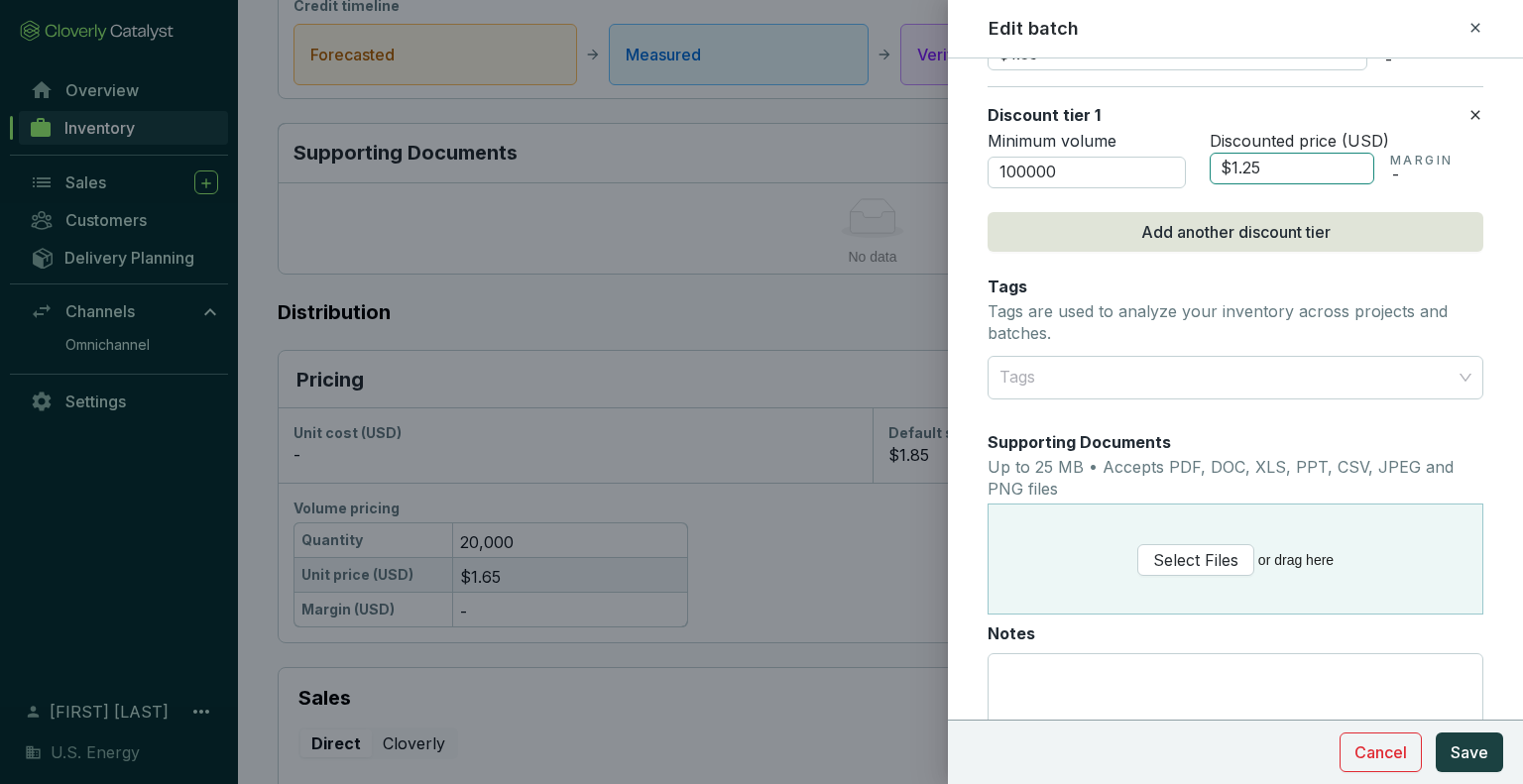 click on "$1.25" at bounding box center [1292, 168] 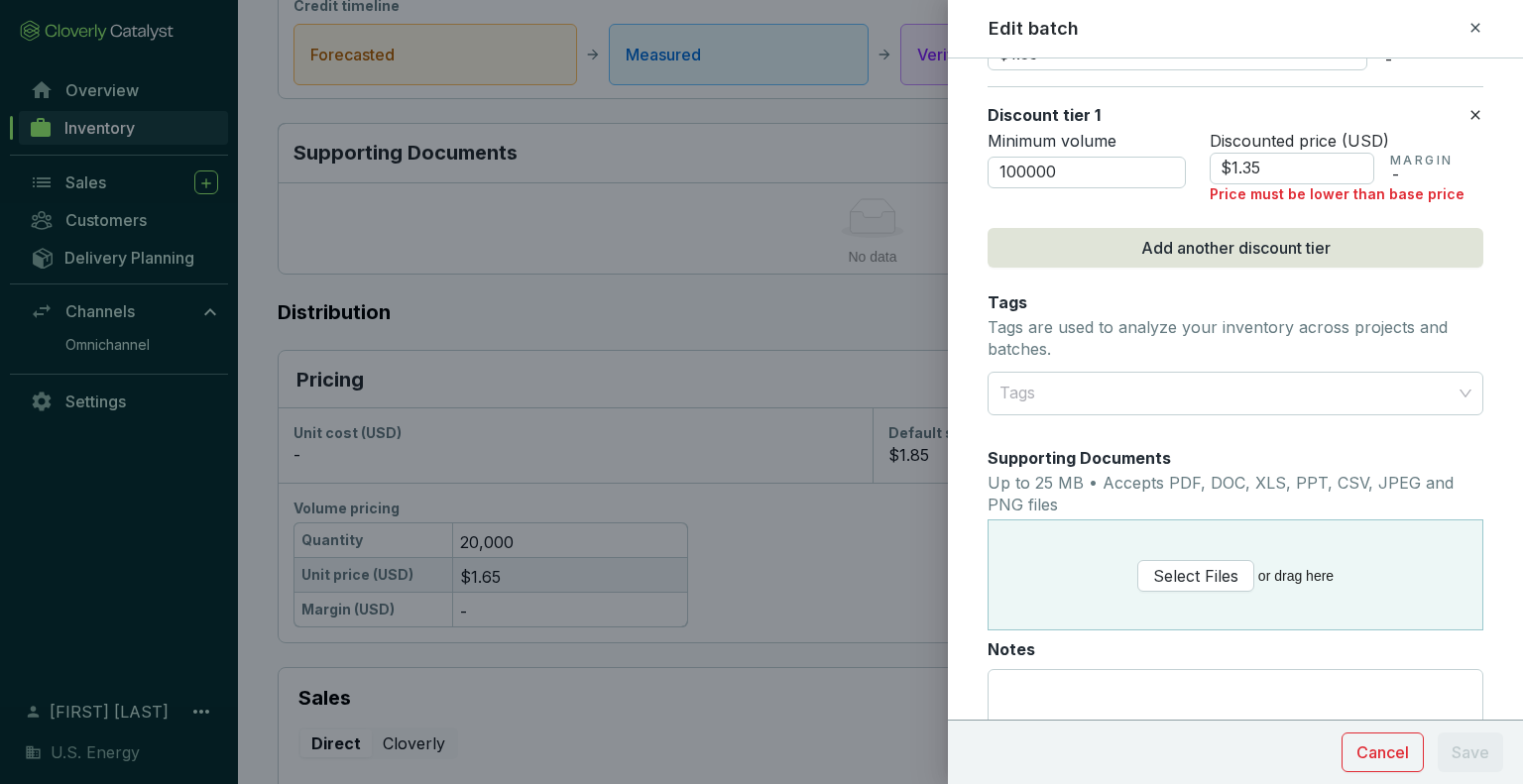 type on "$1.35" 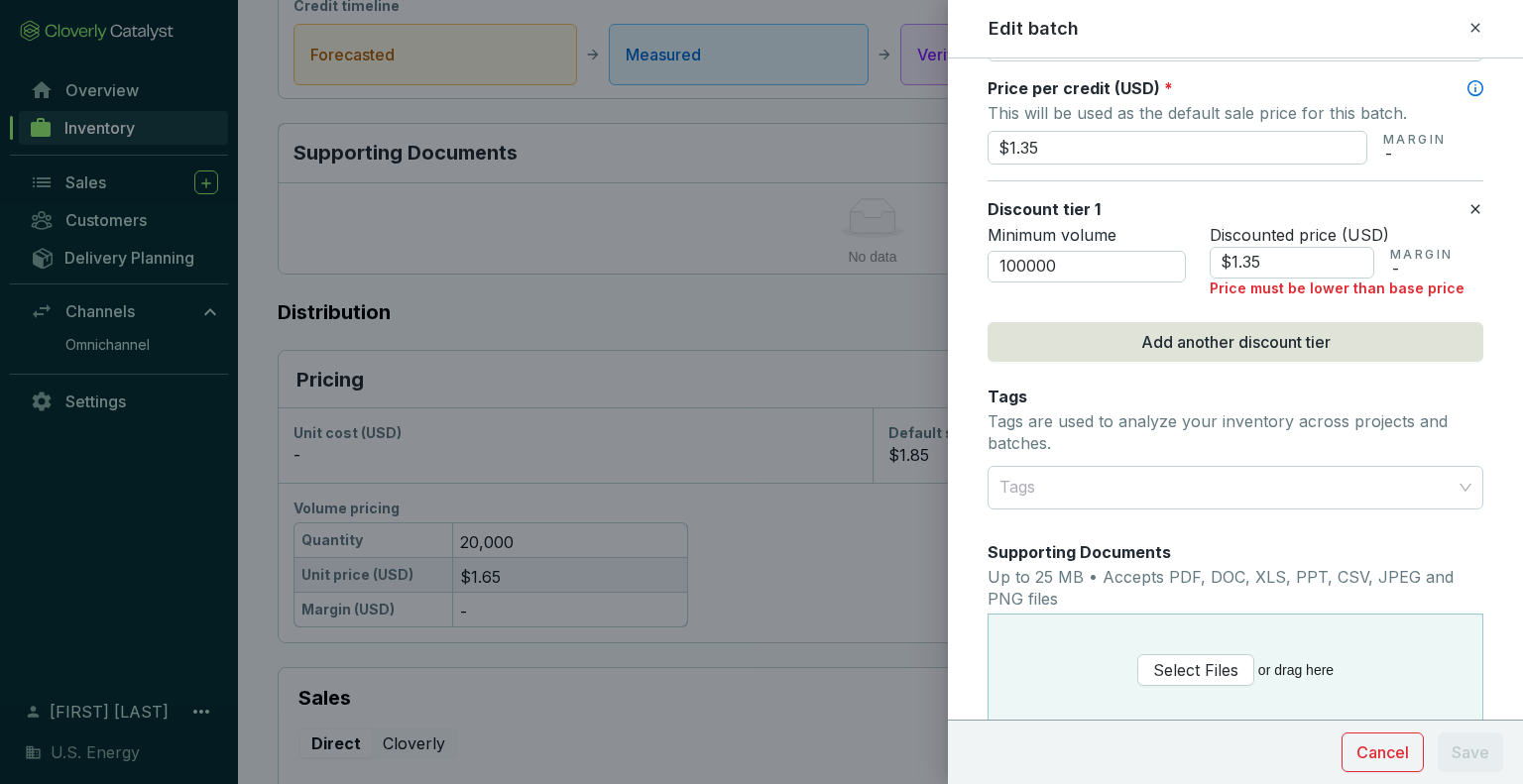 scroll, scrollTop: 892, scrollLeft: 0, axis: vertical 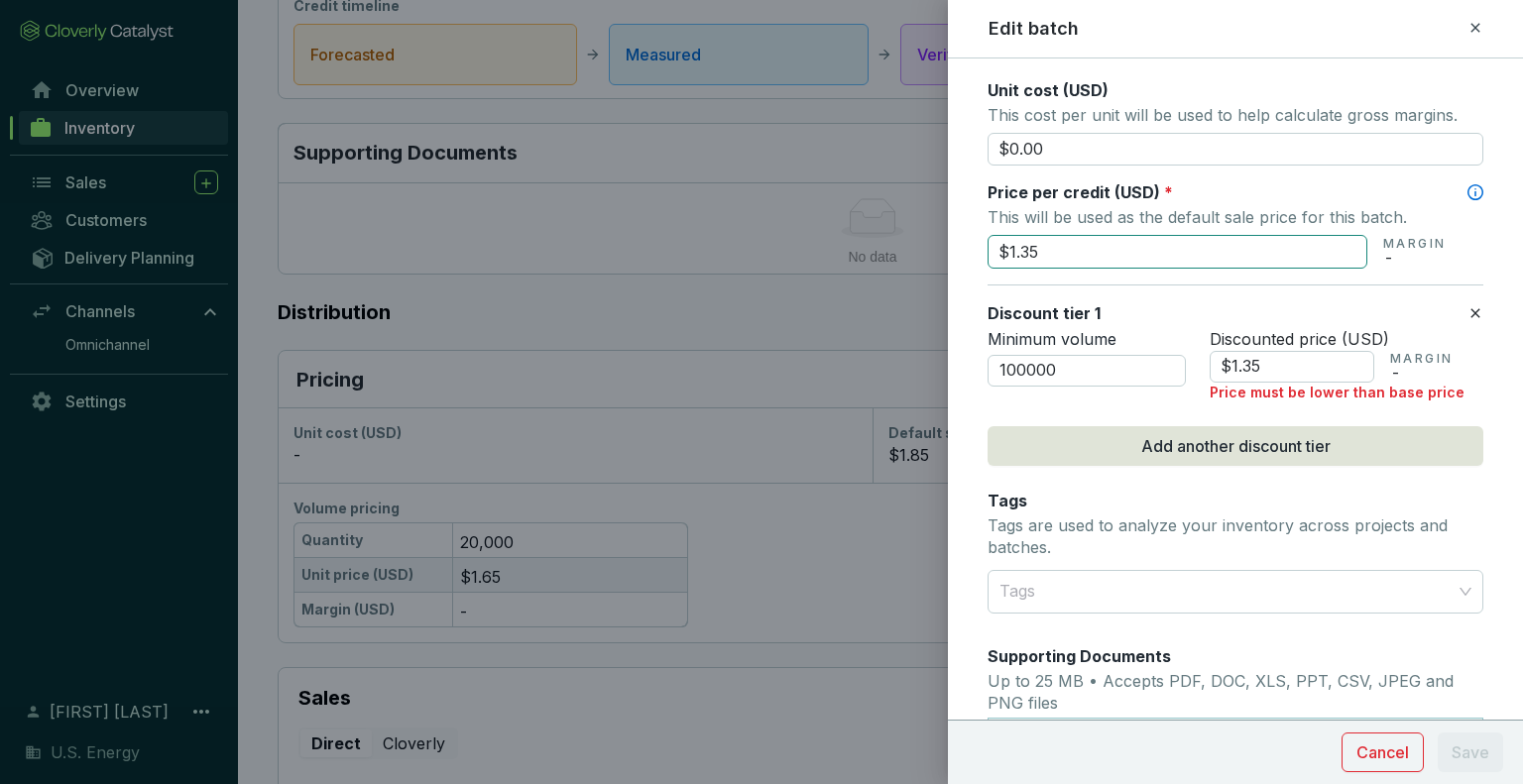 click on "$1.35" at bounding box center (1177, 252) 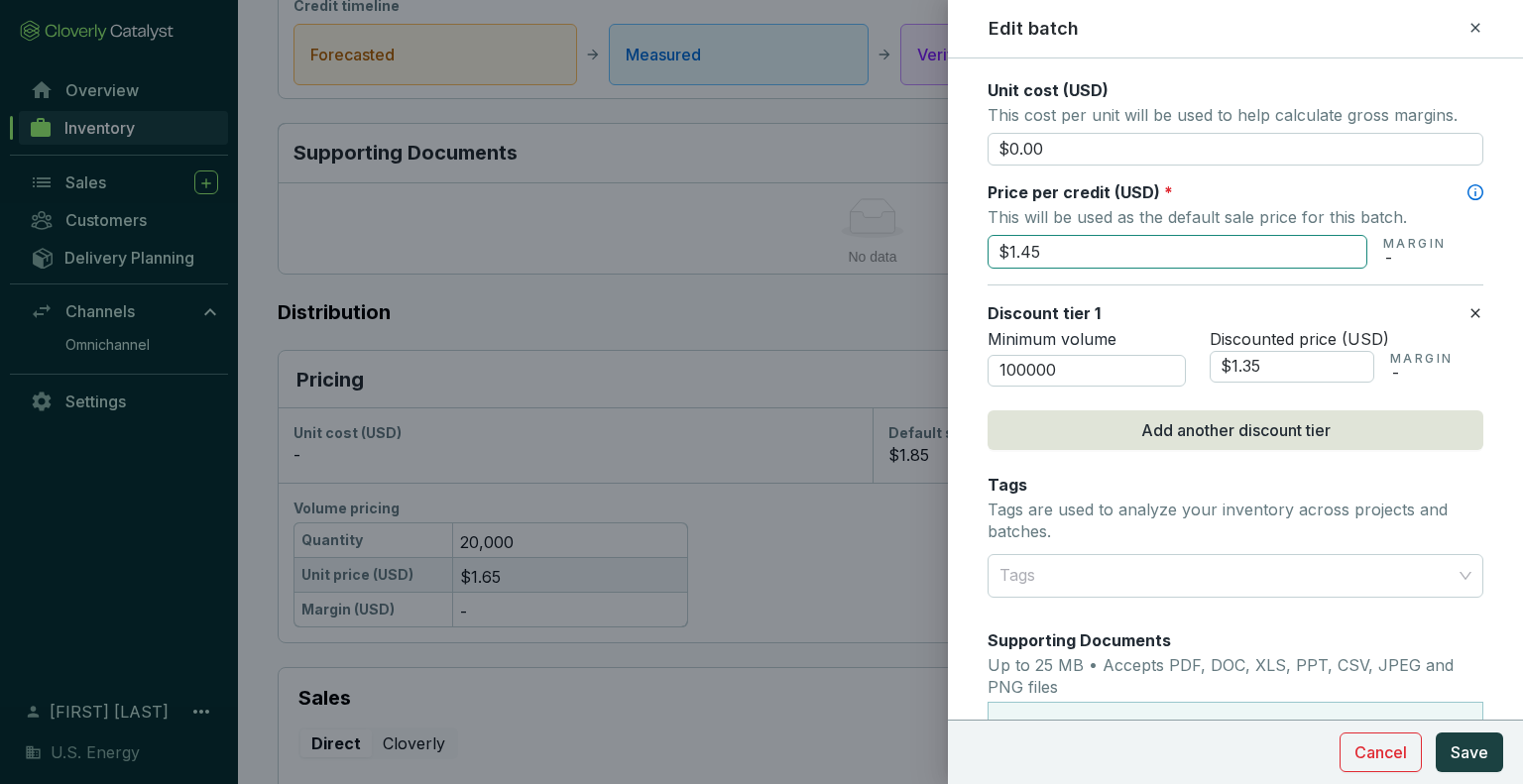 click on "$1.45" at bounding box center [1177, 252] 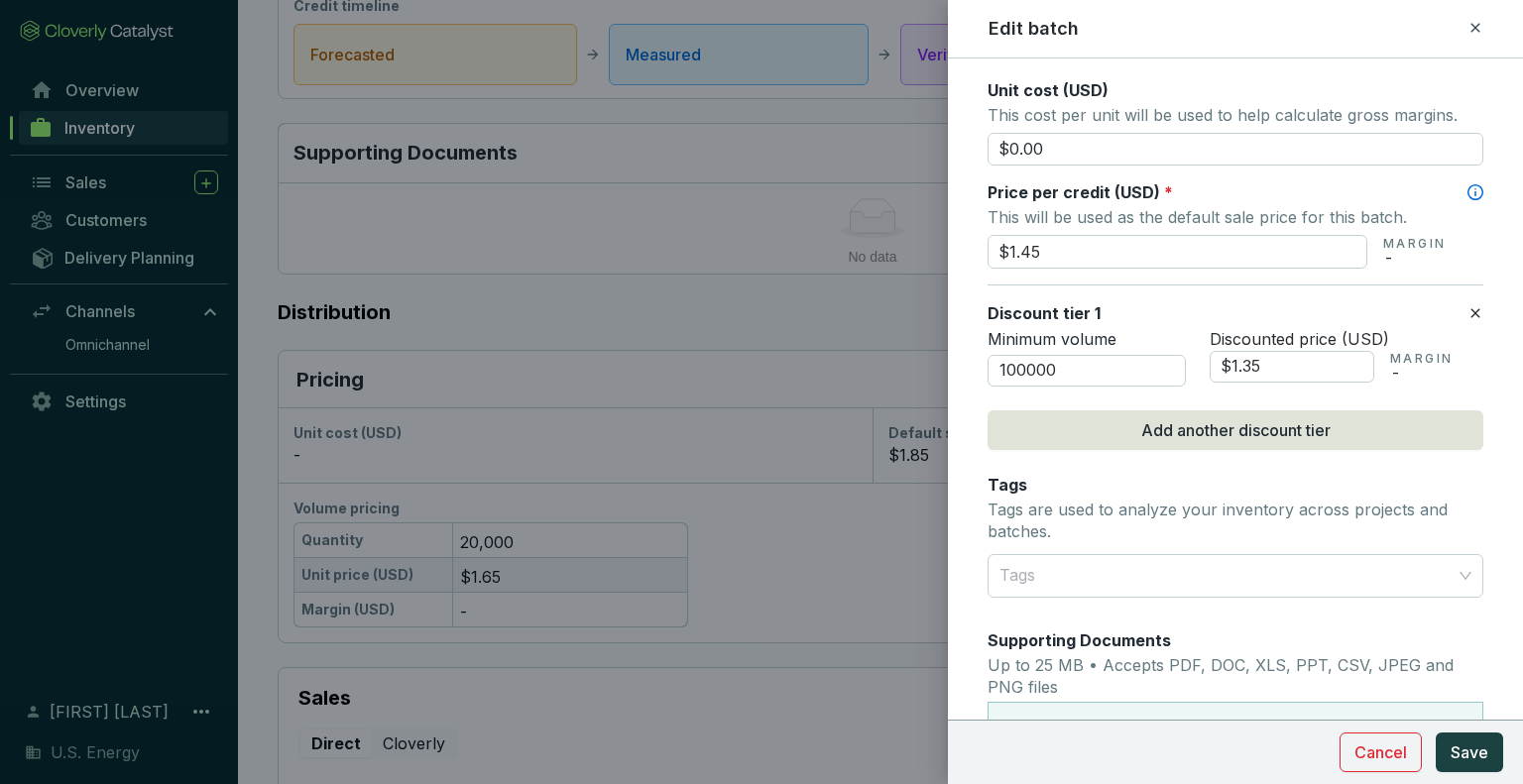 click on "Batch name   * This is the internal name that will be used throughout Catalyst. AV-wsljx Vintage year   * [YEAR] Credit stage   * Issued Number of credits   * Issued  Units 190000 t Risk Buffer Percentage 0 % Total Buffer -  Total Sellable 190,000 t Issuance date   * [DATE] Crediting period   Start date [DATE] End date [DATE] Registry serial number range   Unit cost (USD)   This cost per unit will be used to help calculate gross margins. $0.00 Price per credit (USD)   * This will be used as the default sale price for this batch. $1.45 MARGIN - Discount tier 1   Minimum volume 100000 Discounted price (USD) $1.35 MARGIN - Add another discount tier Tags   Tags are used to analyze your inventory across projects and batches.   Tags Supporting Documents   Up to 25 MB • Accepts PDF, DOC, XLS, PPT, CSV, JPEG and PNG files Select Files or drag here Notes" at bounding box center [1235, 92] 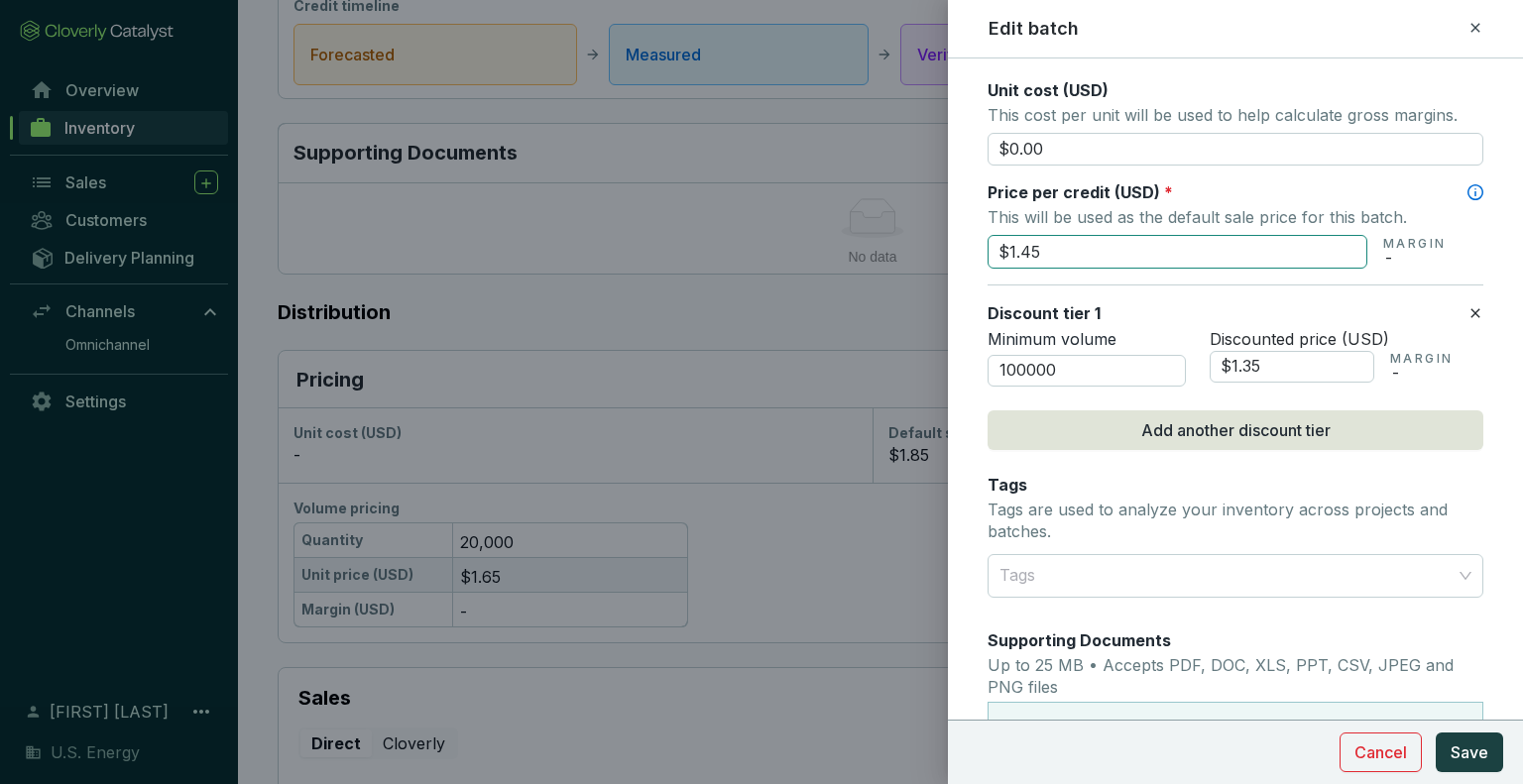 click on "$1.45" at bounding box center (1177, 252) 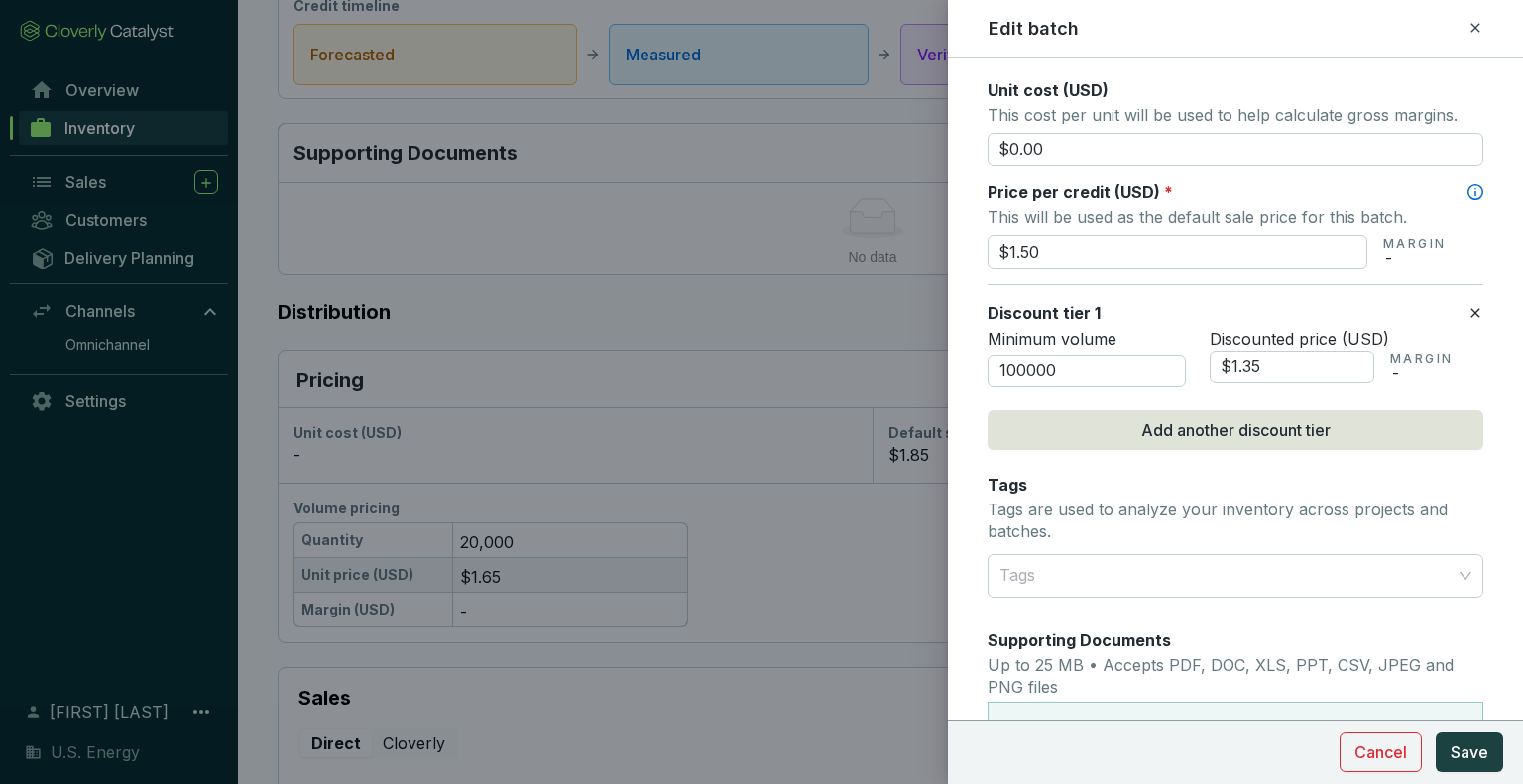 type on "$1.50" 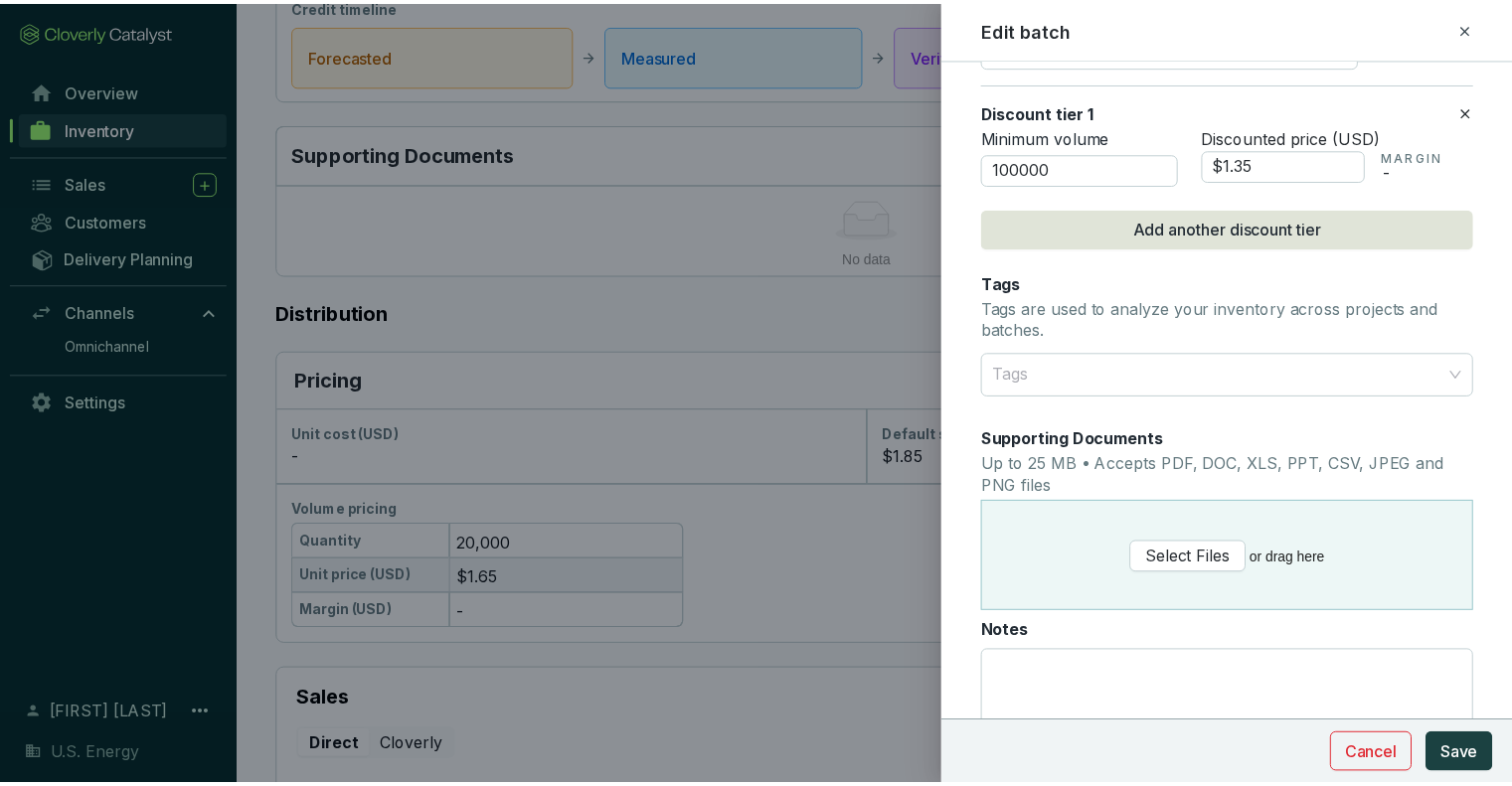 scroll, scrollTop: 1216, scrollLeft: 0, axis: vertical 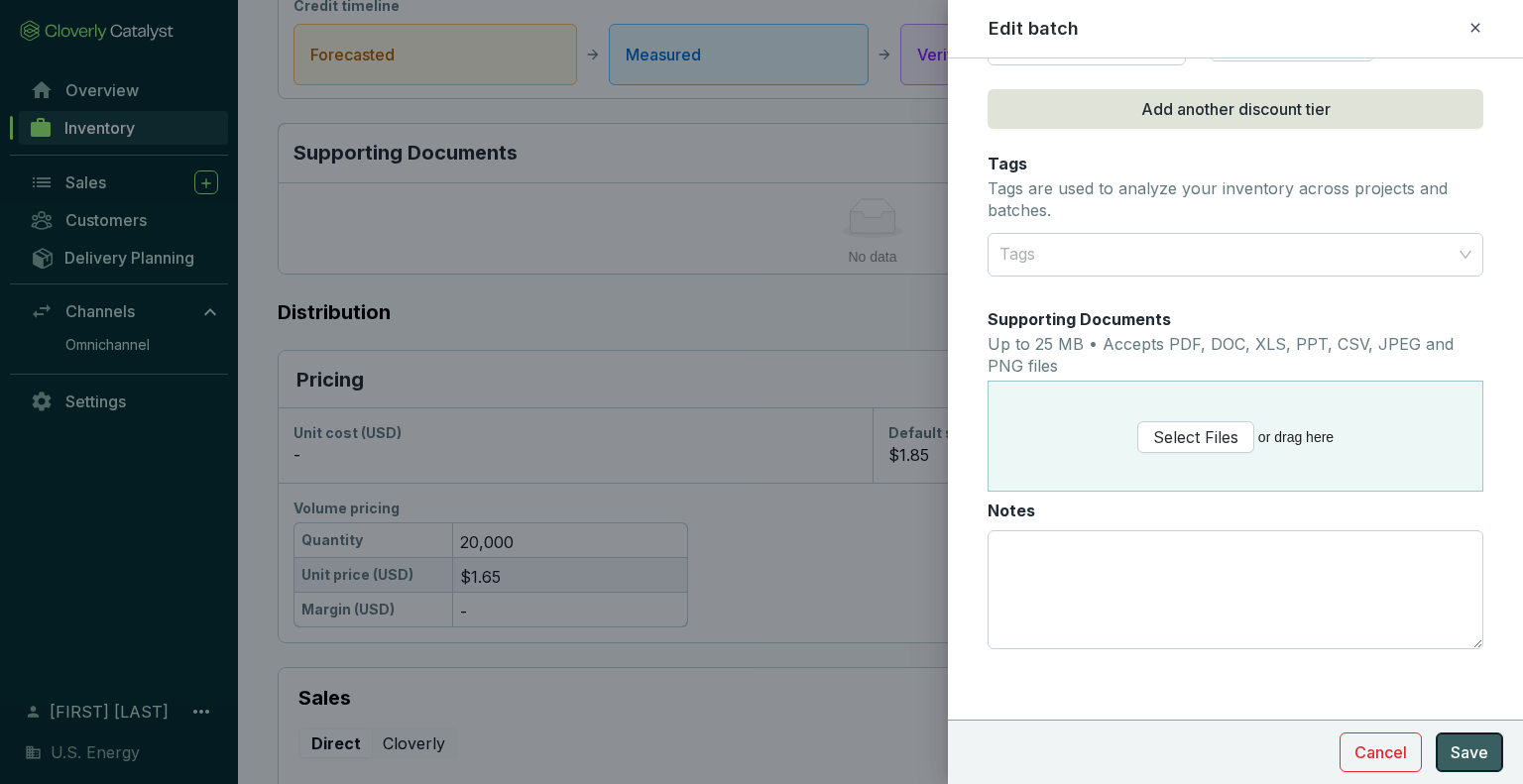 click on "Save" at bounding box center (1469, 752) 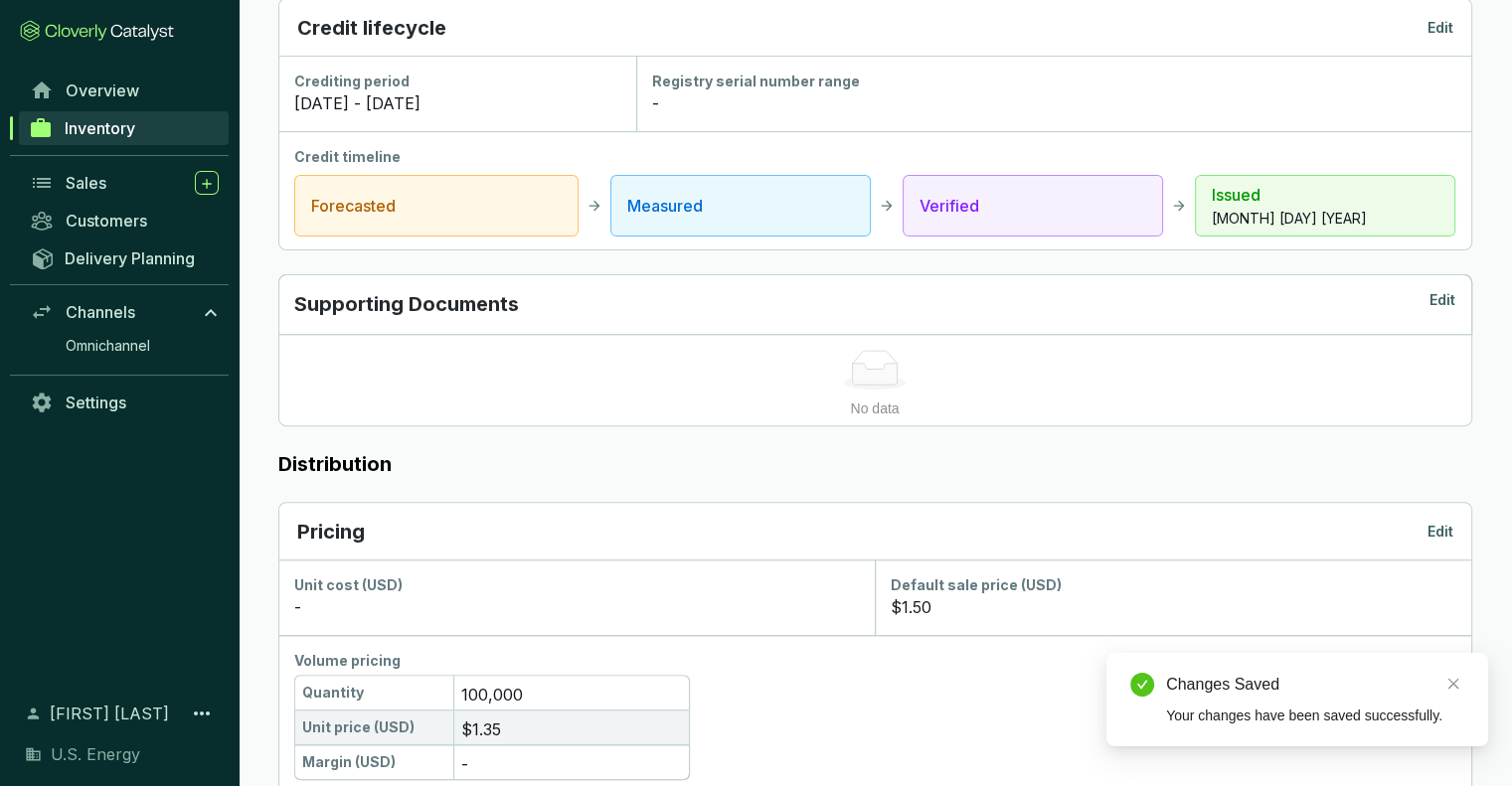 scroll, scrollTop: 497, scrollLeft: 0, axis: vertical 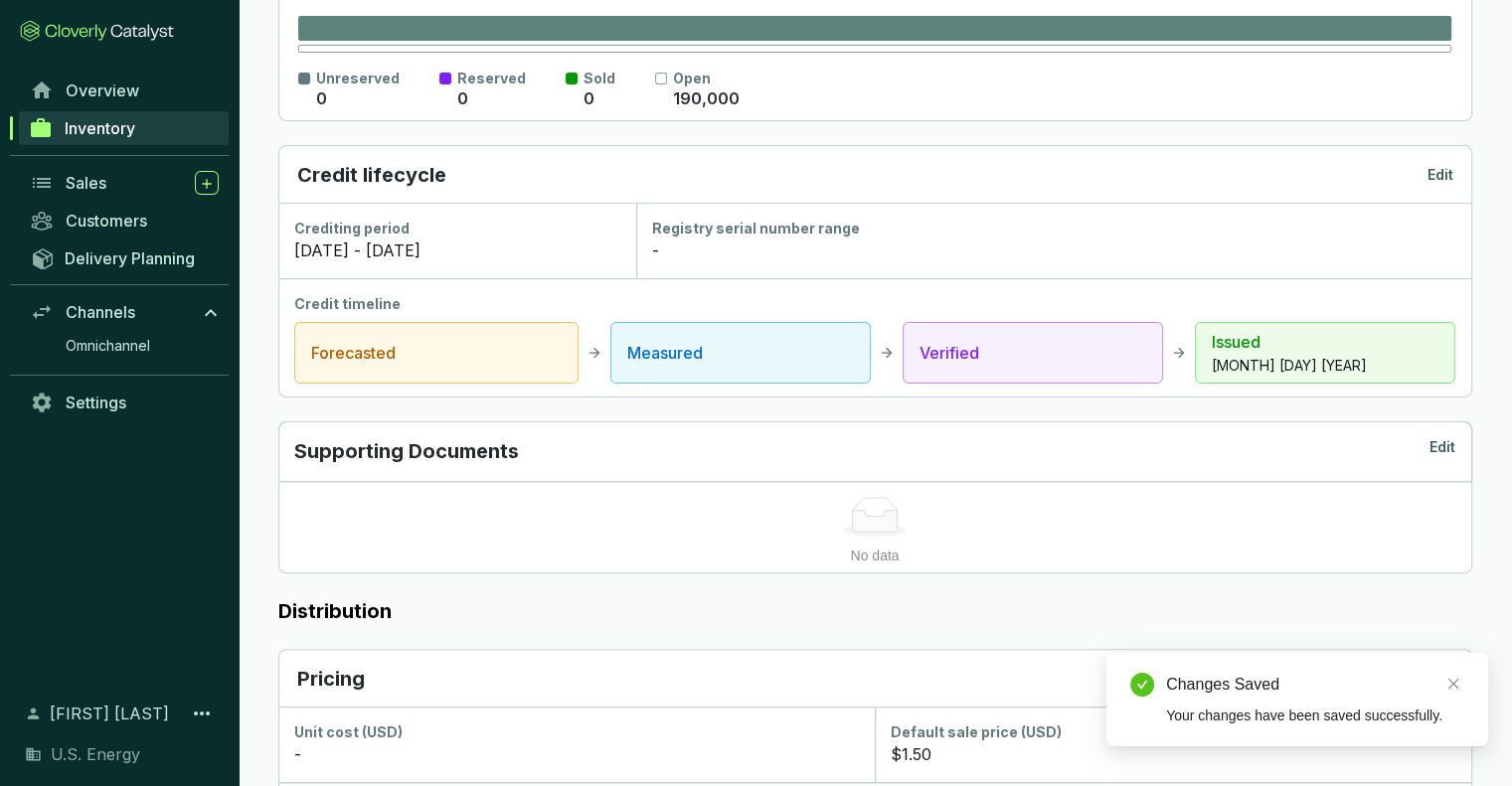 click on "Inventory" at bounding box center [99, 128] 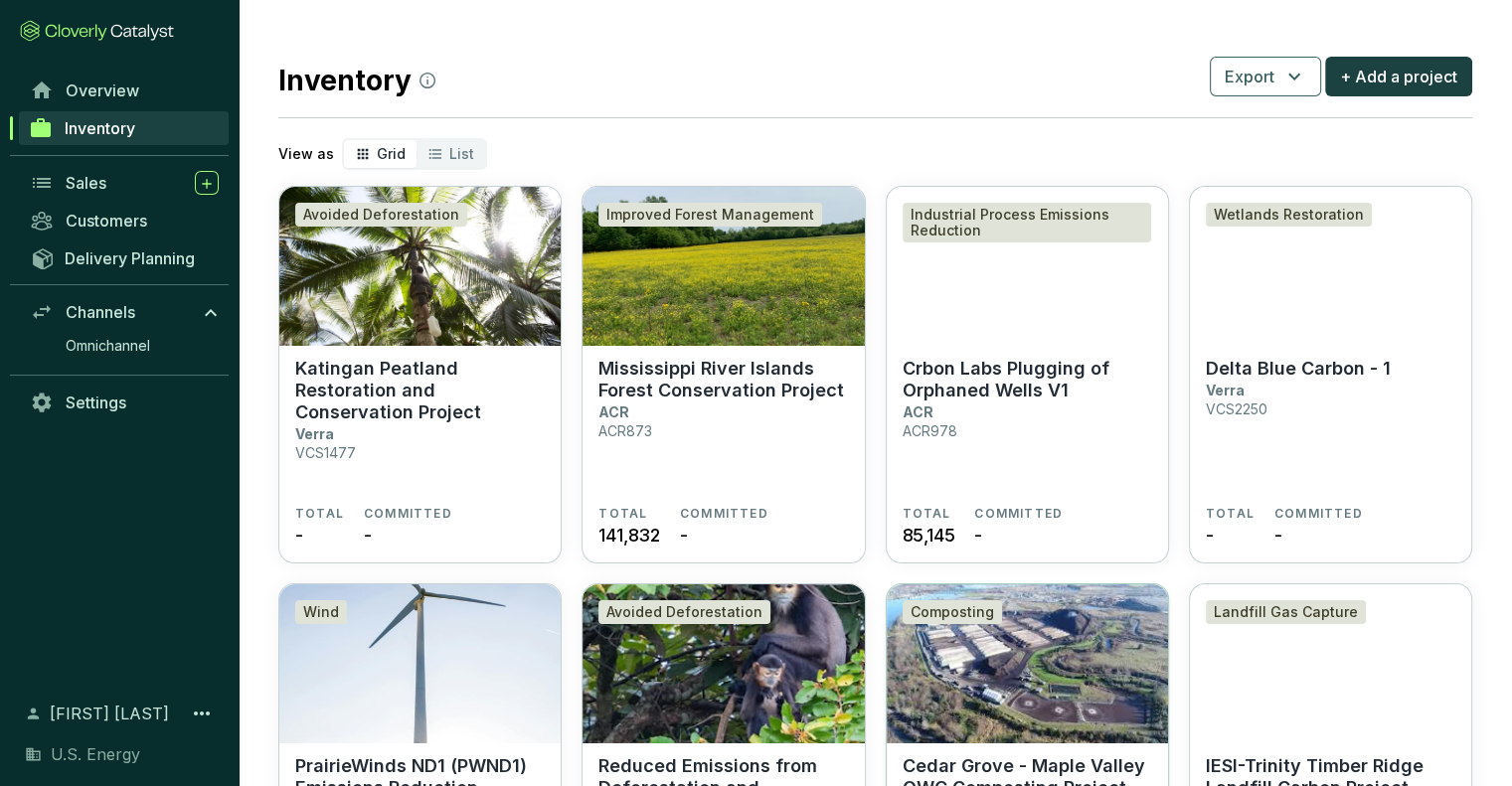 scroll, scrollTop: 0, scrollLeft: 0, axis: both 